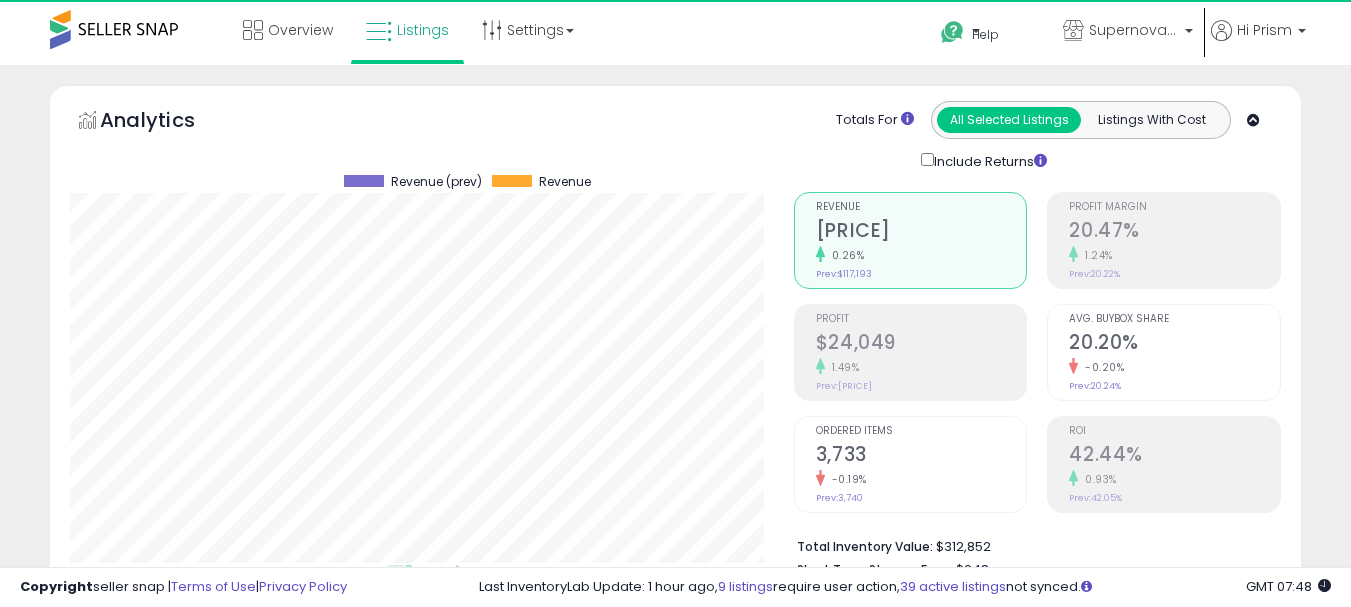 select on "**" 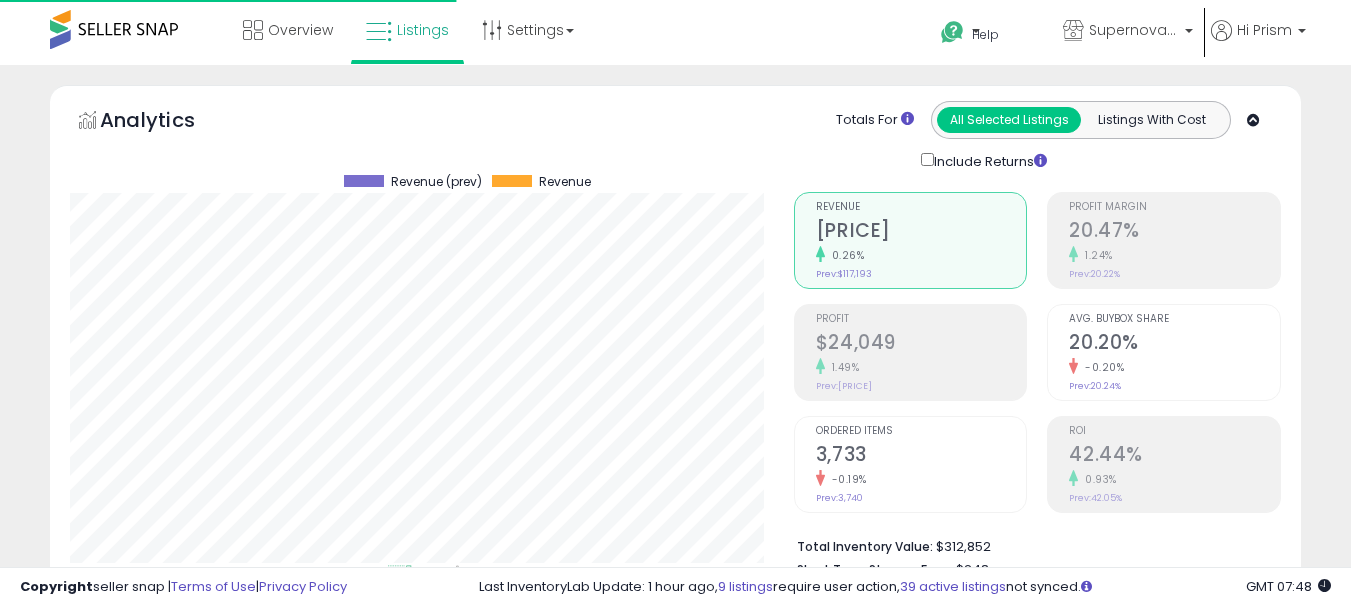 scroll, scrollTop: 0, scrollLeft: 0, axis: both 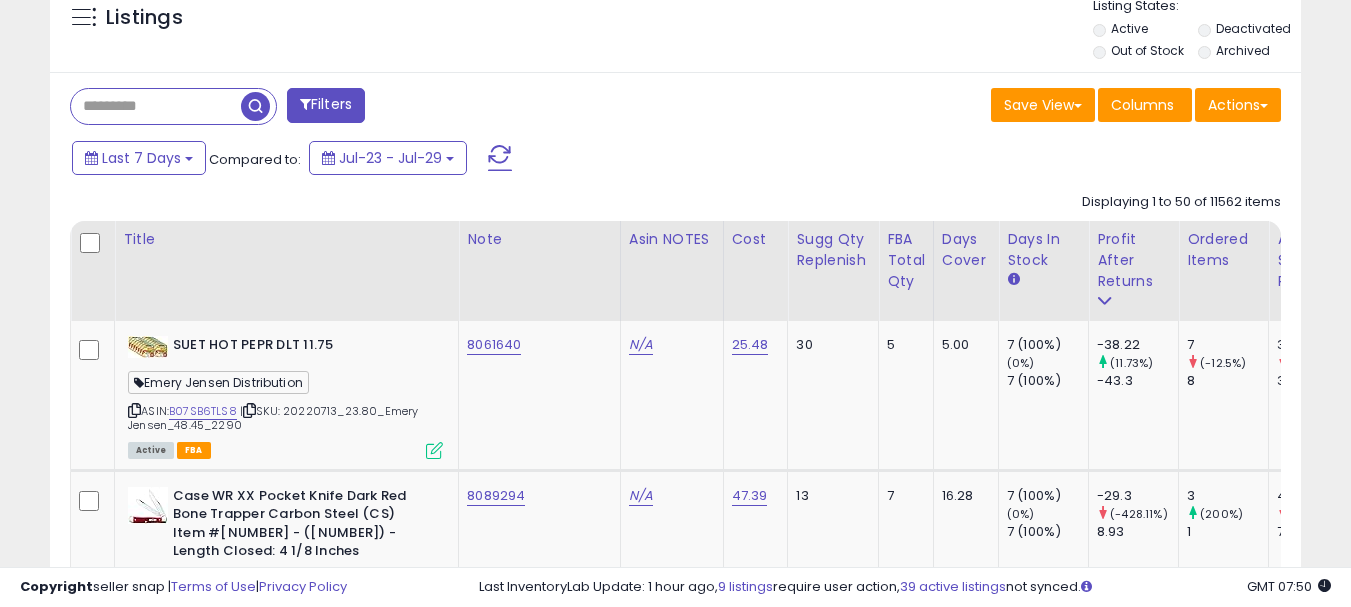click on "Filters" at bounding box center (326, 105) 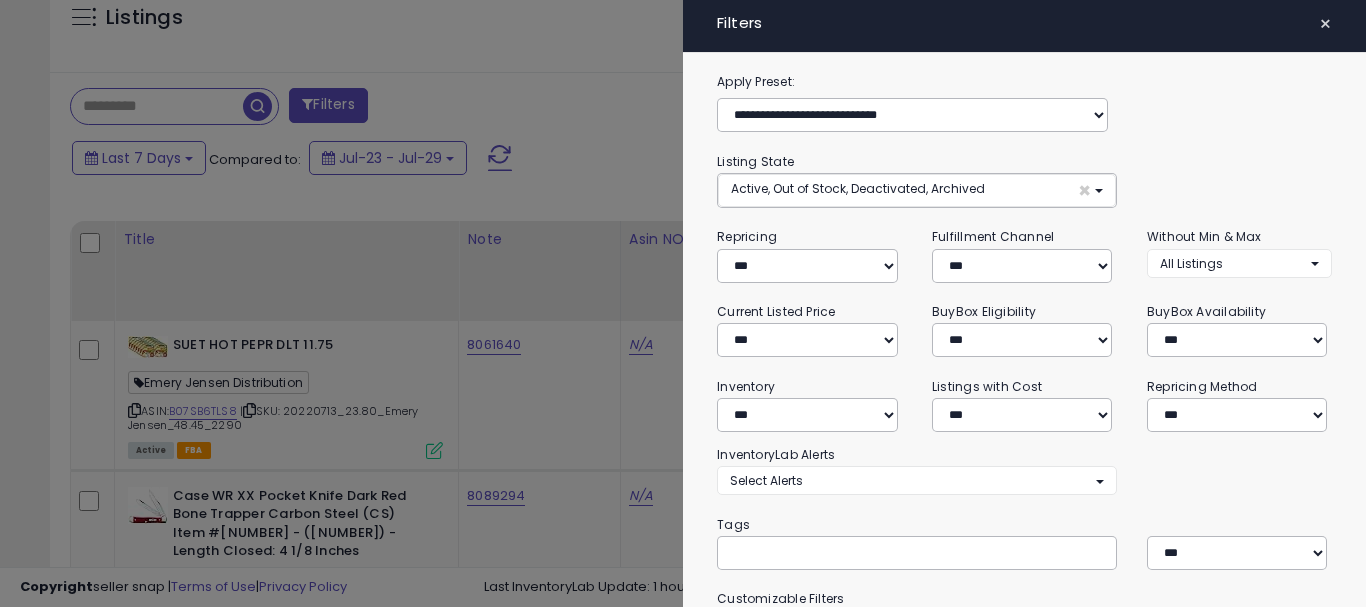 scroll, scrollTop: 999590, scrollLeft: 999267, axis: both 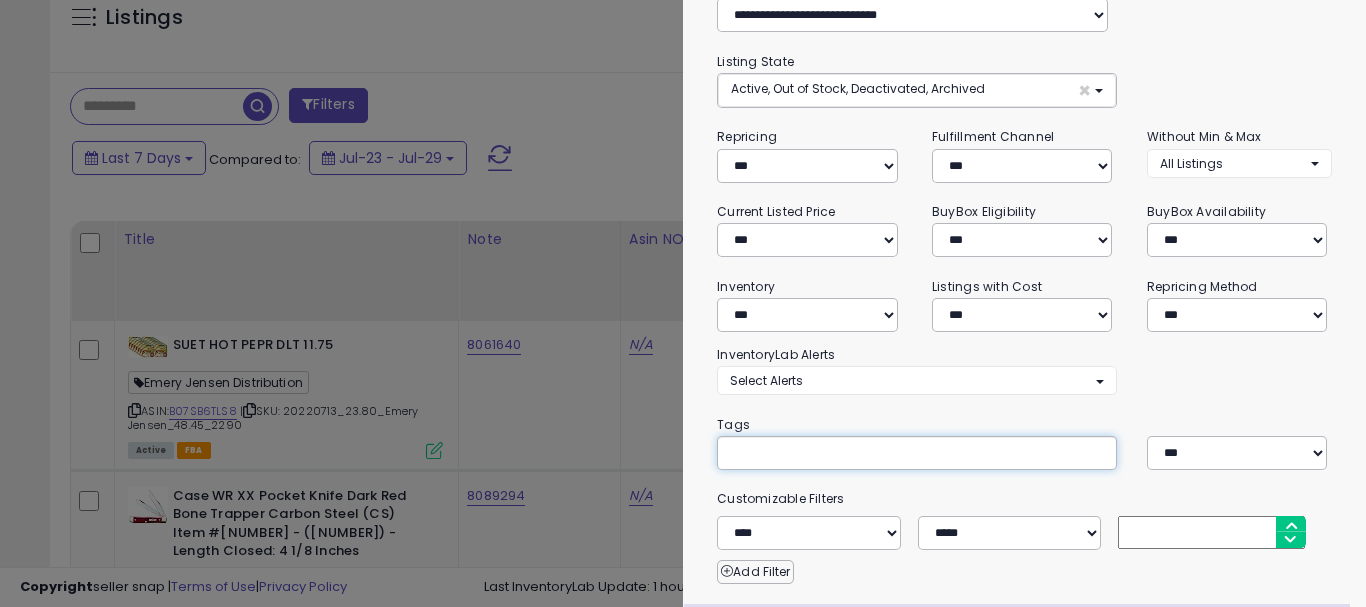 click at bounding box center [880, 452] 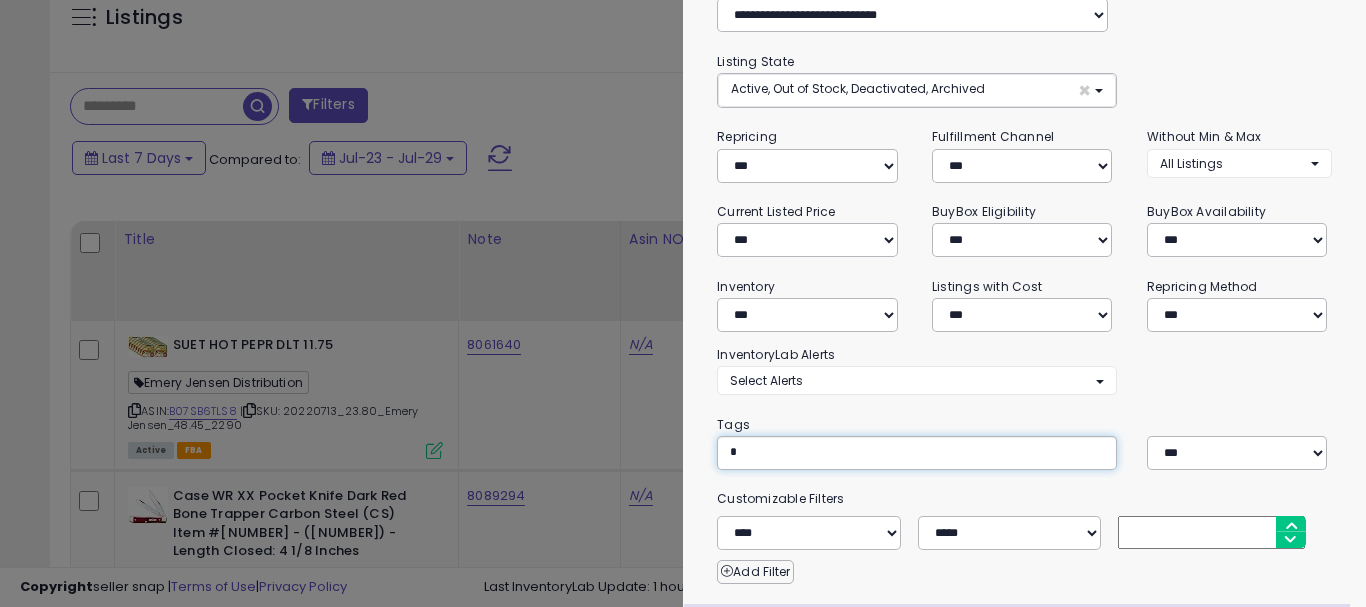 click on "*" at bounding box center [880, 452] 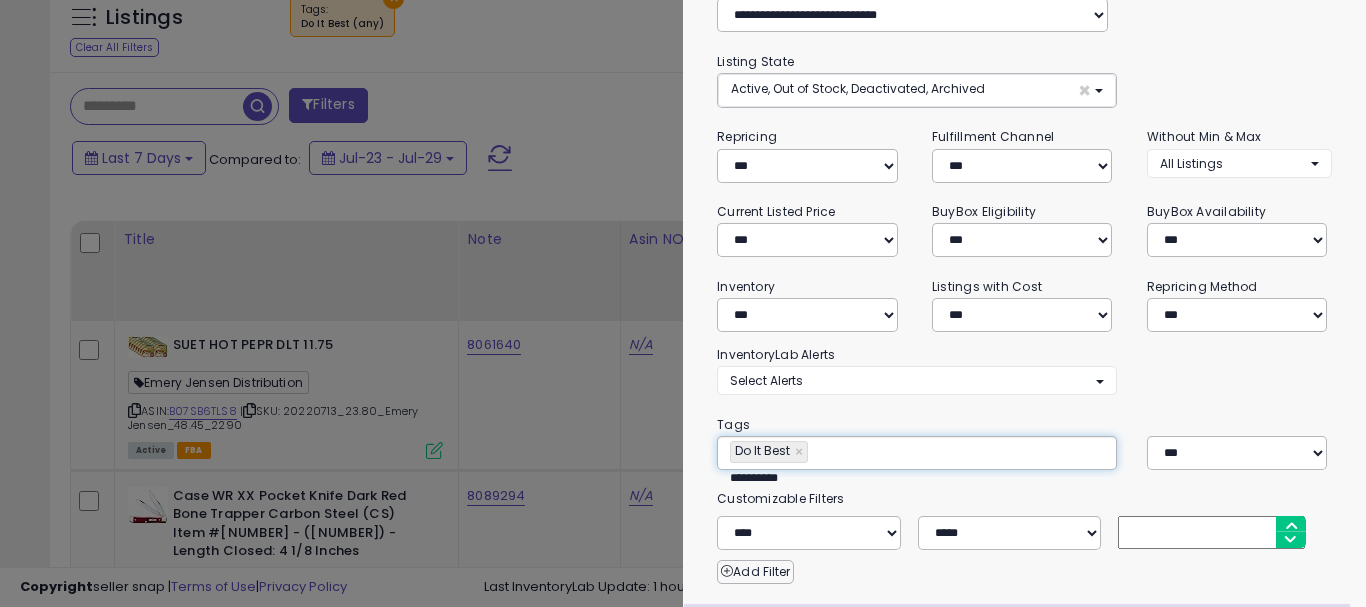 type on "**********" 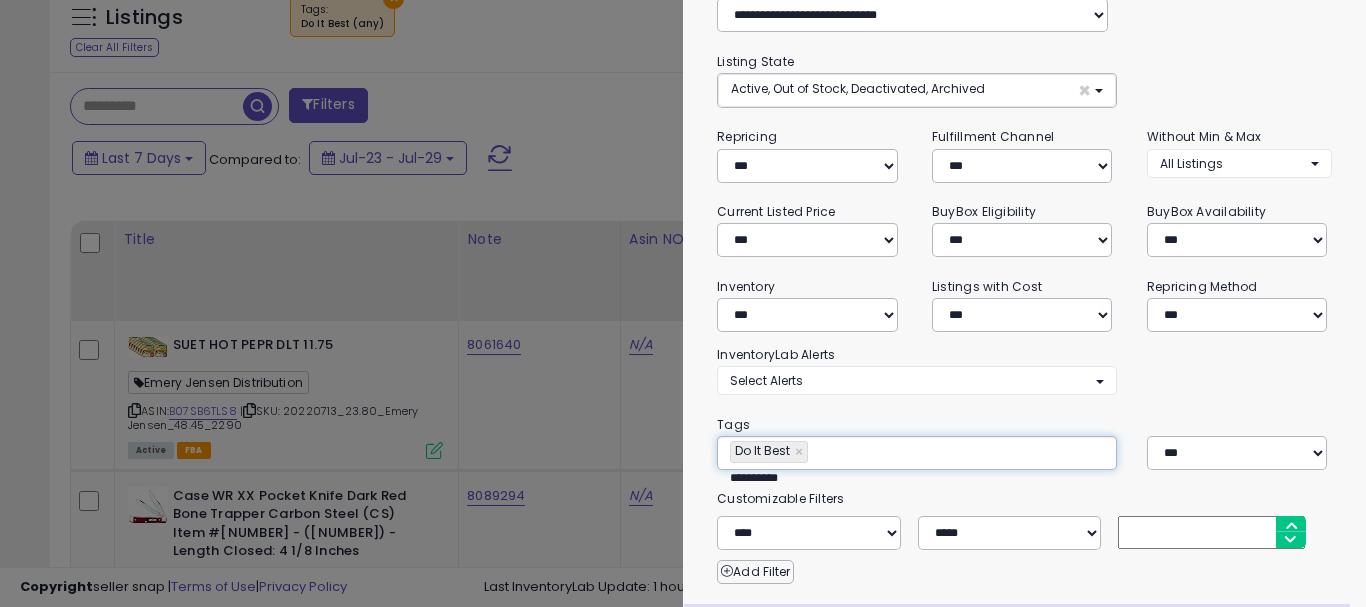 type 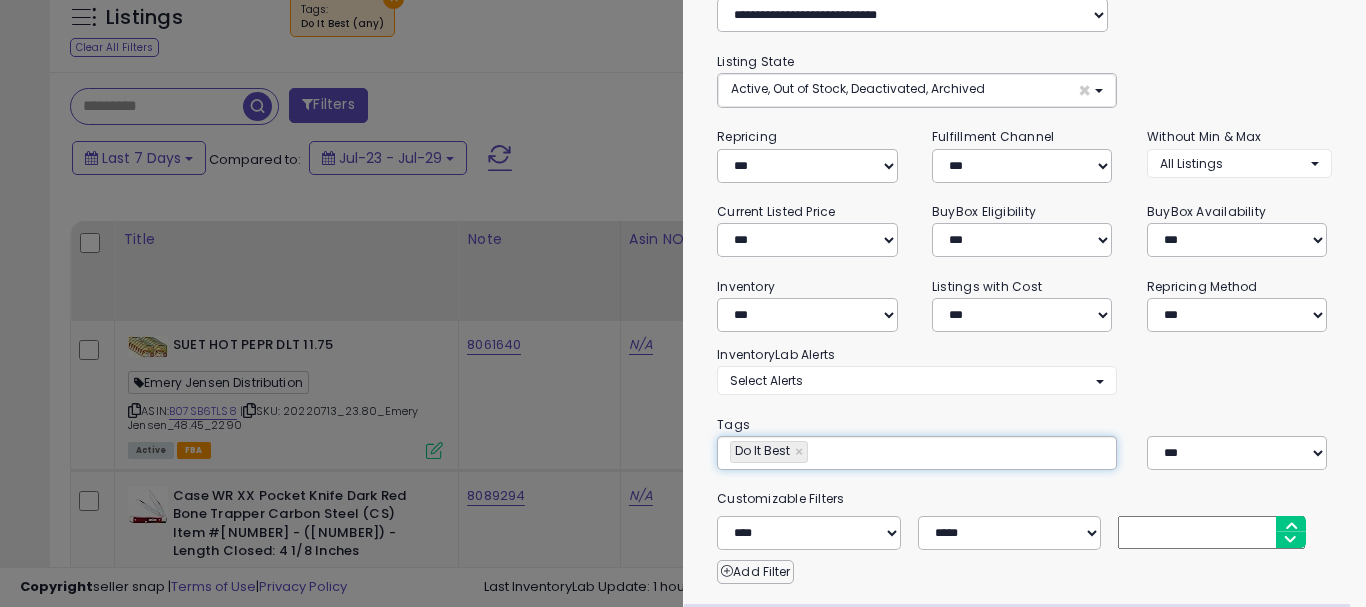 scroll, scrollTop: 289, scrollLeft: 0, axis: vertical 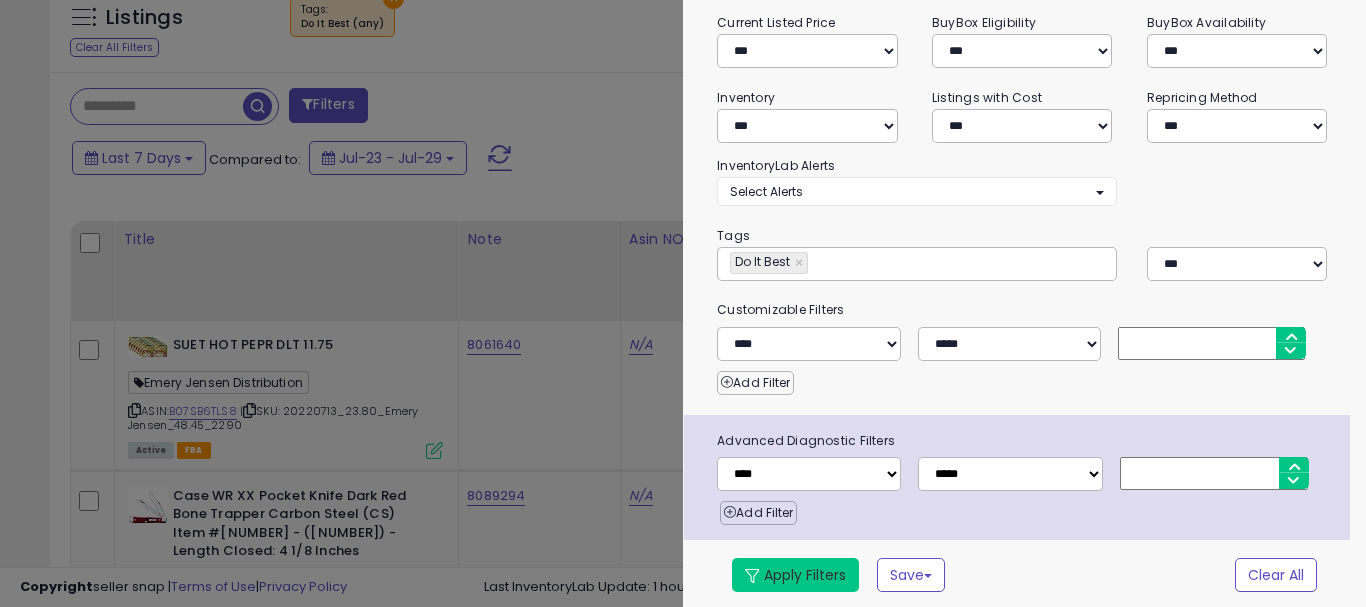click on "Apply Filters" at bounding box center (795, 575) 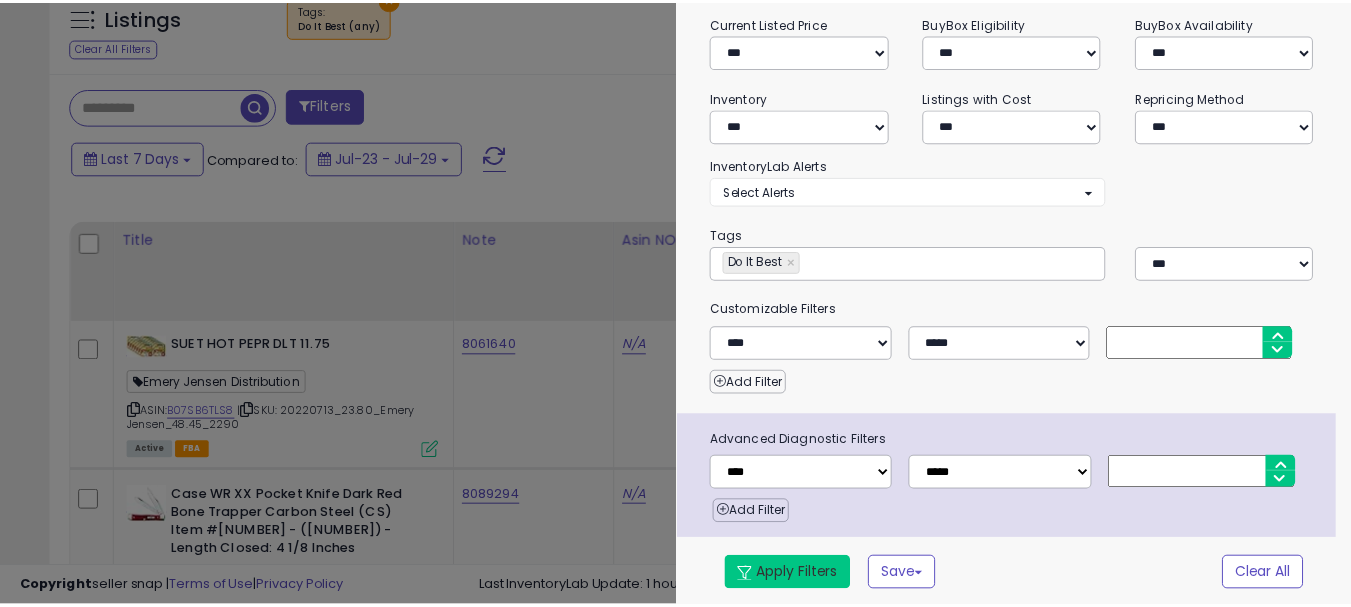 scroll, scrollTop: 704, scrollLeft: 0, axis: vertical 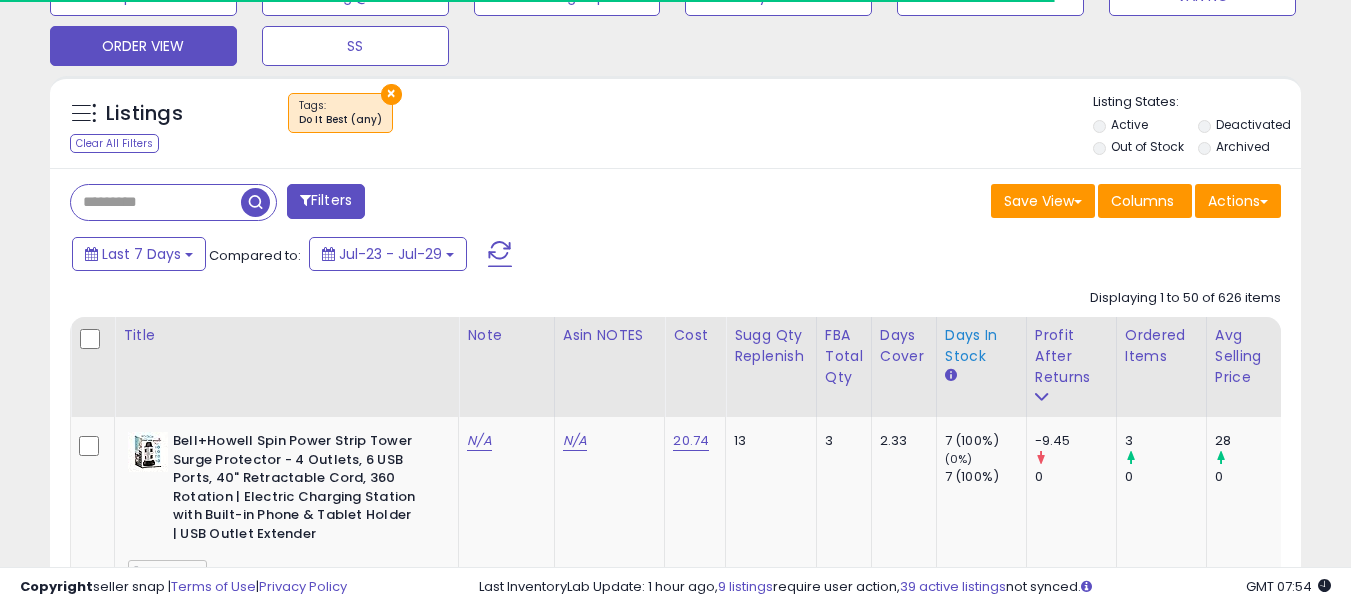 click on "Days In Stock" at bounding box center [981, 346] 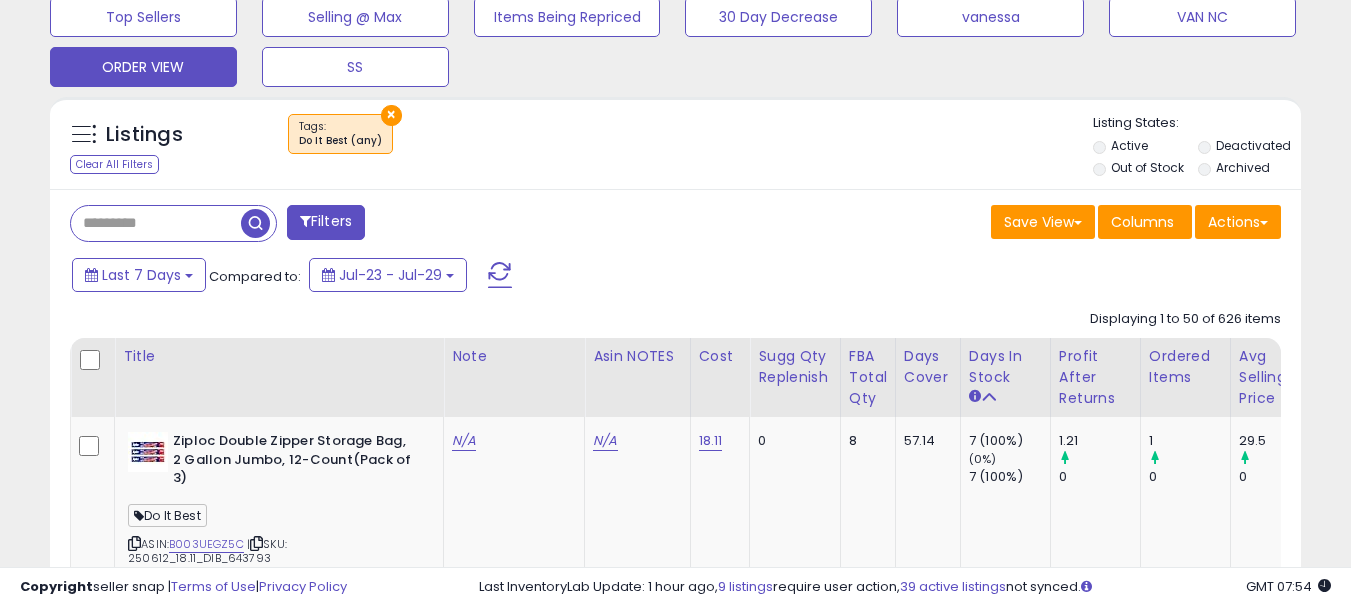 scroll, scrollTop: 704, scrollLeft: 0, axis: vertical 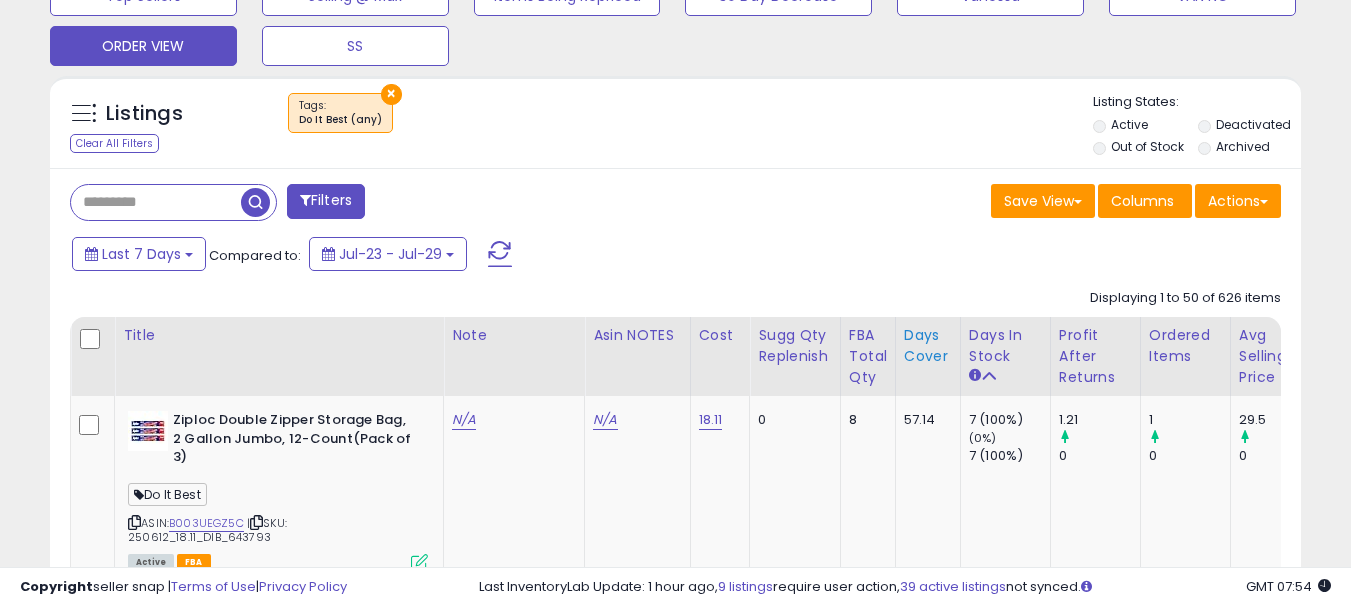 click on "Days Cover" at bounding box center (928, 346) 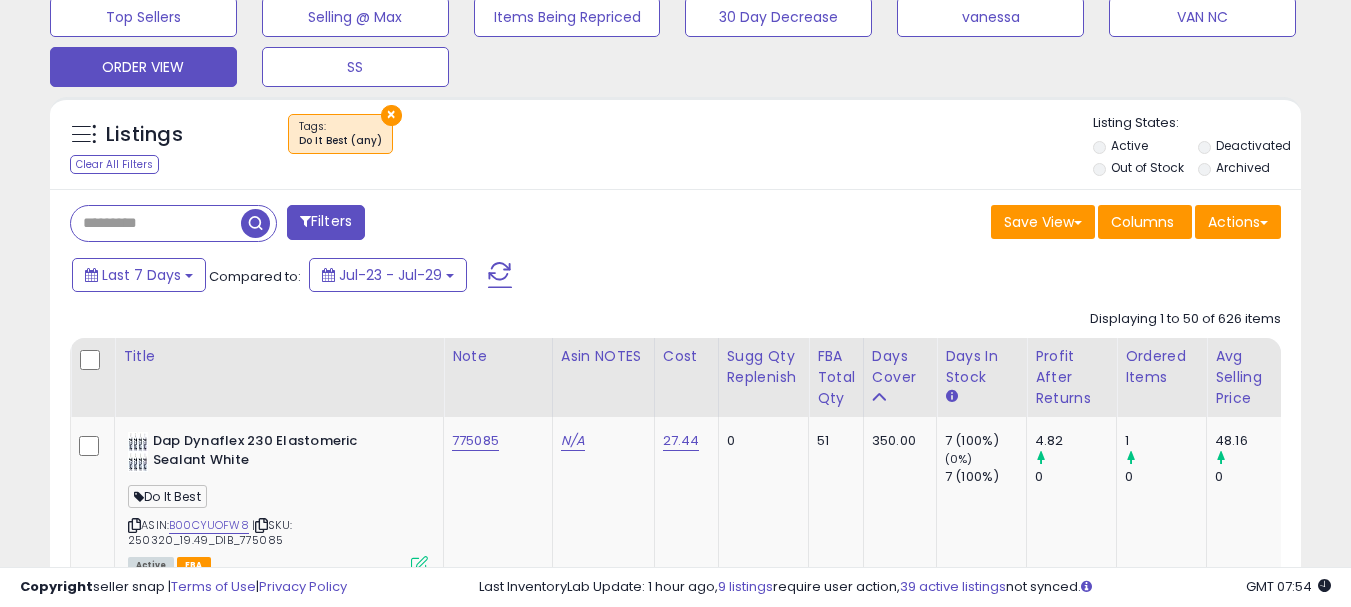 scroll, scrollTop: 704, scrollLeft: 0, axis: vertical 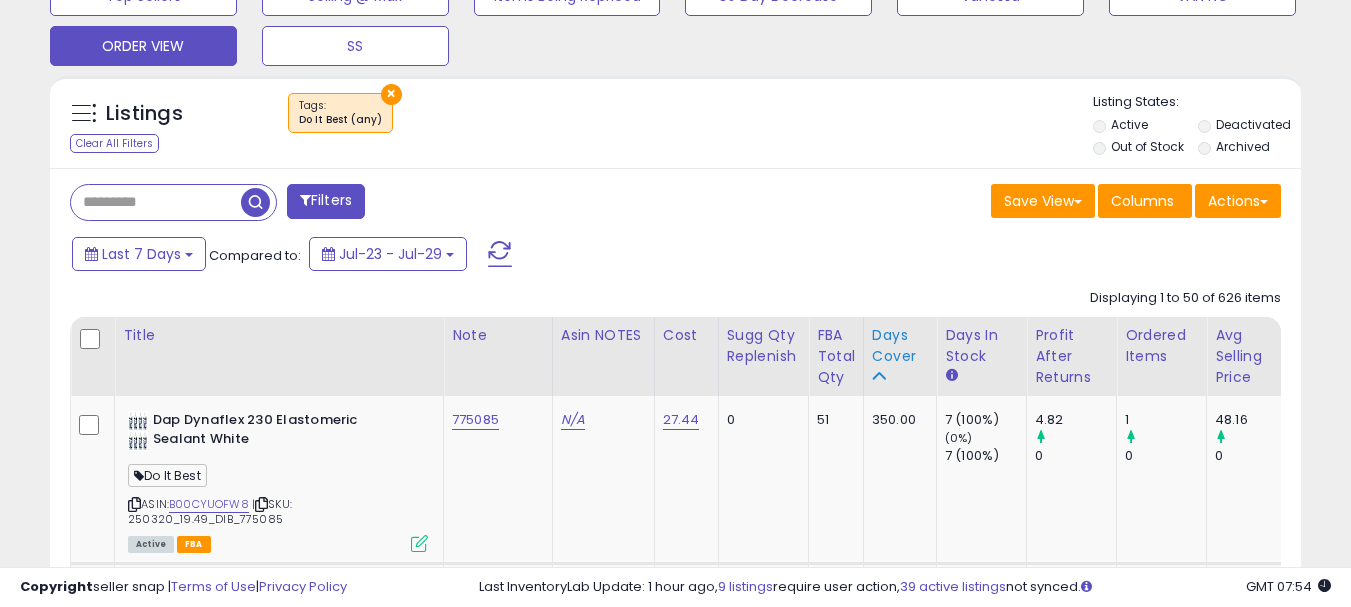 click on "Days Cover" at bounding box center [900, 346] 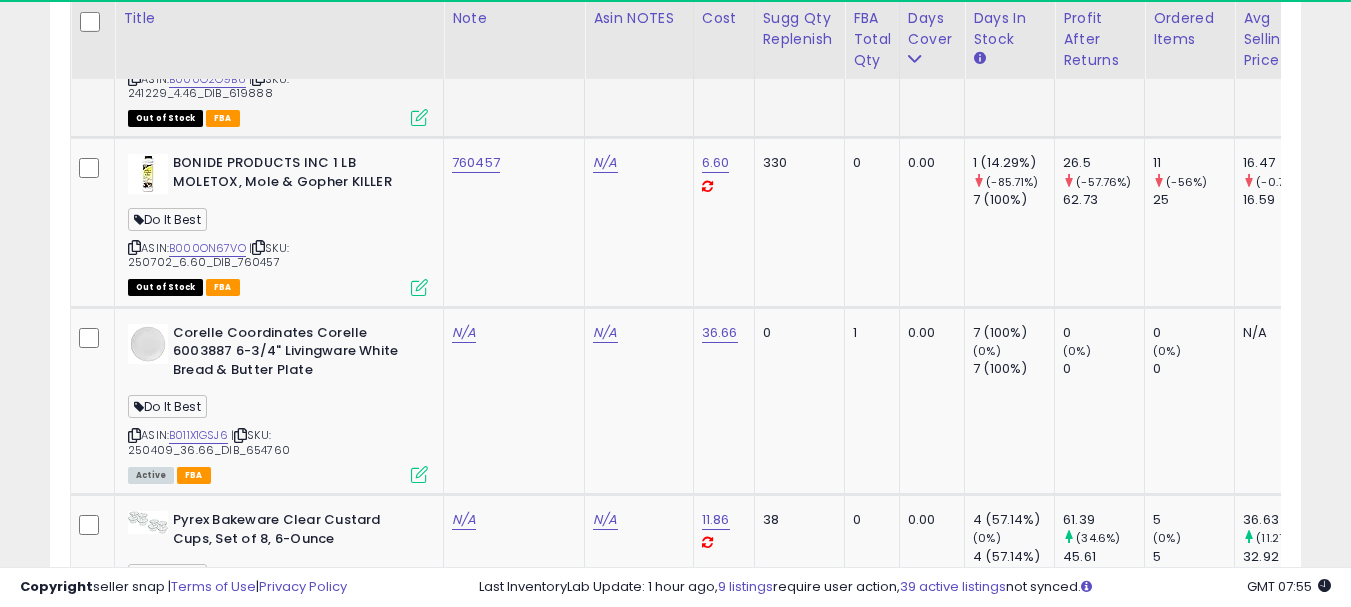 scroll, scrollTop: 1304, scrollLeft: 0, axis: vertical 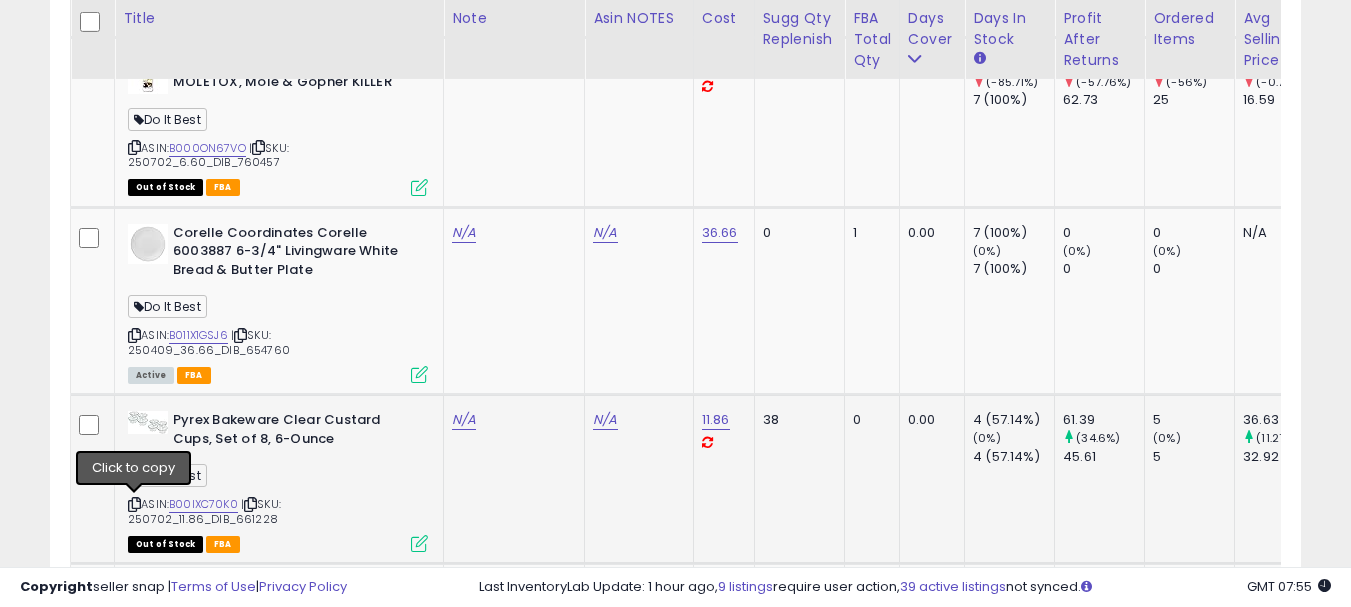 click at bounding box center (134, 504) 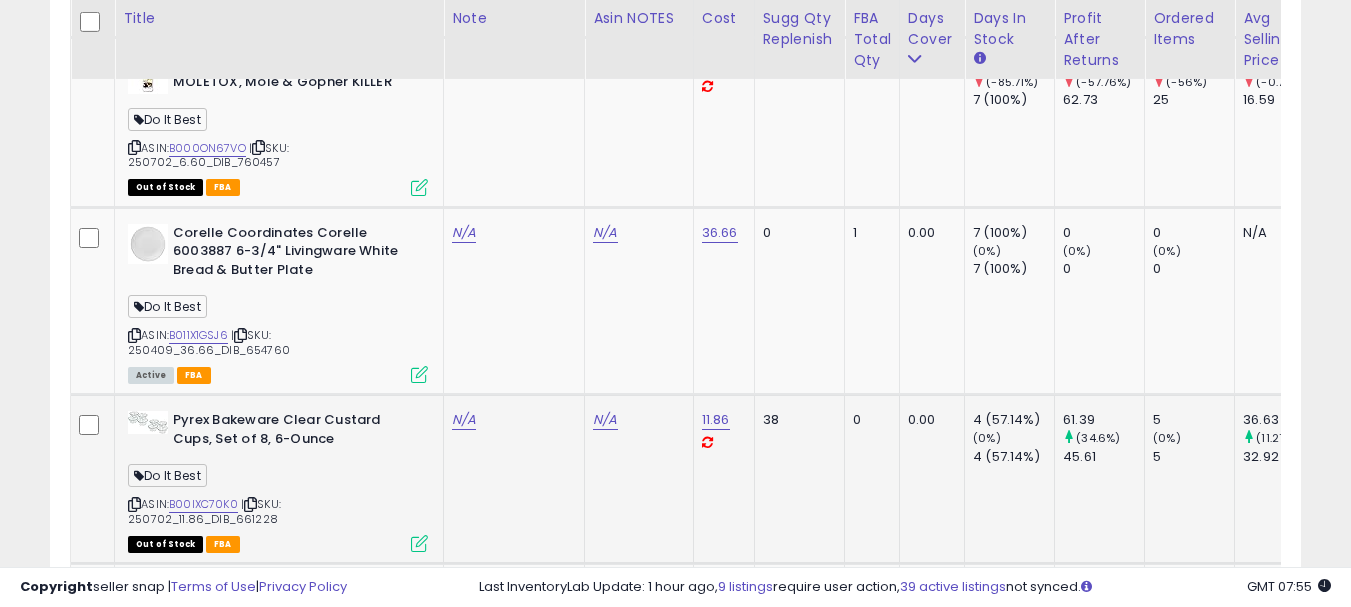 click on "Pyrex Bakeware Clear Custard Cups, Set of 8, 6-Ounce" at bounding box center (294, 432) 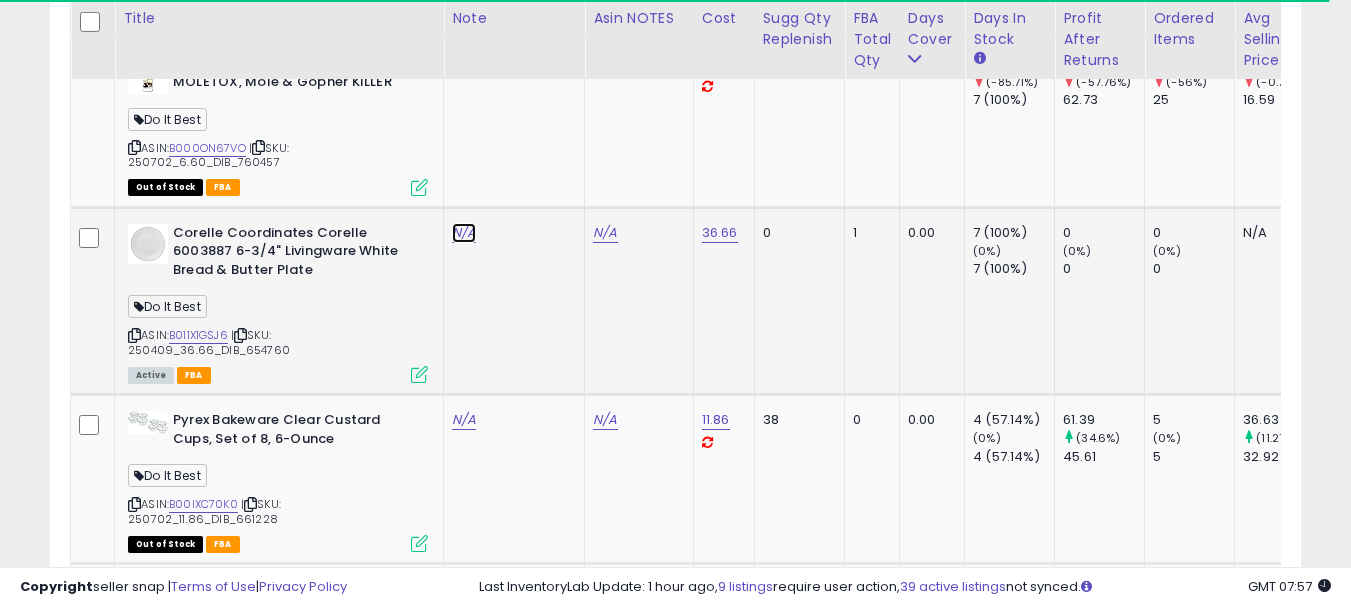 click on "N/A" at bounding box center [464, 233] 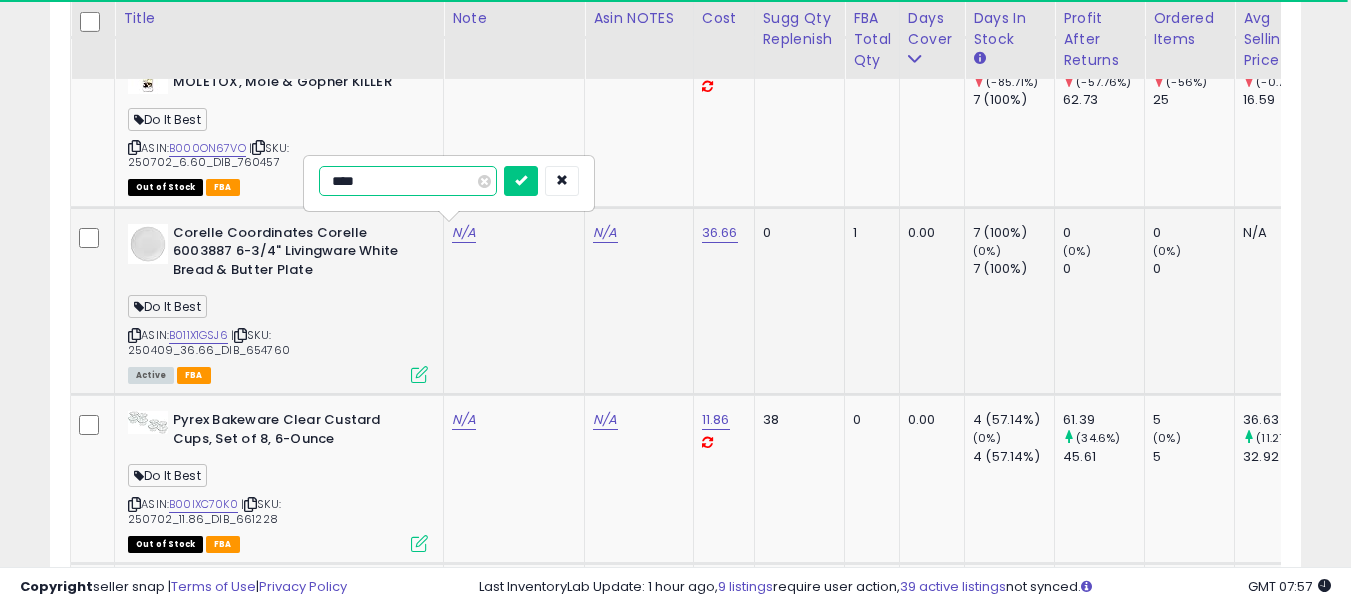 click on "****" at bounding box center [408, 181] 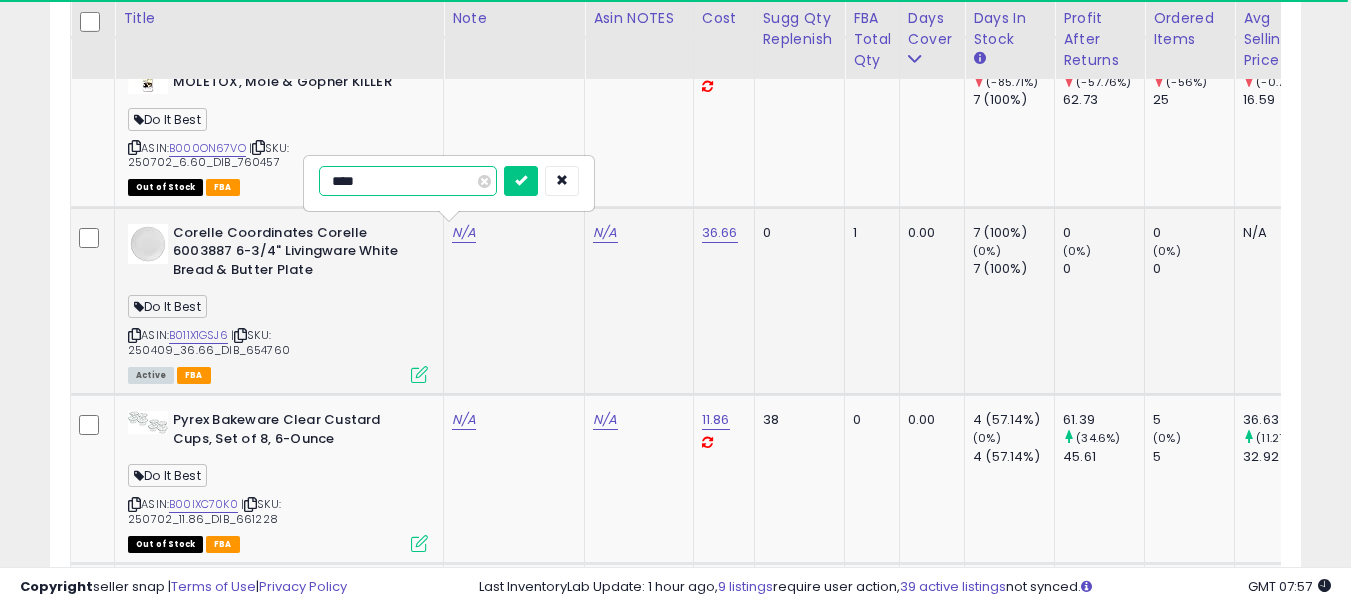 click on "****" at bounding box center [408, 181] 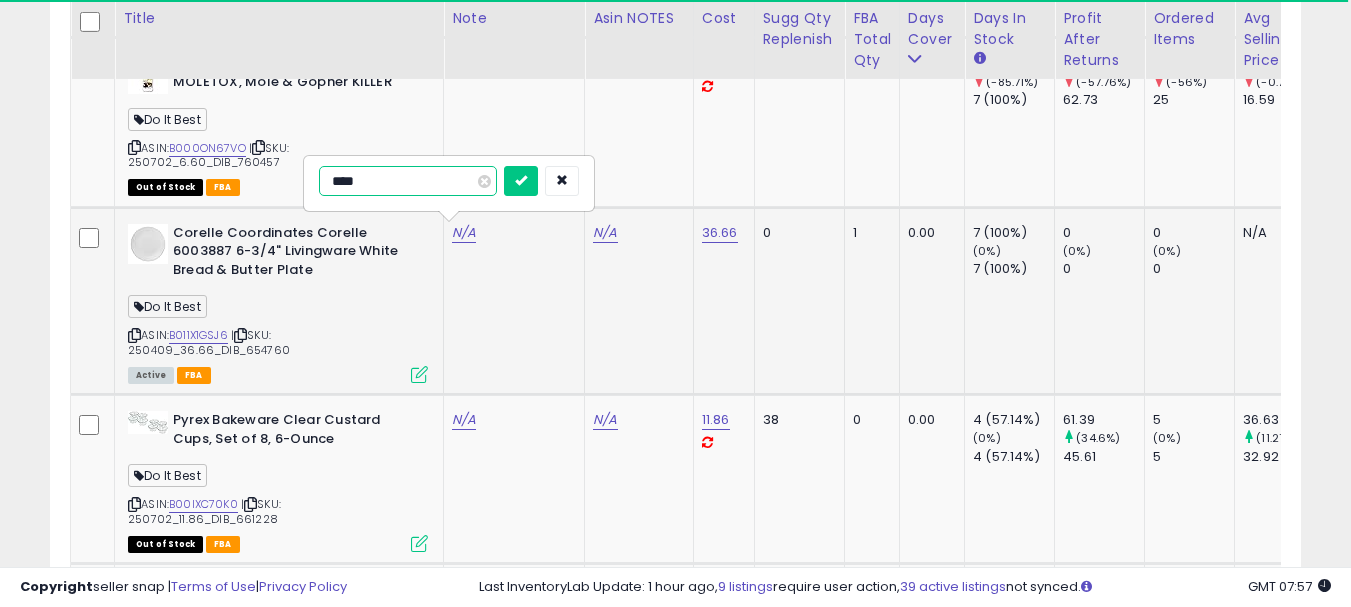 paste on "**" 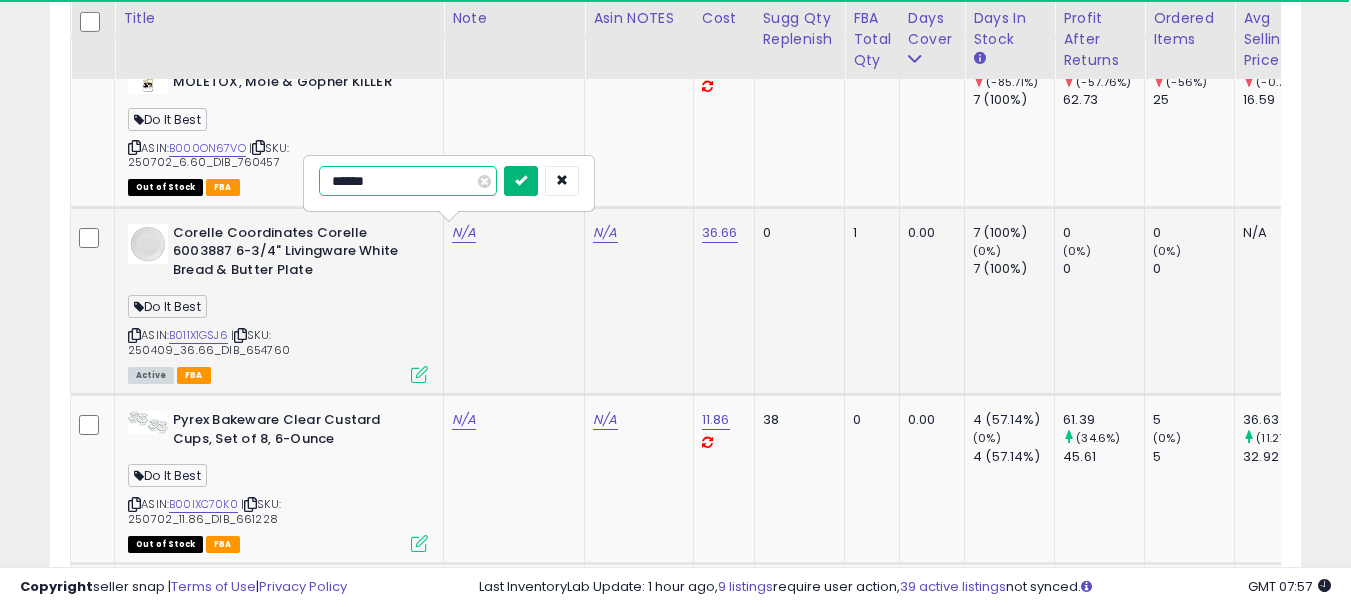 type on "******" 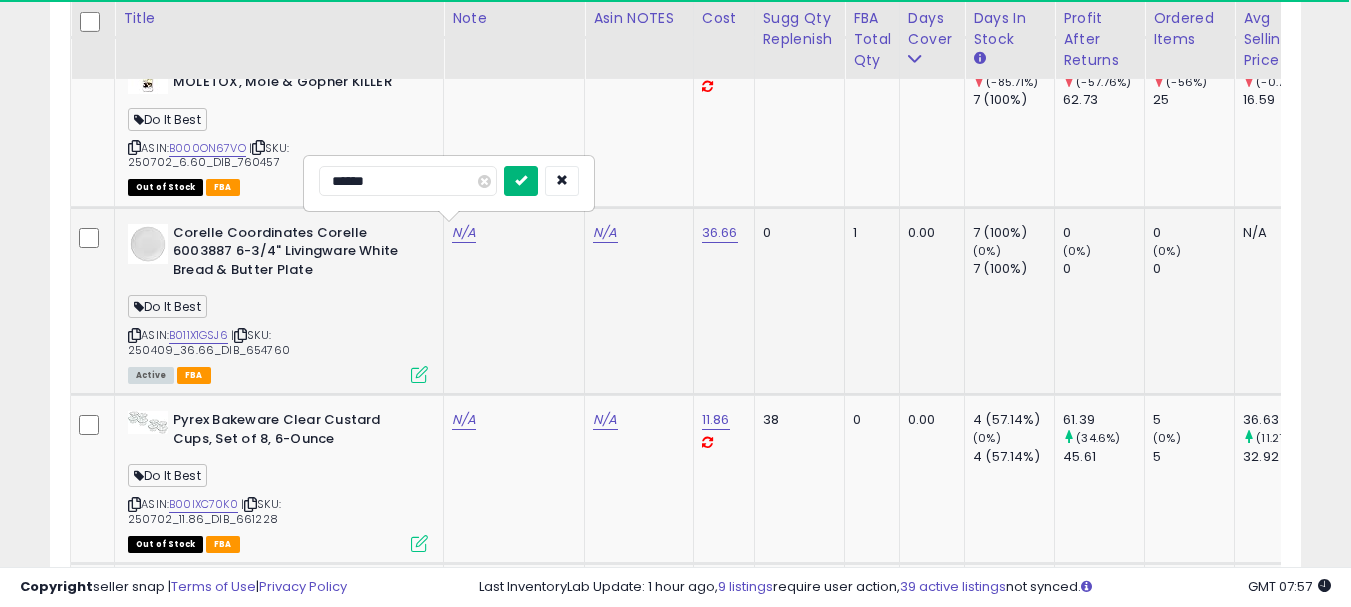 click at bounding box center [521, 180] 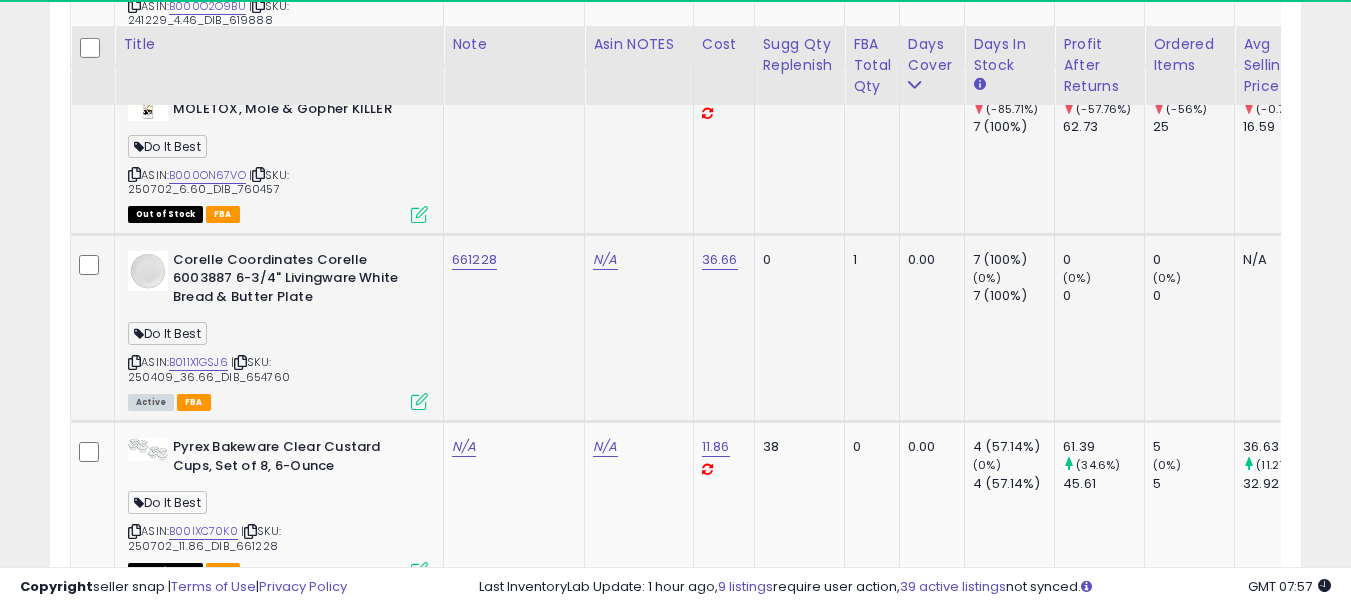 scroll, scrollTop: 1304, scrollLeft: 0, axis: vertical 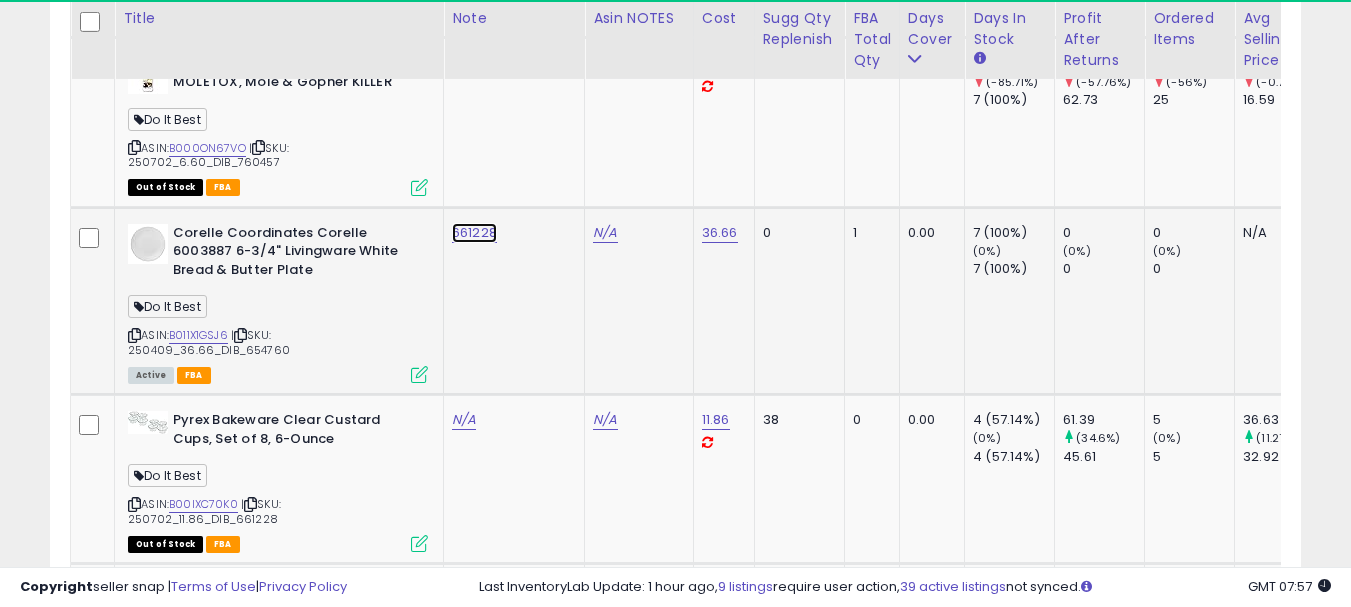 click on "661228" at bounding box center (474, -180) 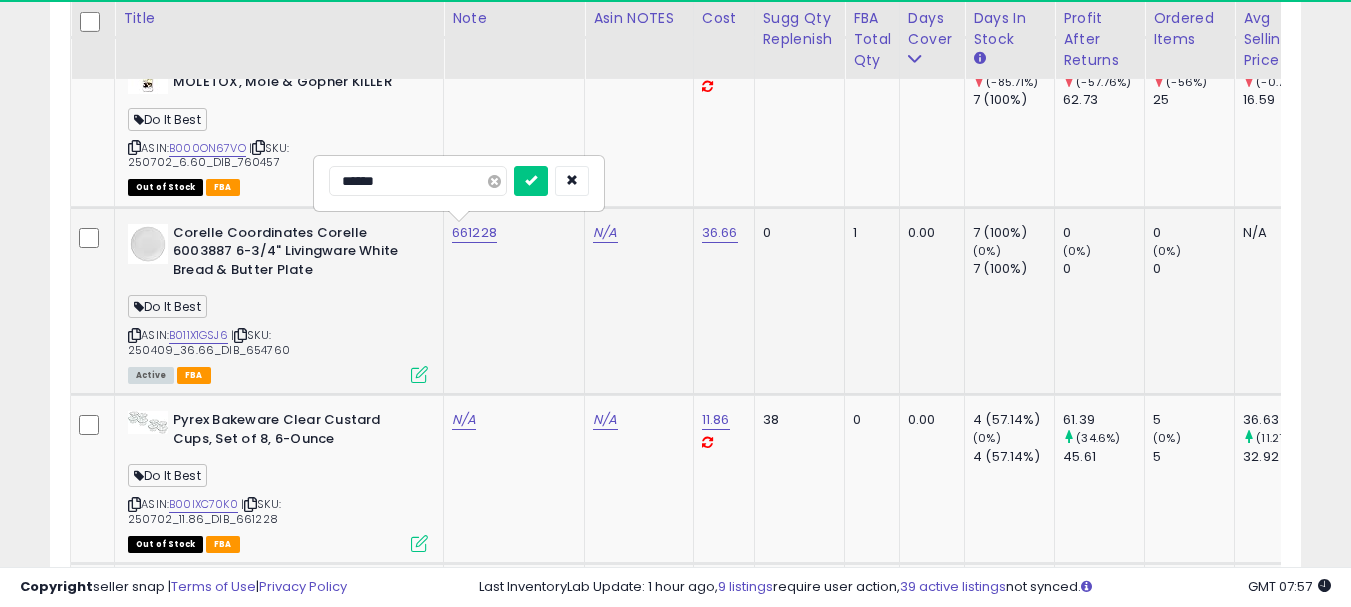 click at bounding box center (494, 181) 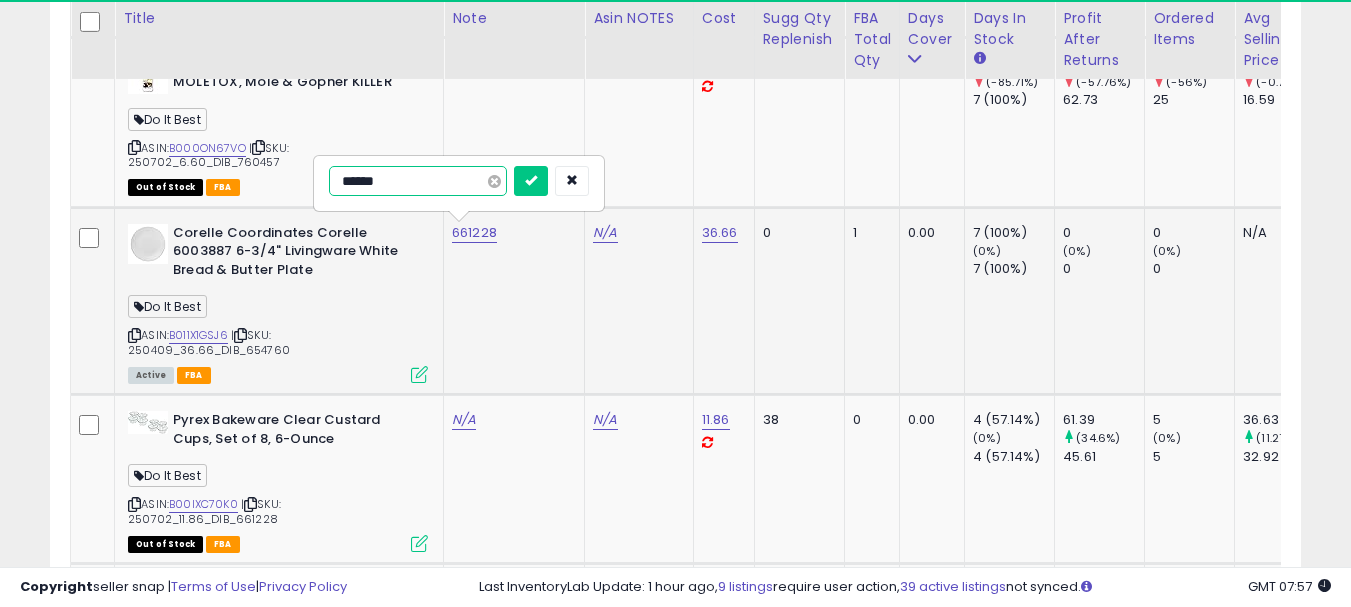 type 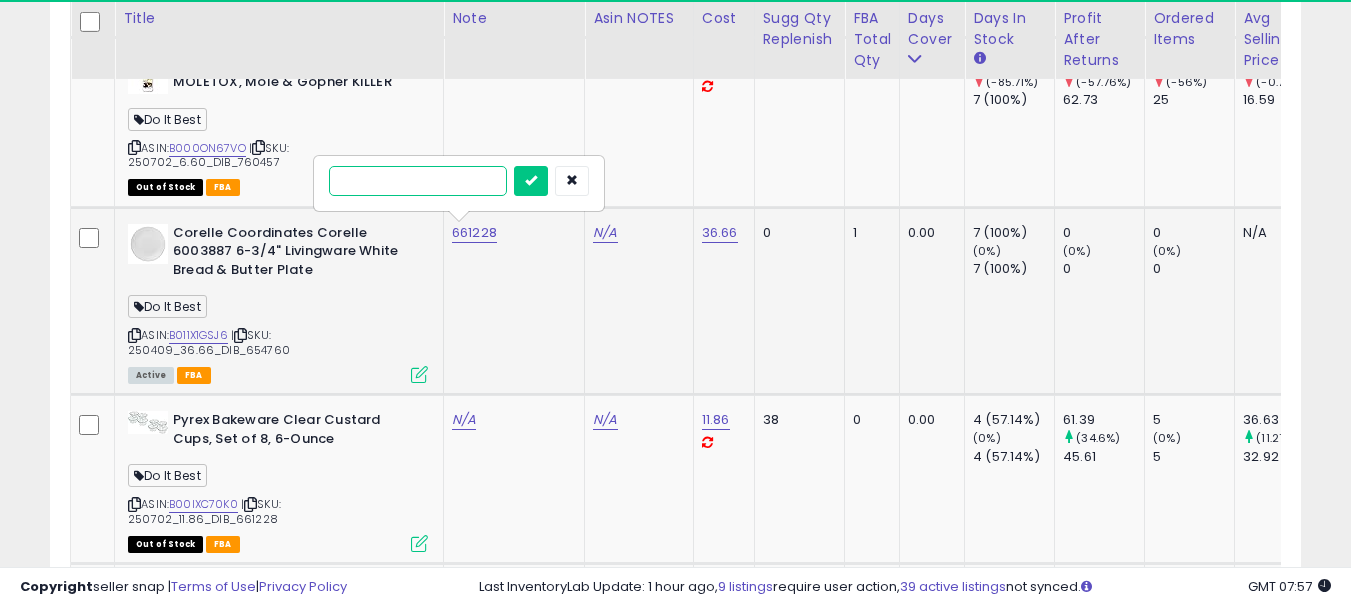 click at bounding box center [418, 181] 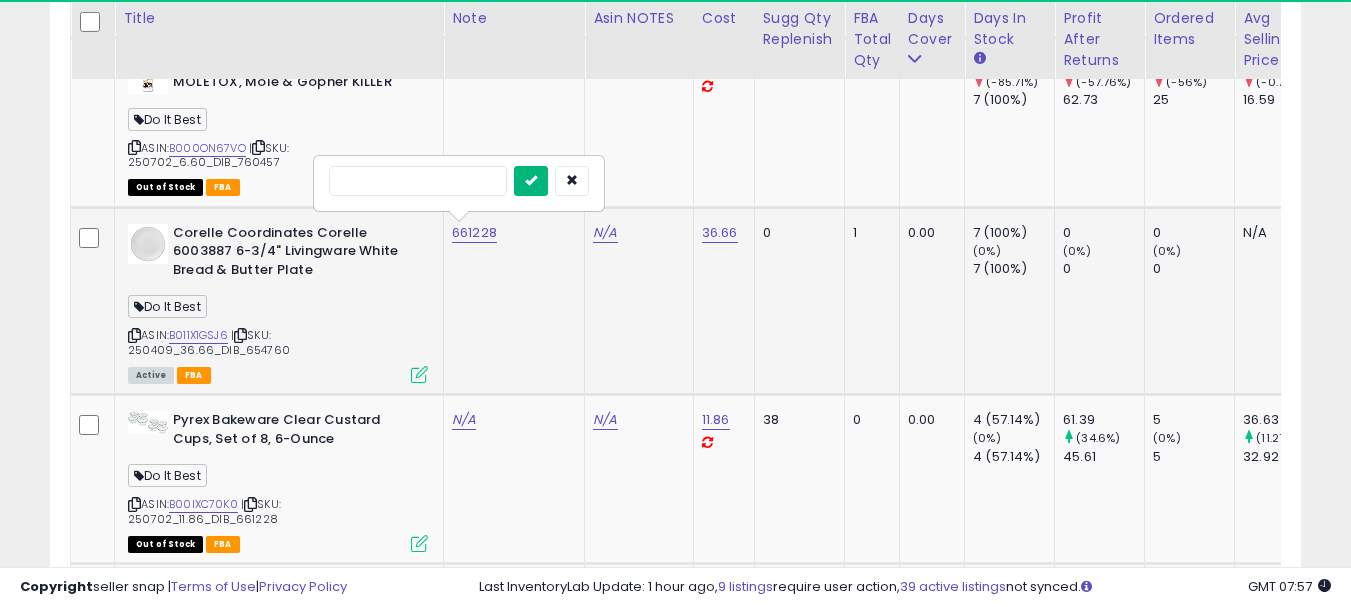click at bounding box center [531, 180] 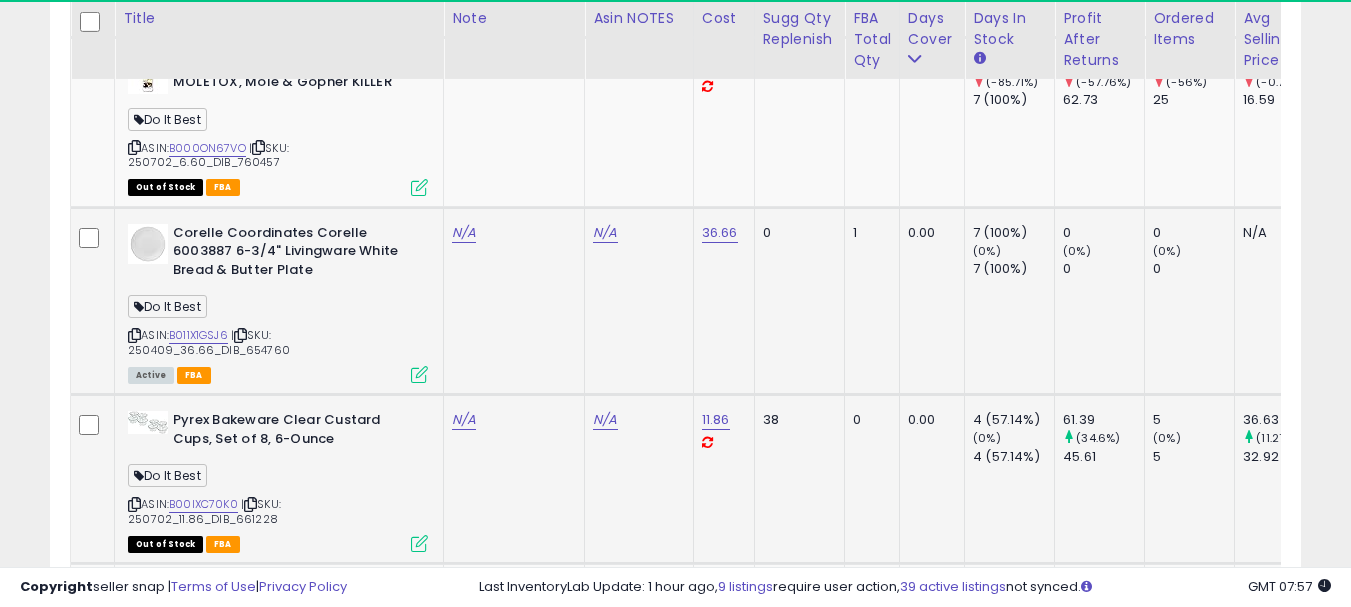 scroll, scrollTop: 1404, scrollLeft: 0, axis: vertical 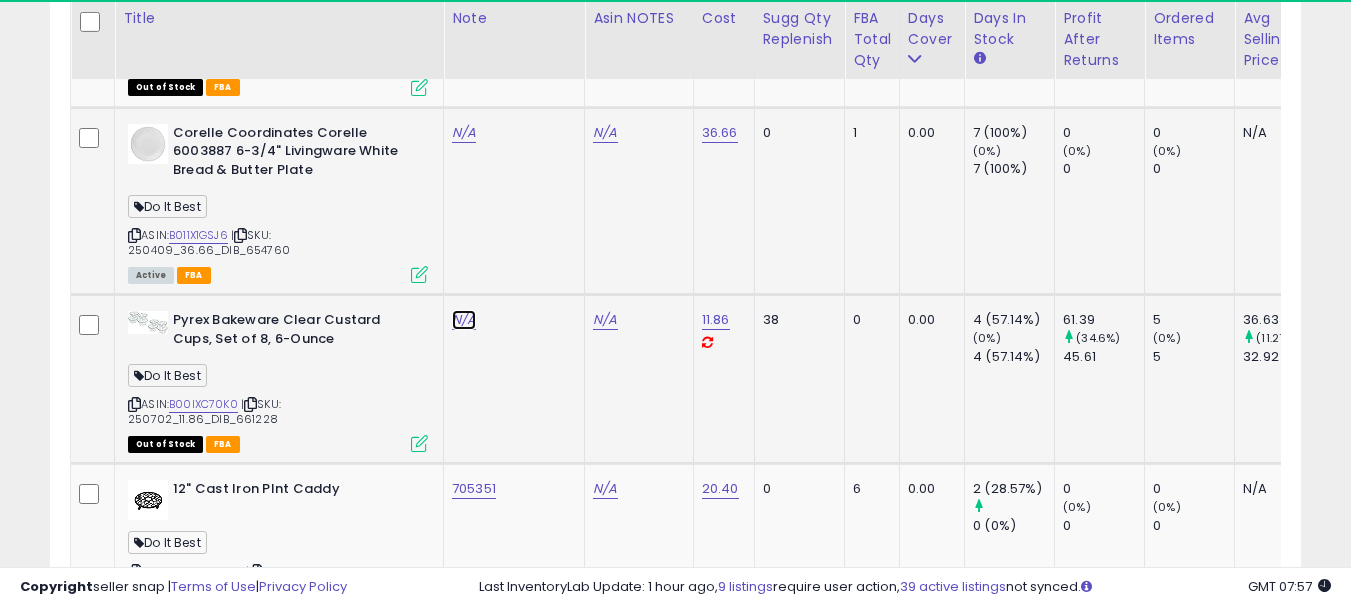 click on "N/A" at bounding box center [464, 133] 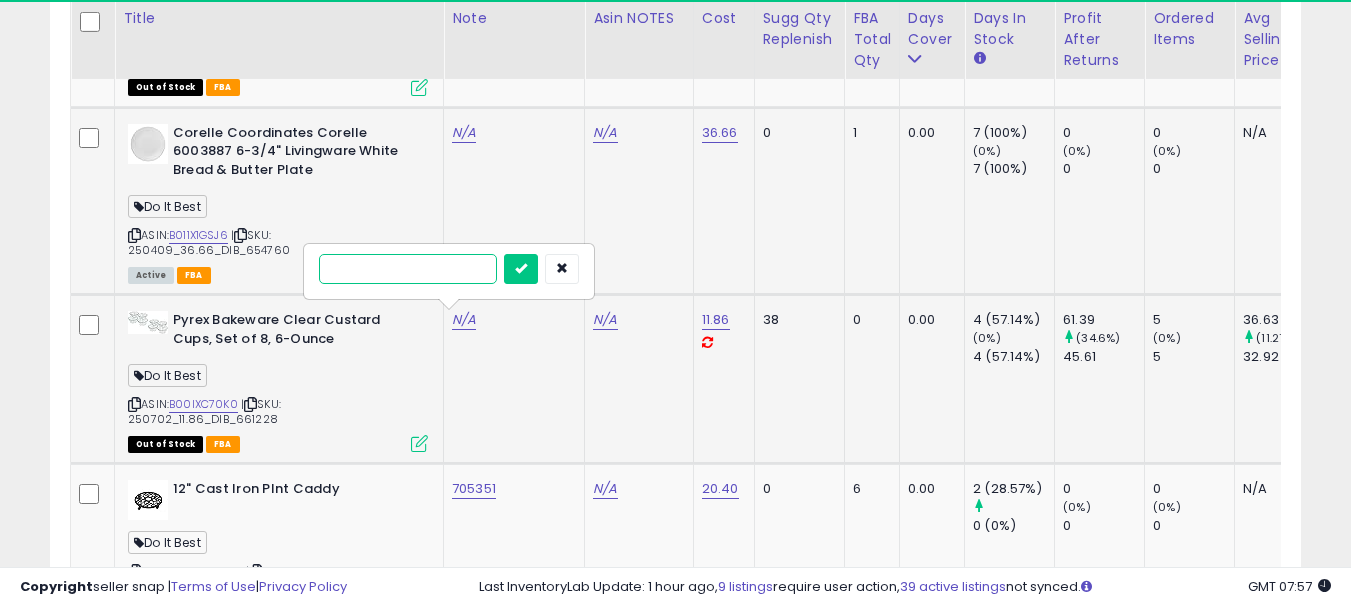 paste on "******" 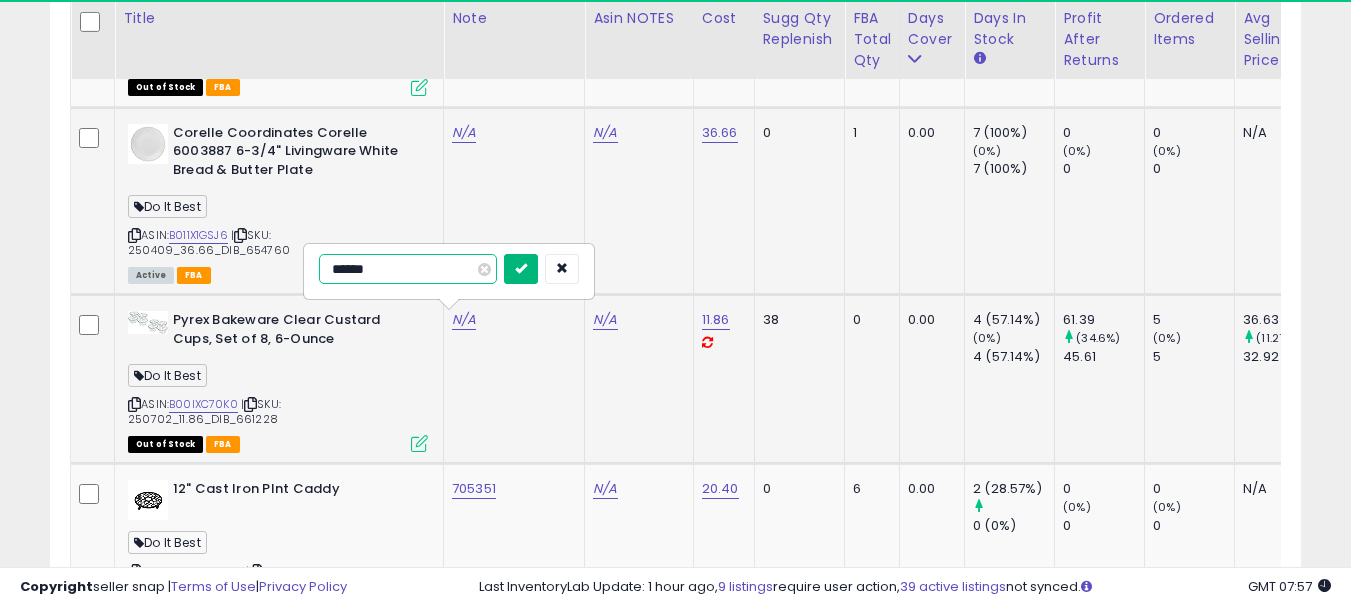type on "******" 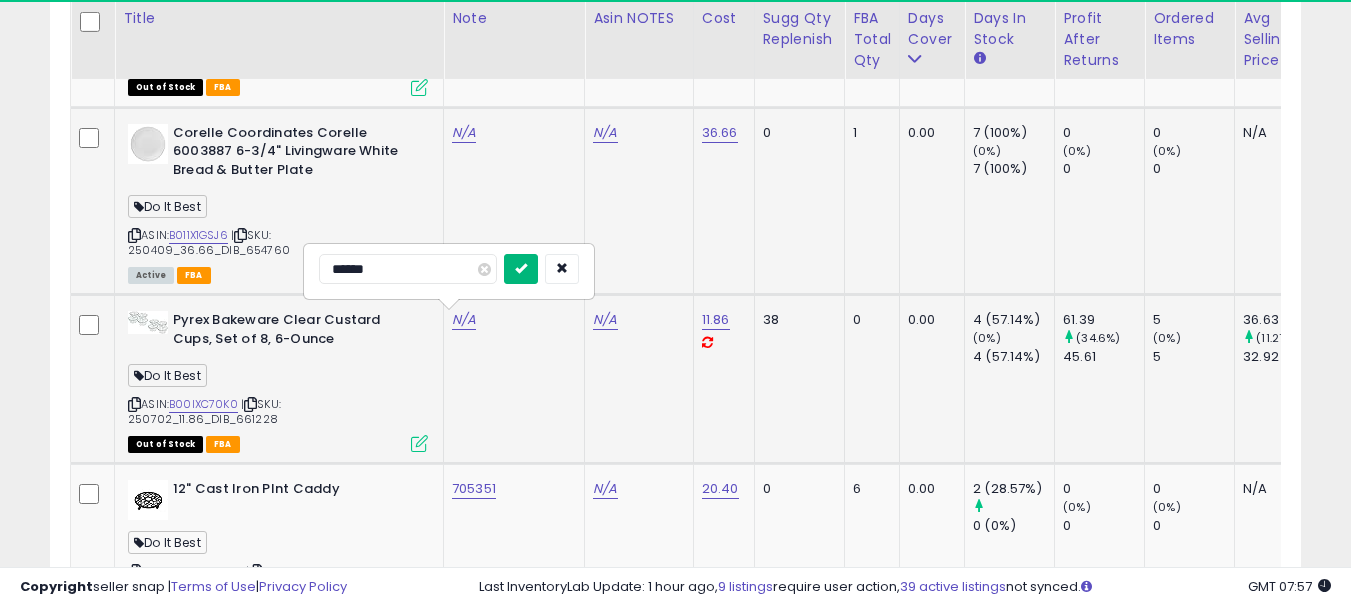click at bounding box center [521, 268] 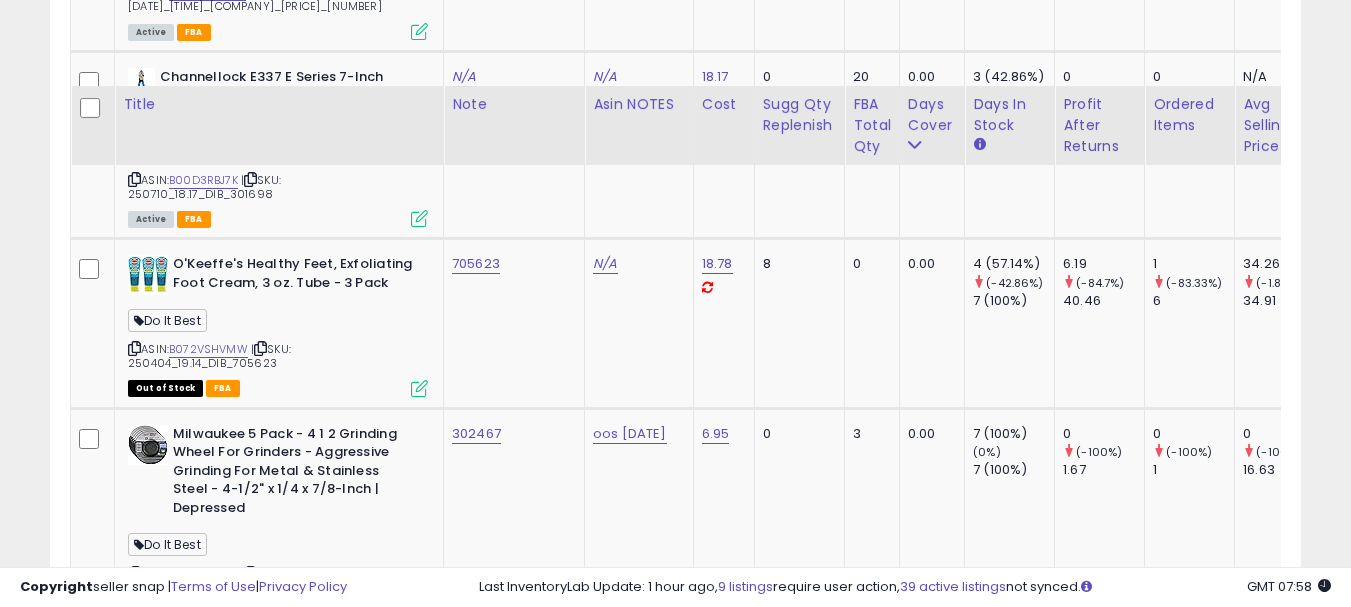 scroll, scrollTop: 2304, scrollLeft: 0, axis: vertical 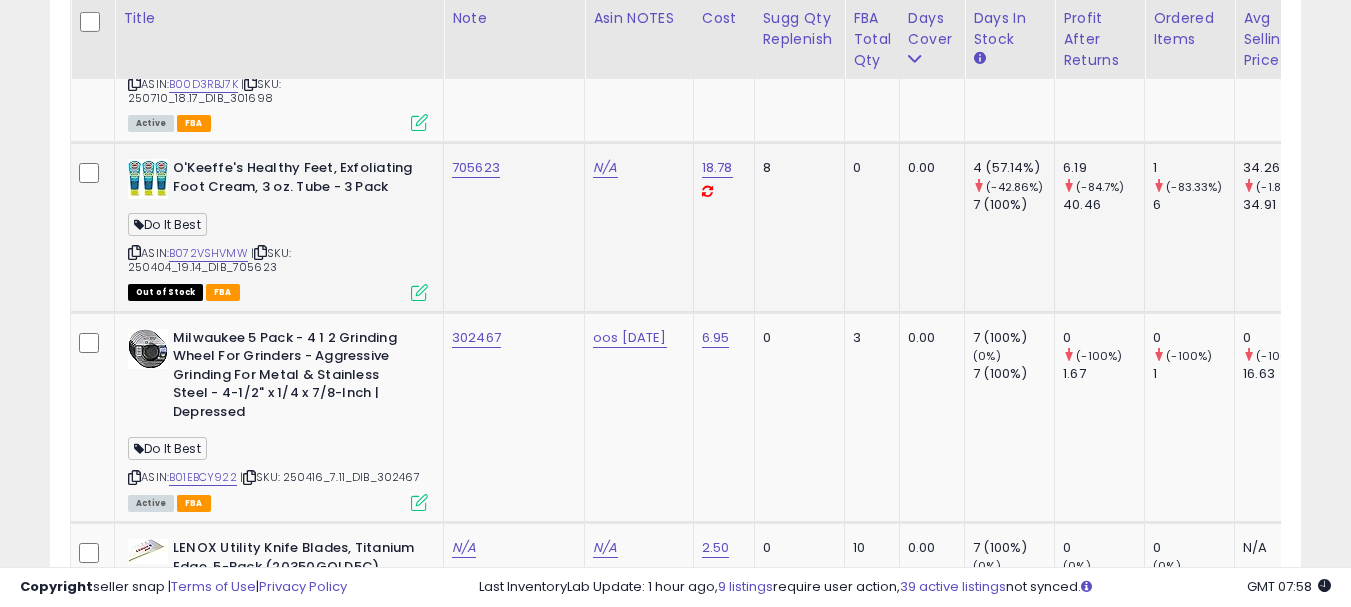 click on "705623" 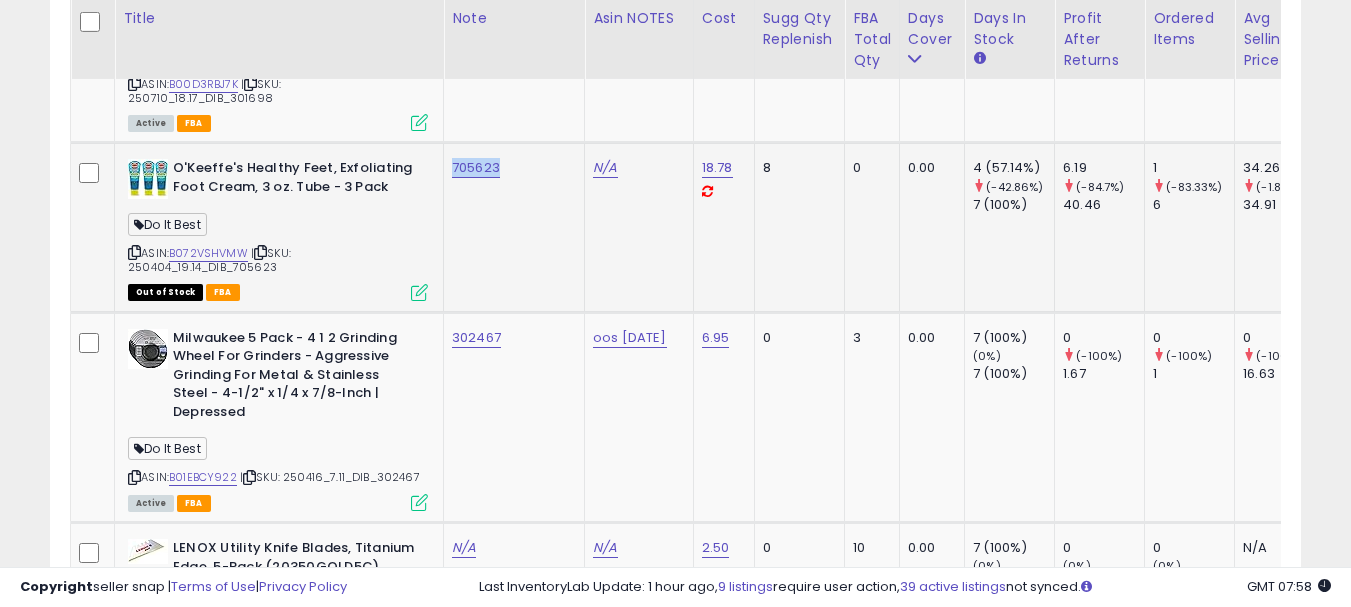 copy on "705623" 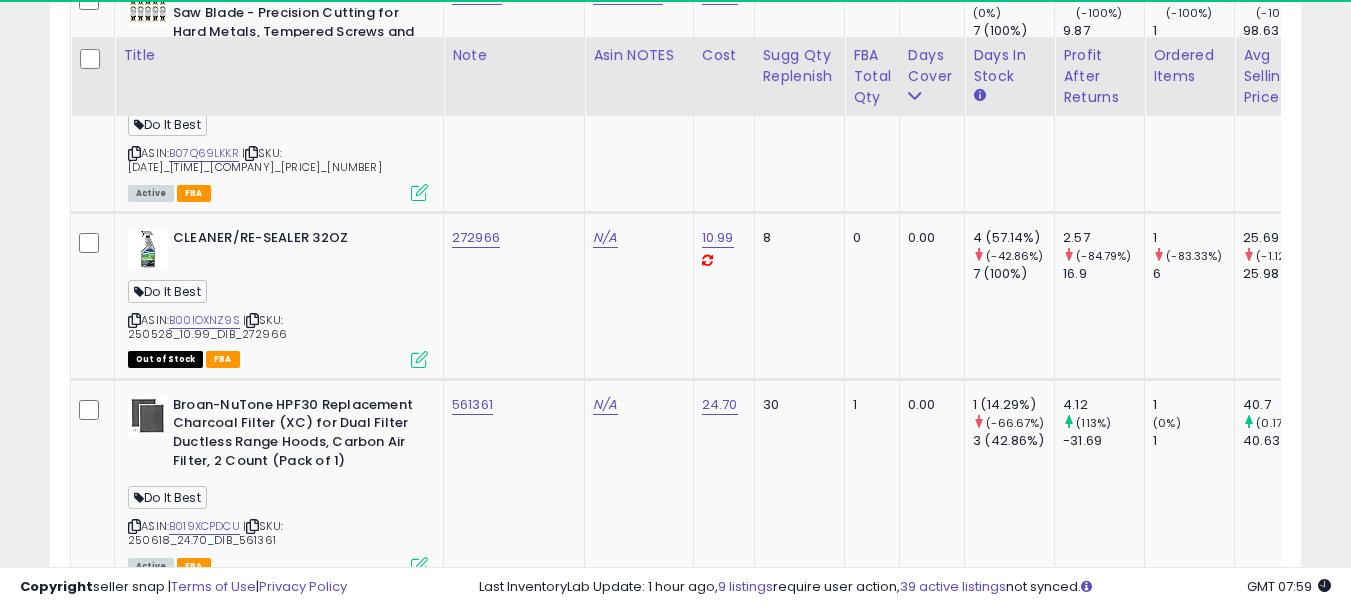 scroll, scrollTop: 5404, scrollLeft: 0, axis: vertical 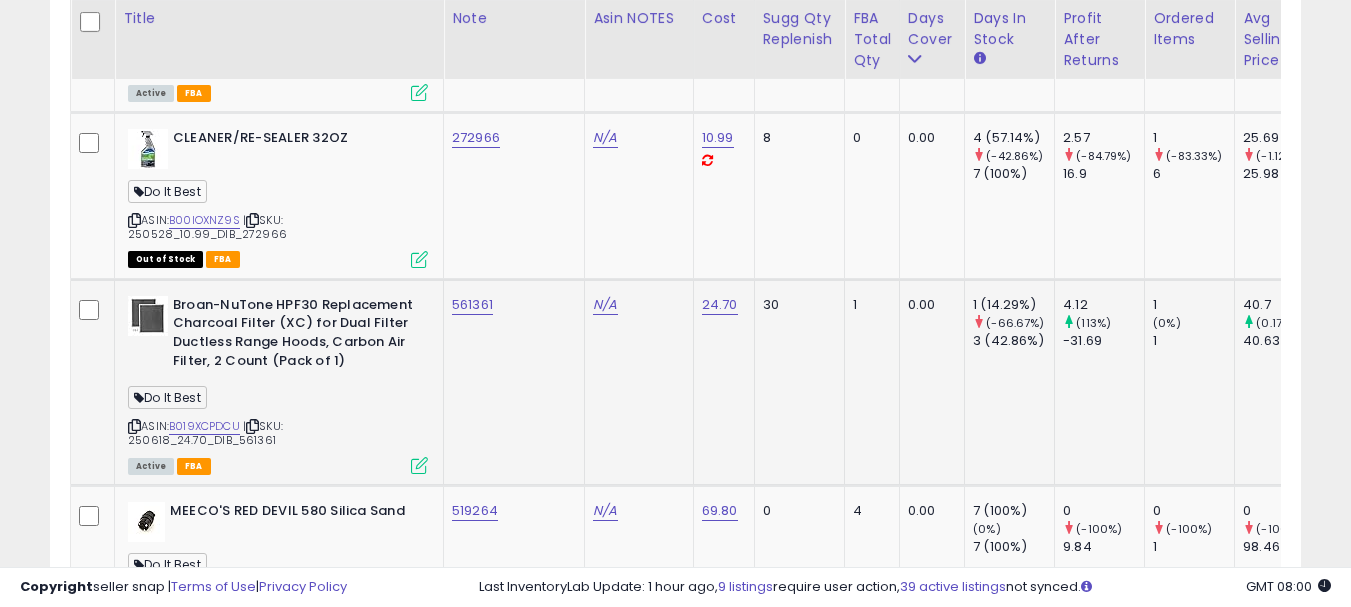 click on "561361" 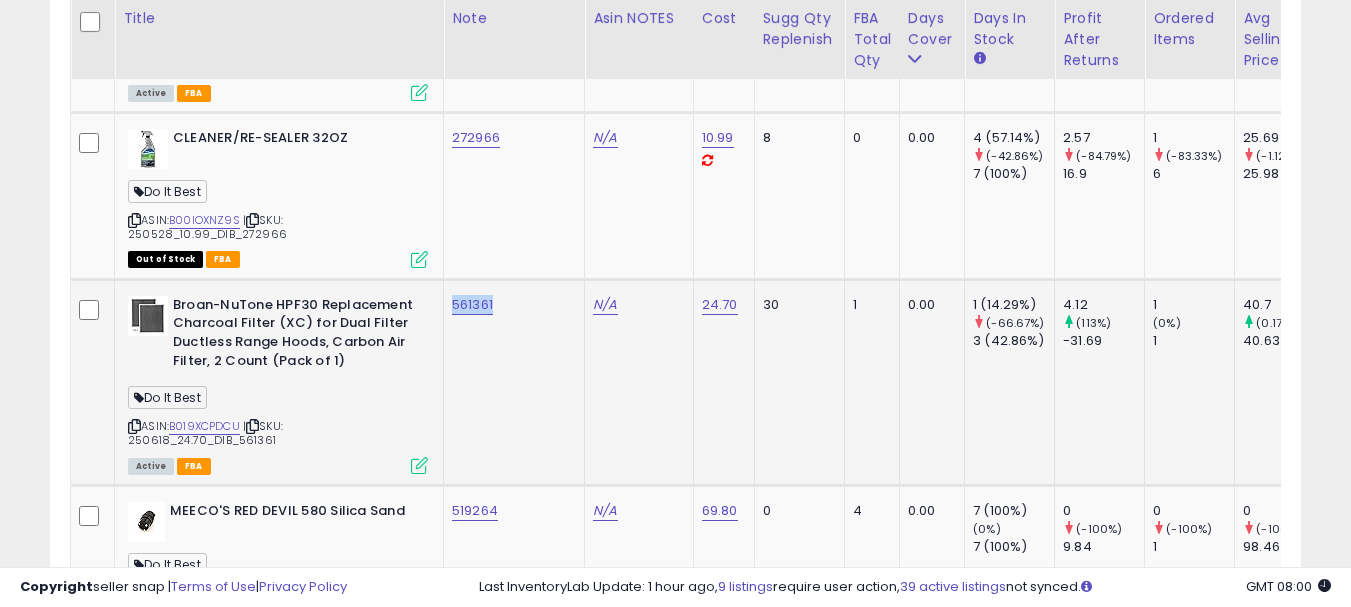 click on "561361" 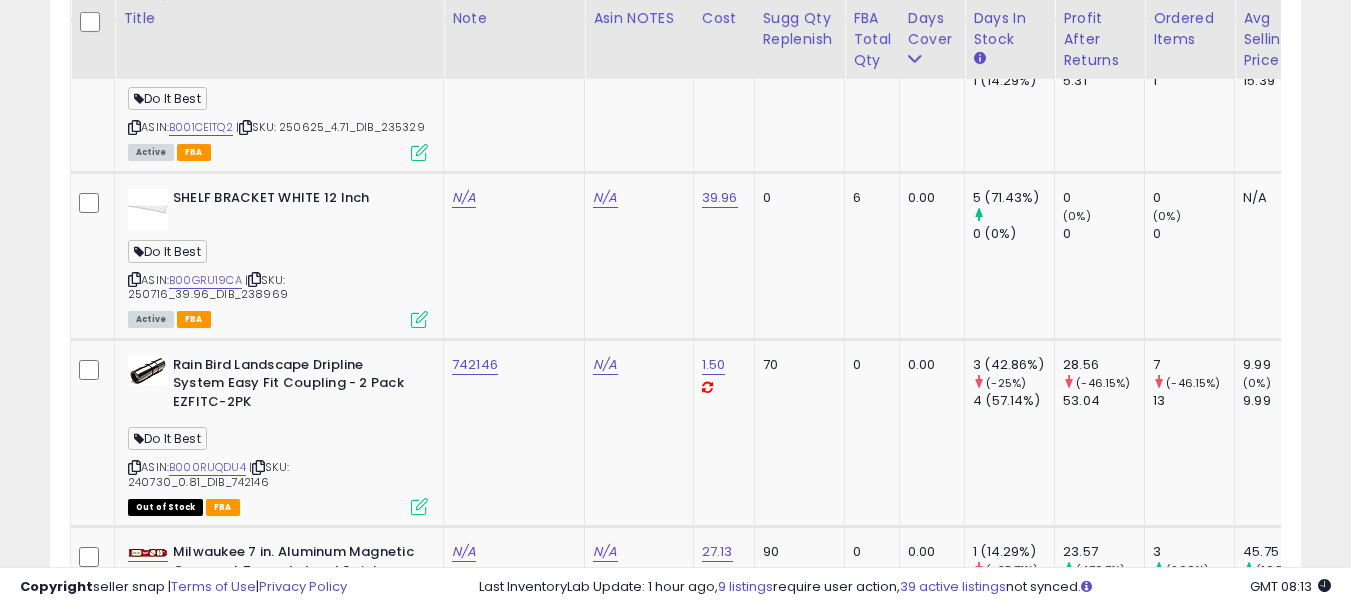 scroll, scrollTop: 8904, scrollLeft: 0, axis: vertical 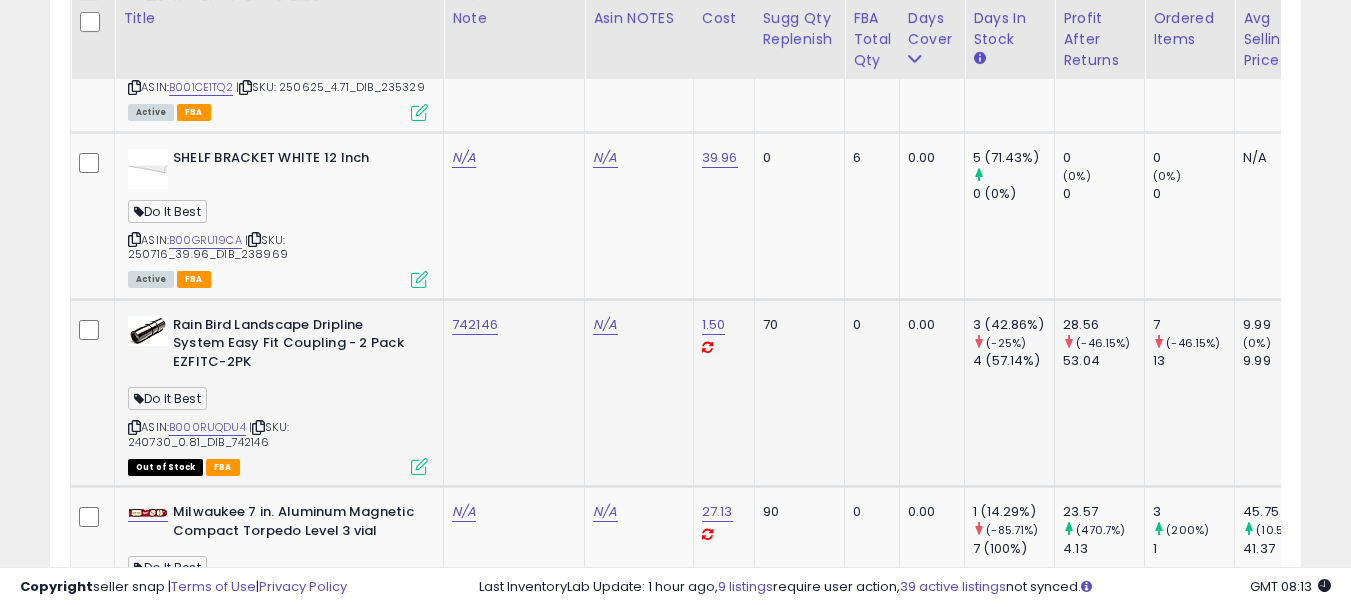 click on "742146" 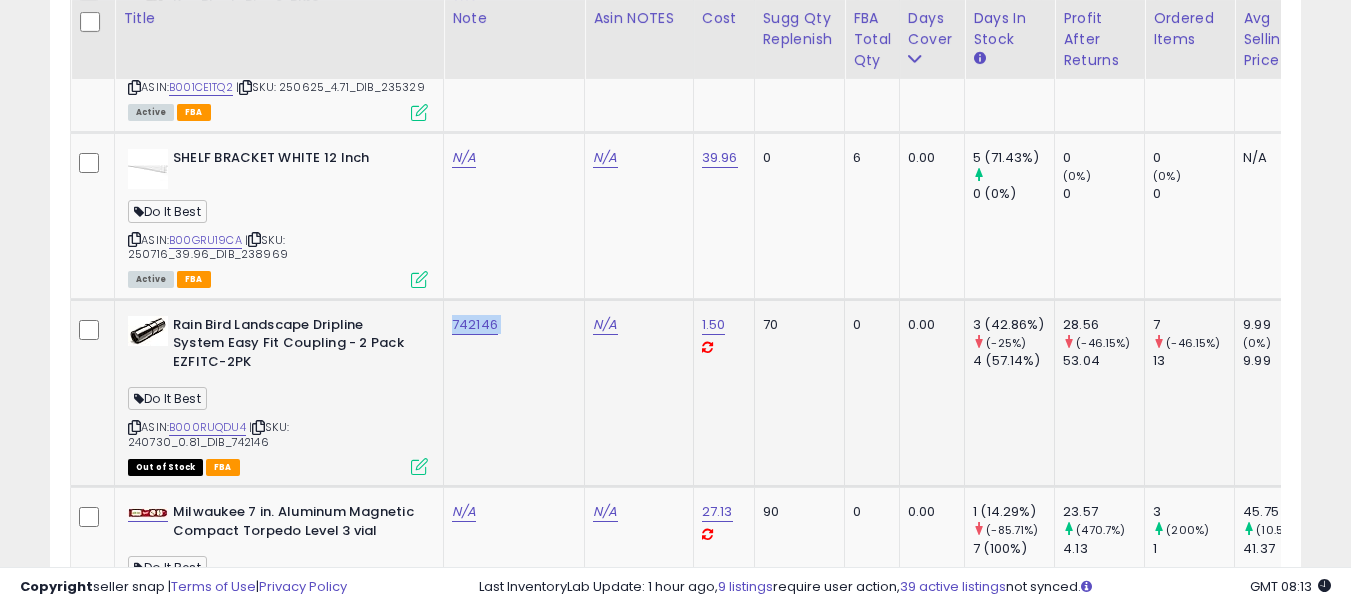 click on "742146" 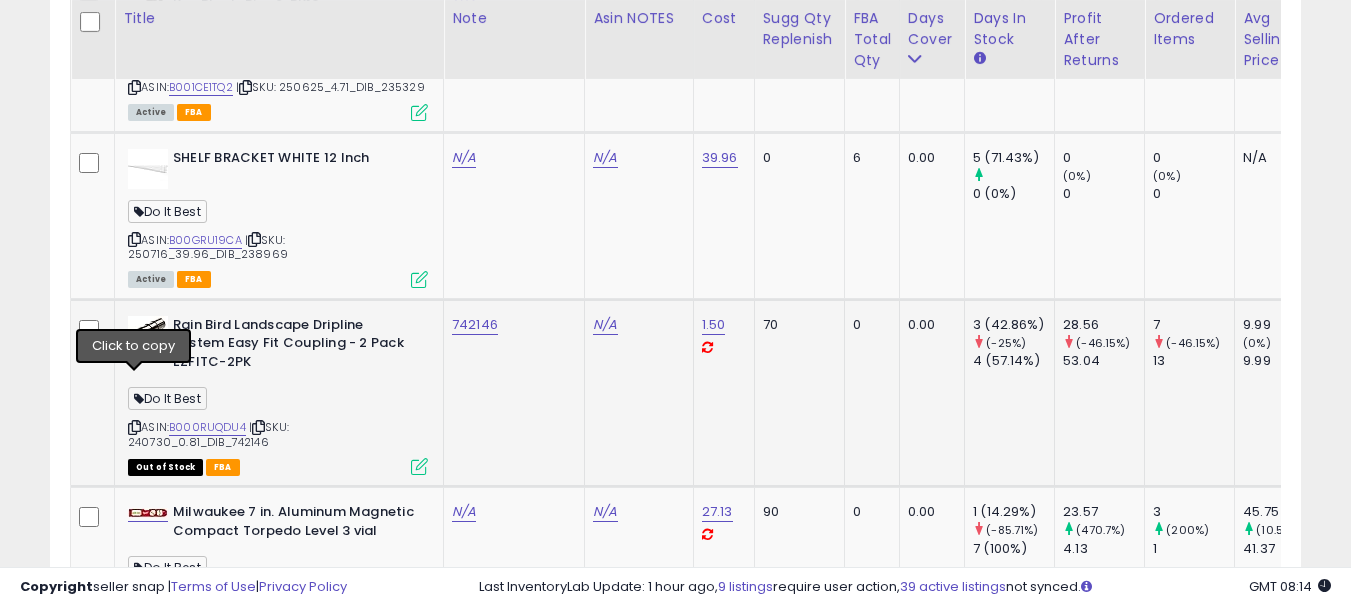 click at bounding box center (134, 427) 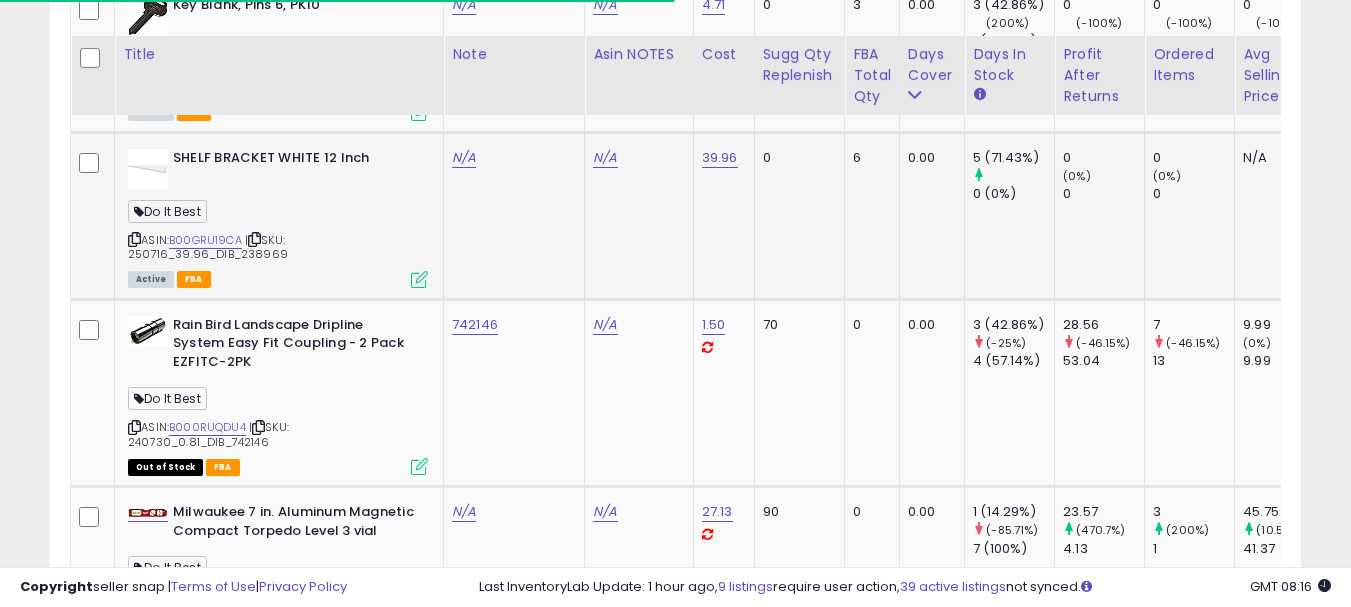 scroll, scrollTop: 9104, scrollLeft: 0, axis: vertical 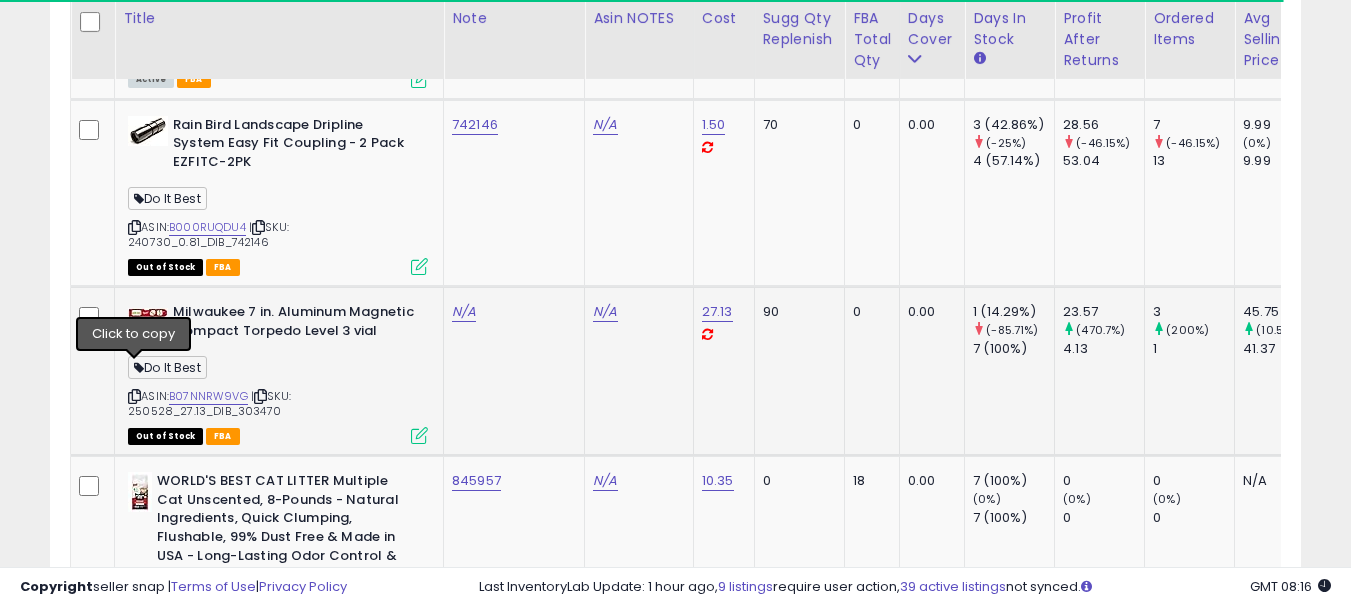 click at bounding box center [134, 396] 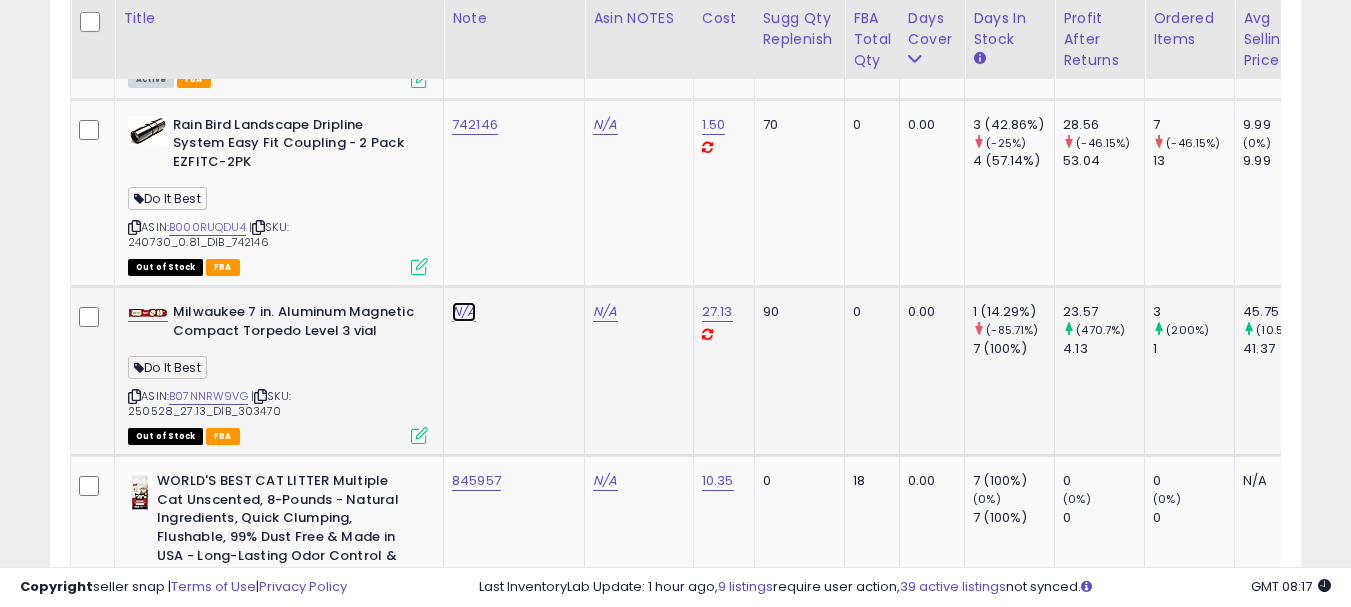 click on "N/A" at bounding box center [464, -7567] 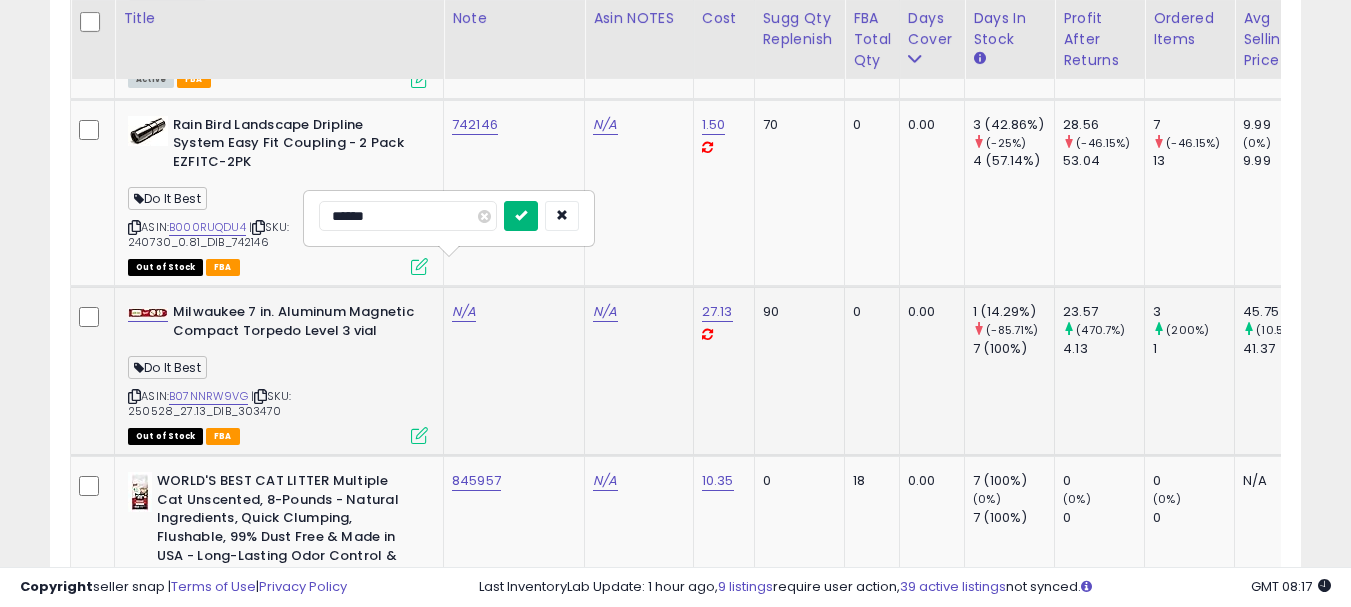 type on "******" 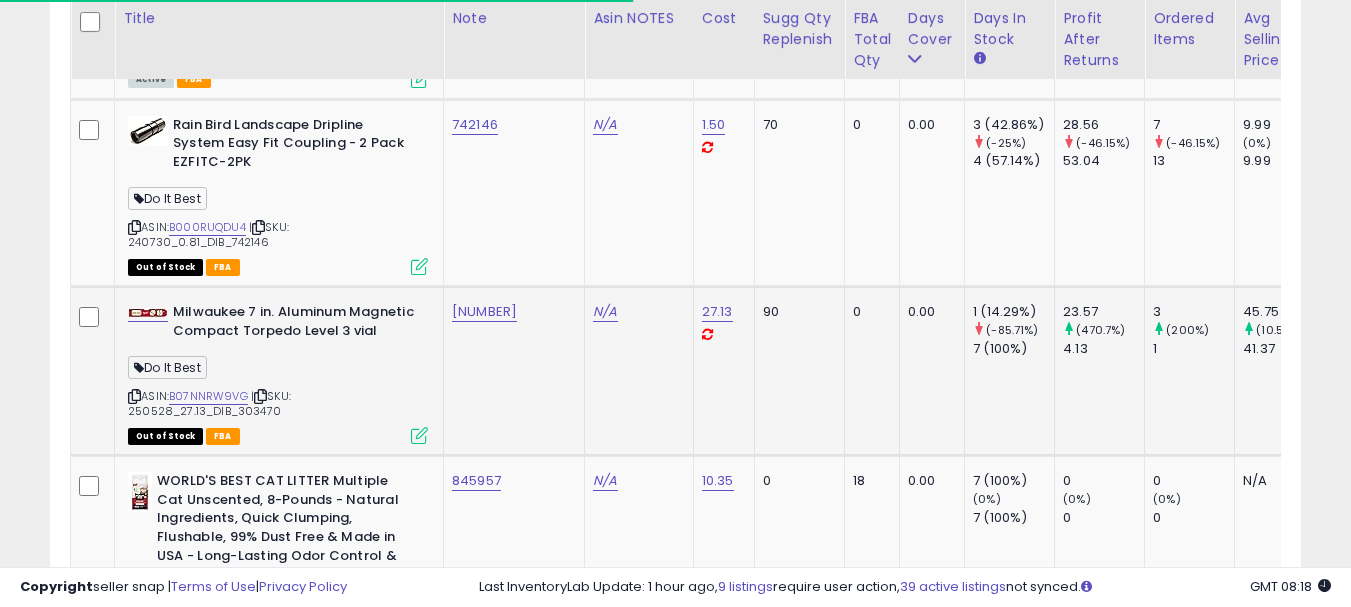 scroll, scrollTop: 0, scrollLeft: 206, axis: horizontal 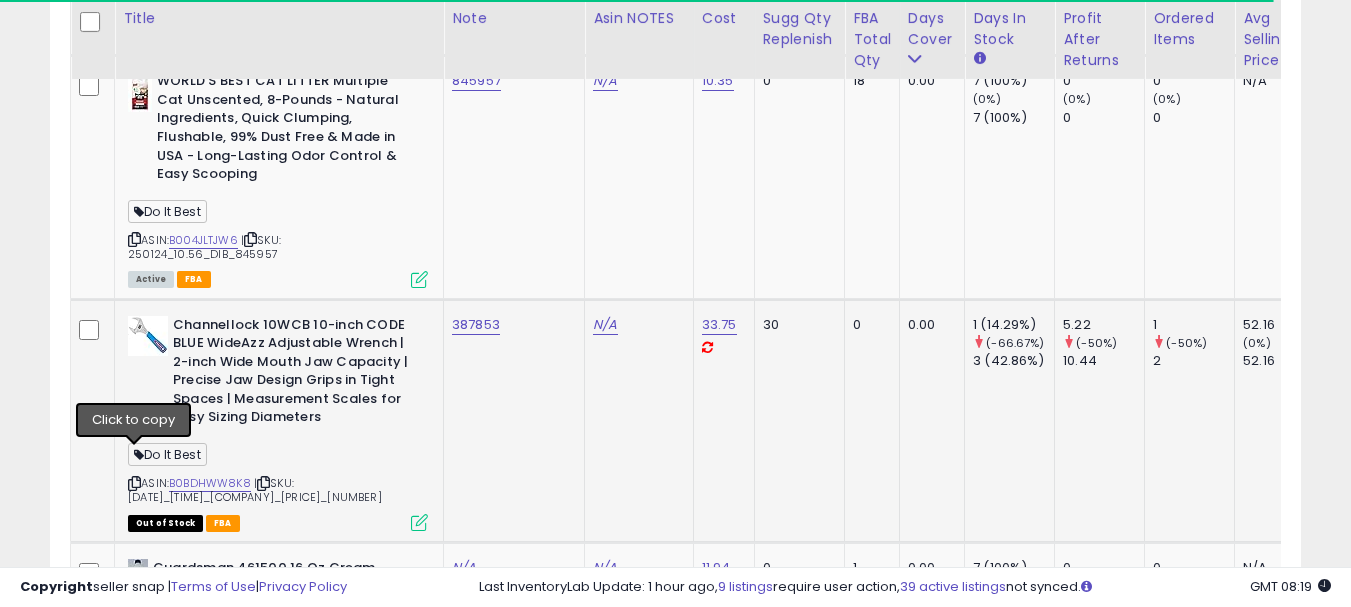 click at bounding box center [134, 483] 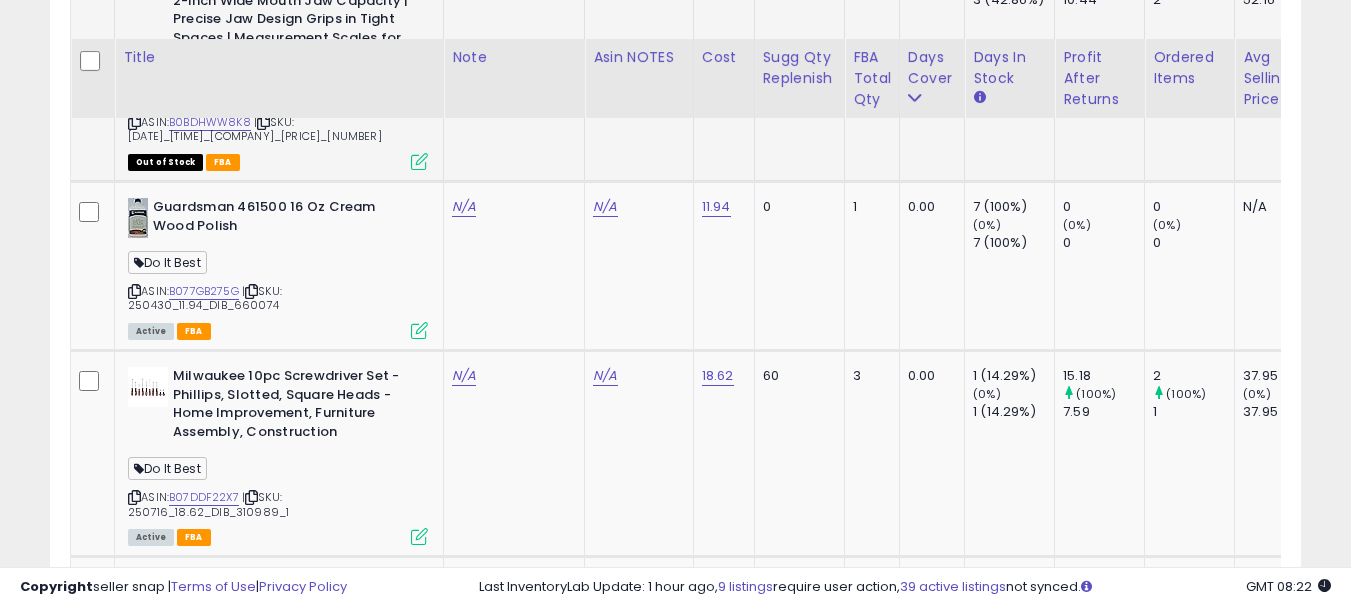 scroll, scrollTop: 9904, scrollLeft: 0, axis: vertical 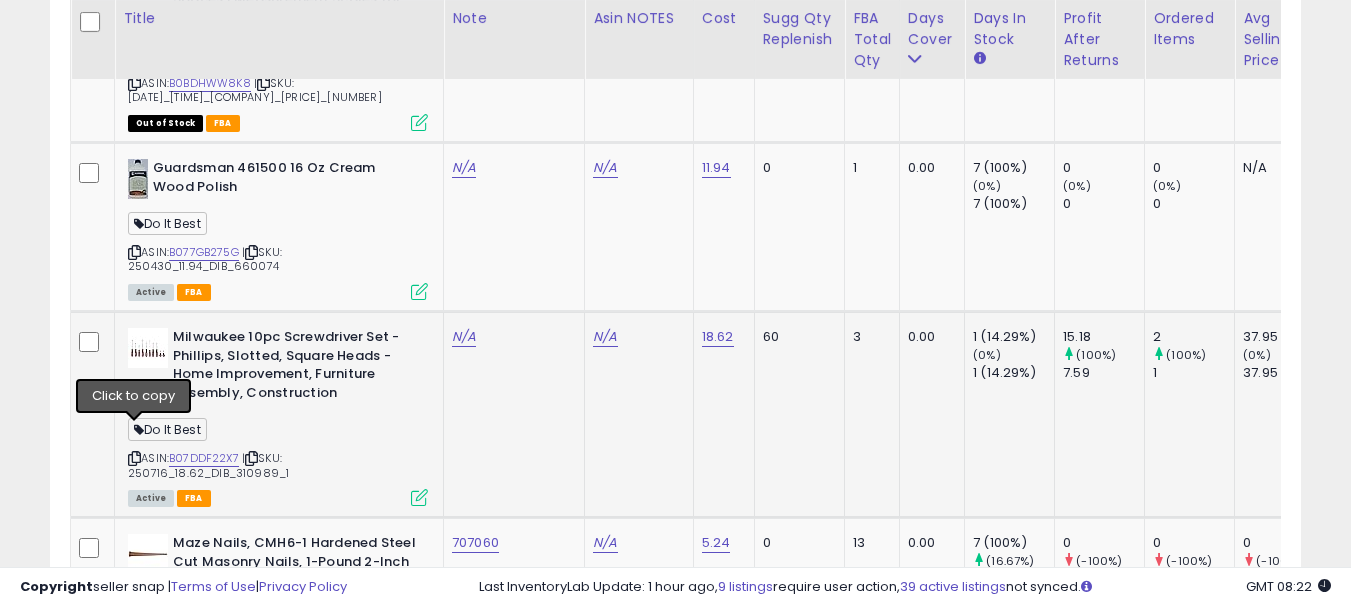 click at bounding box center [134, 458] 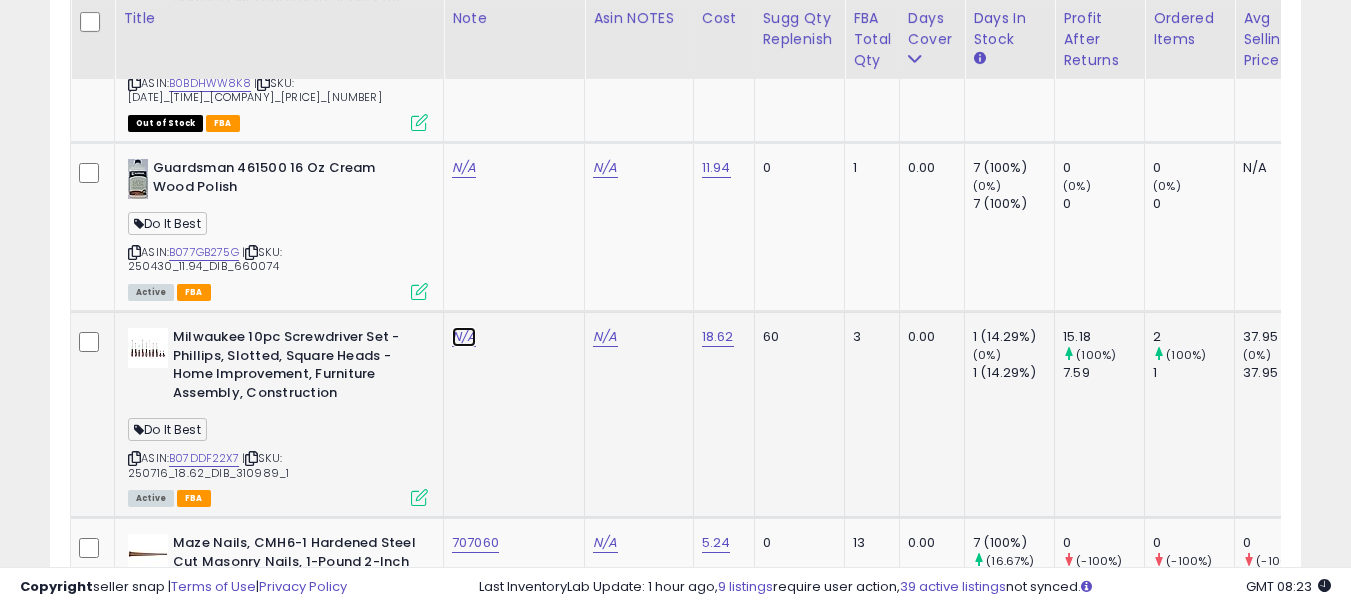 click on "N/A" at bounding box center (464, -8367) 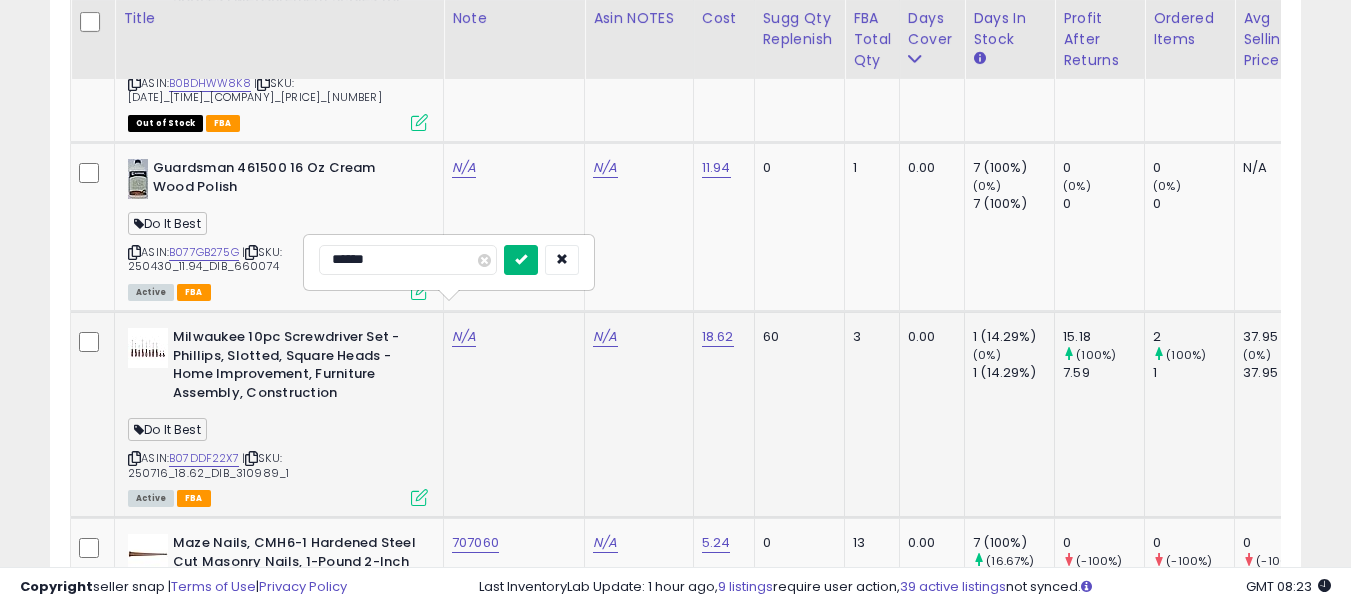 type on "******" 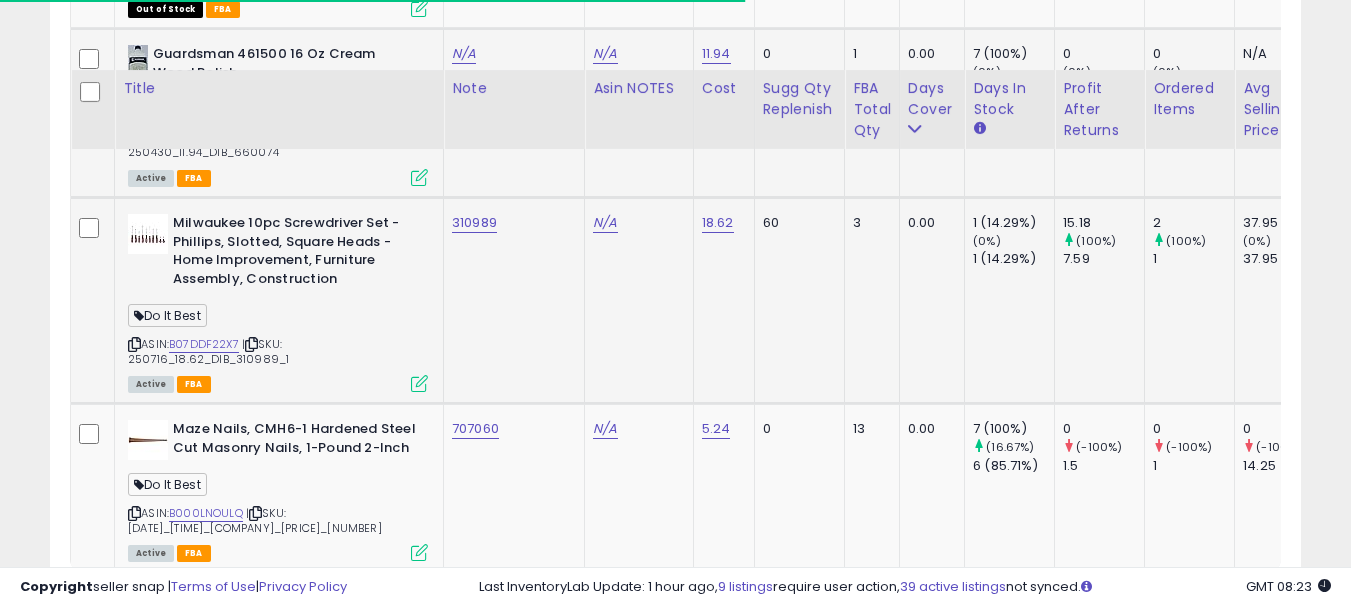 scroll, scrollTop: 10148, scrollLeft: 0, axis: vertical 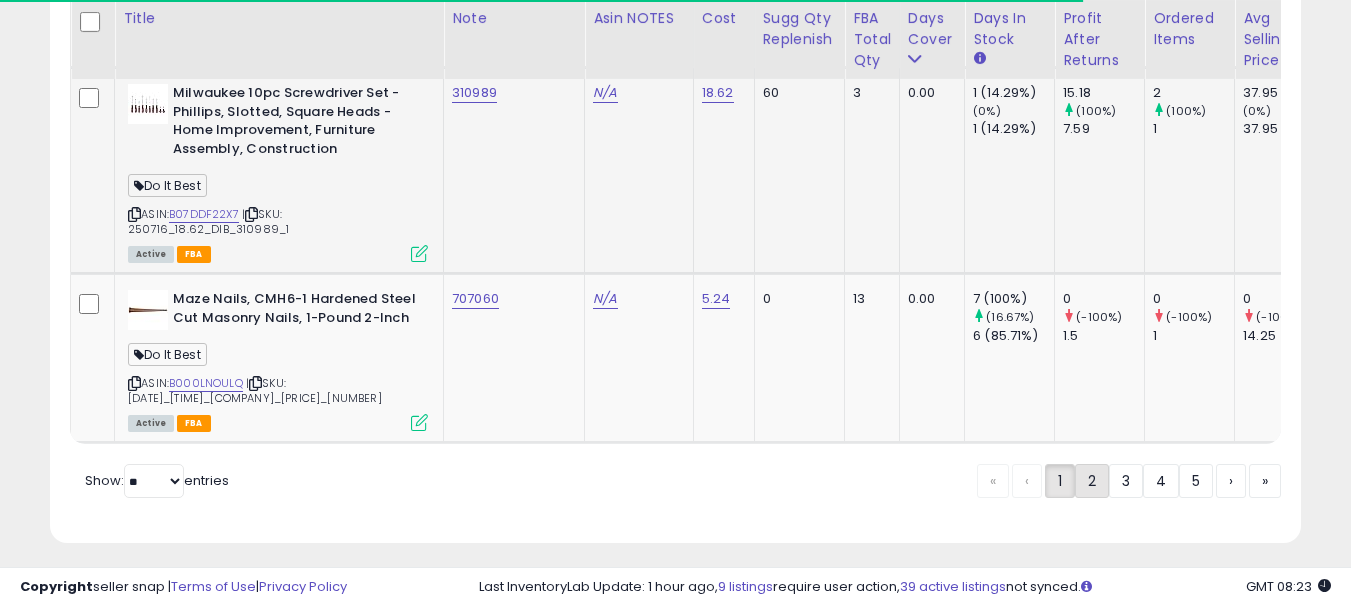 click on "2" 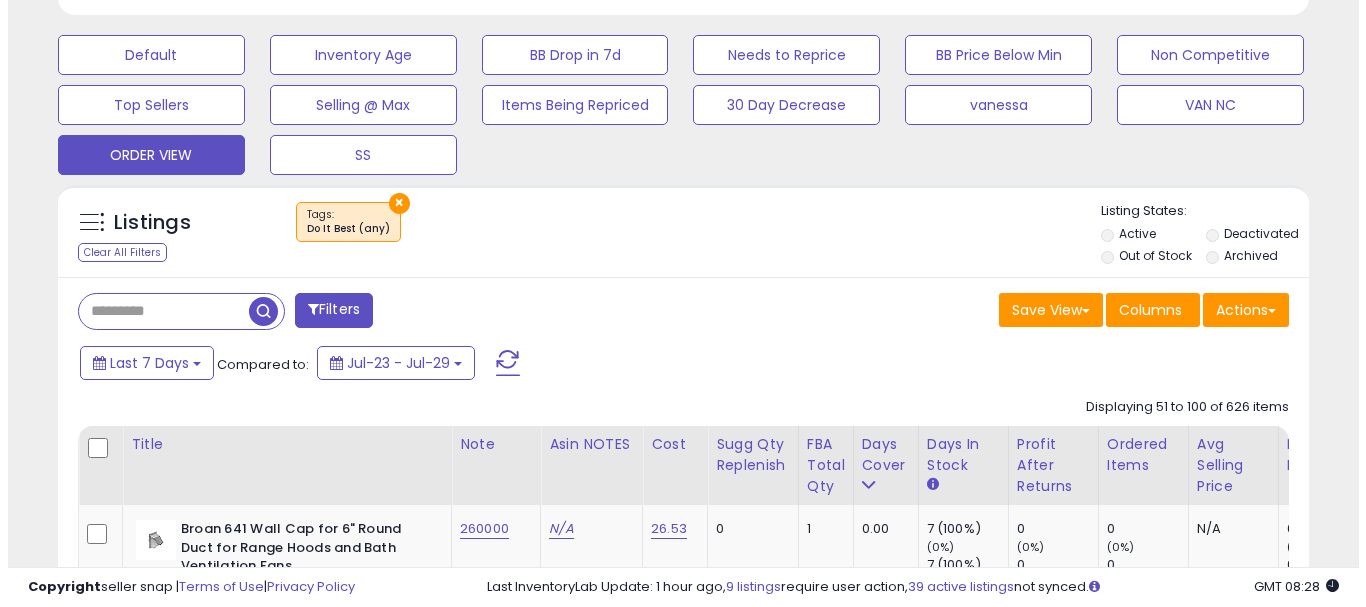scroll, scrollTop: 600, scrollLeft: 0, axis: vertical 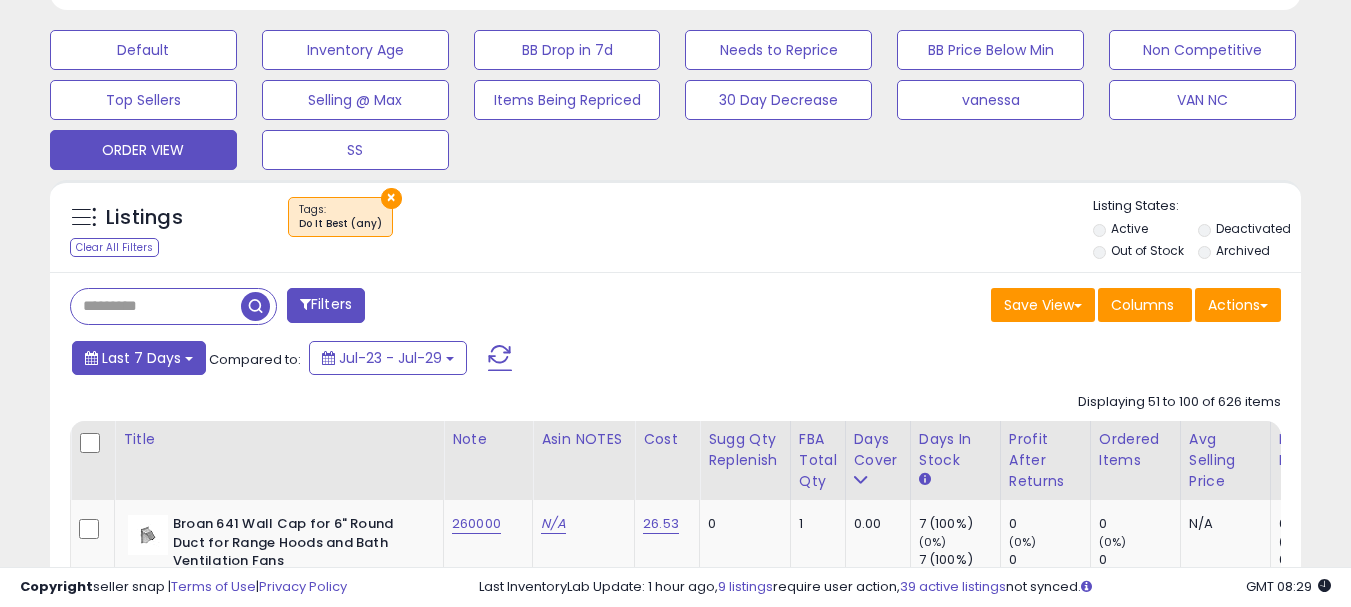 click on "Last 7 Days" at bounding box center [141, 358] 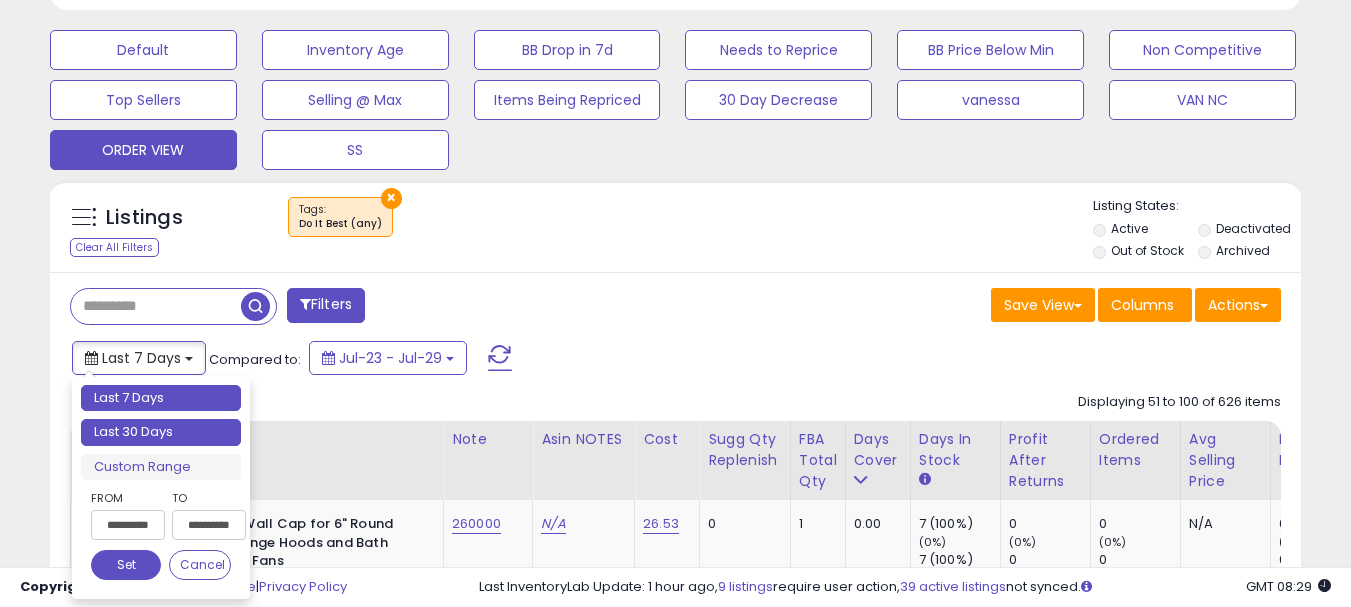 type on "**********" 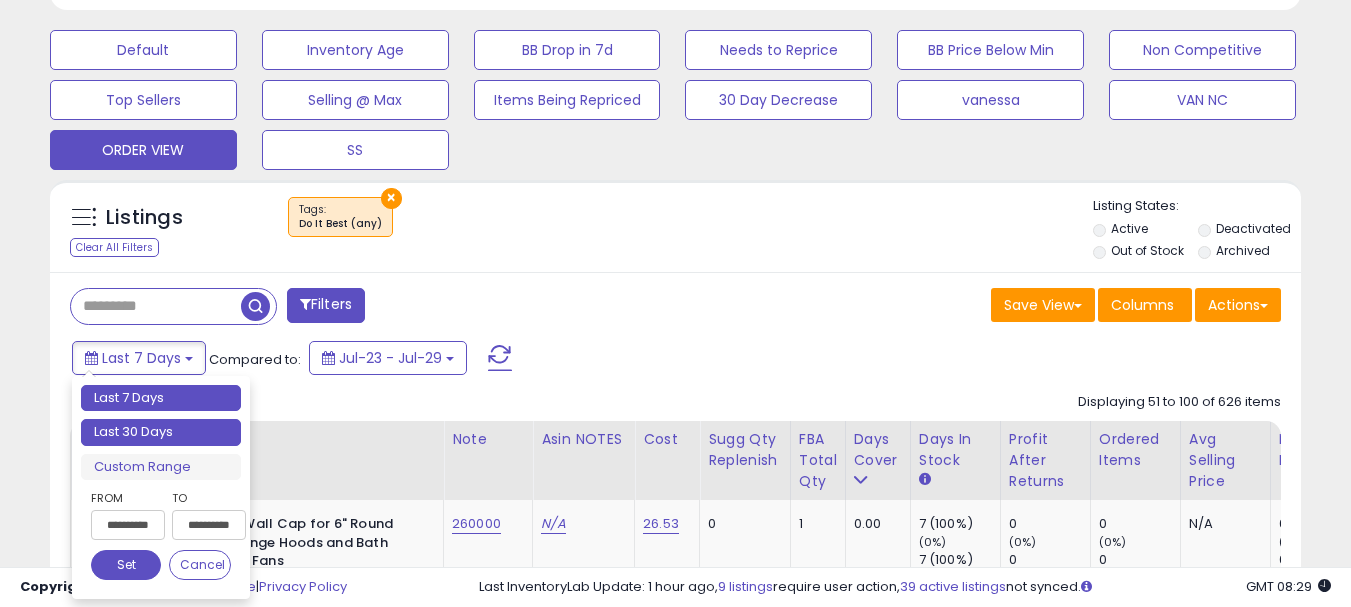 click on "Last 30 Days" at bounding box center [161, 432] 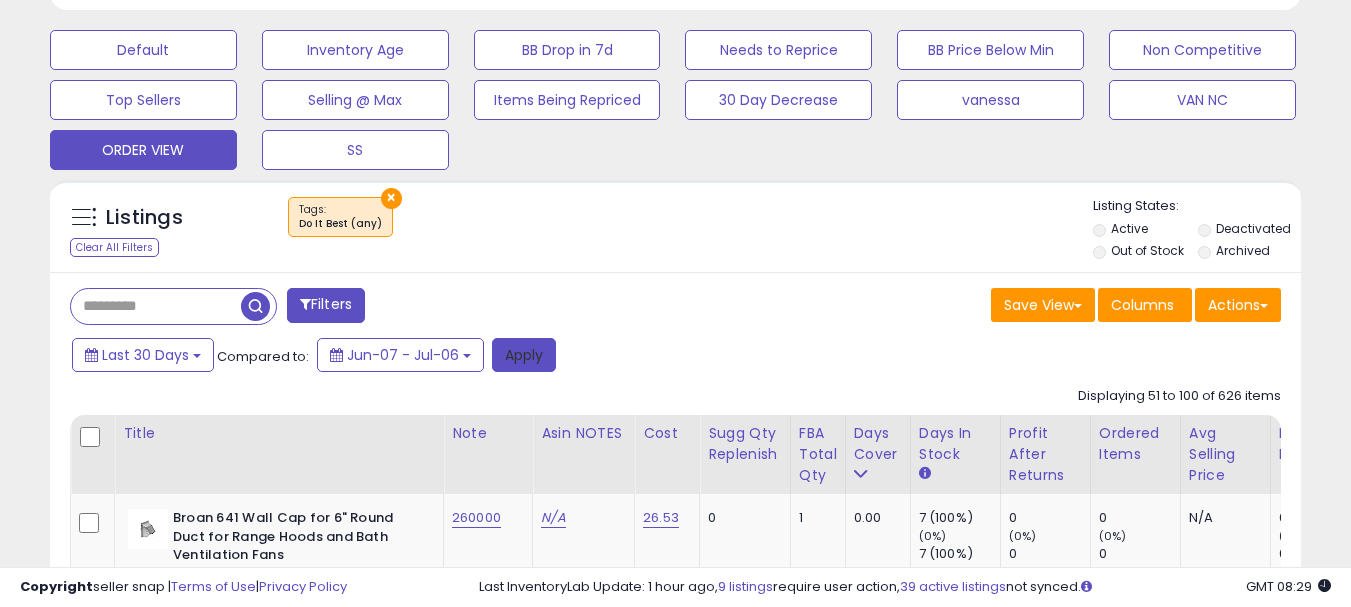 click on "Apply" at bounding box center [524, 355] 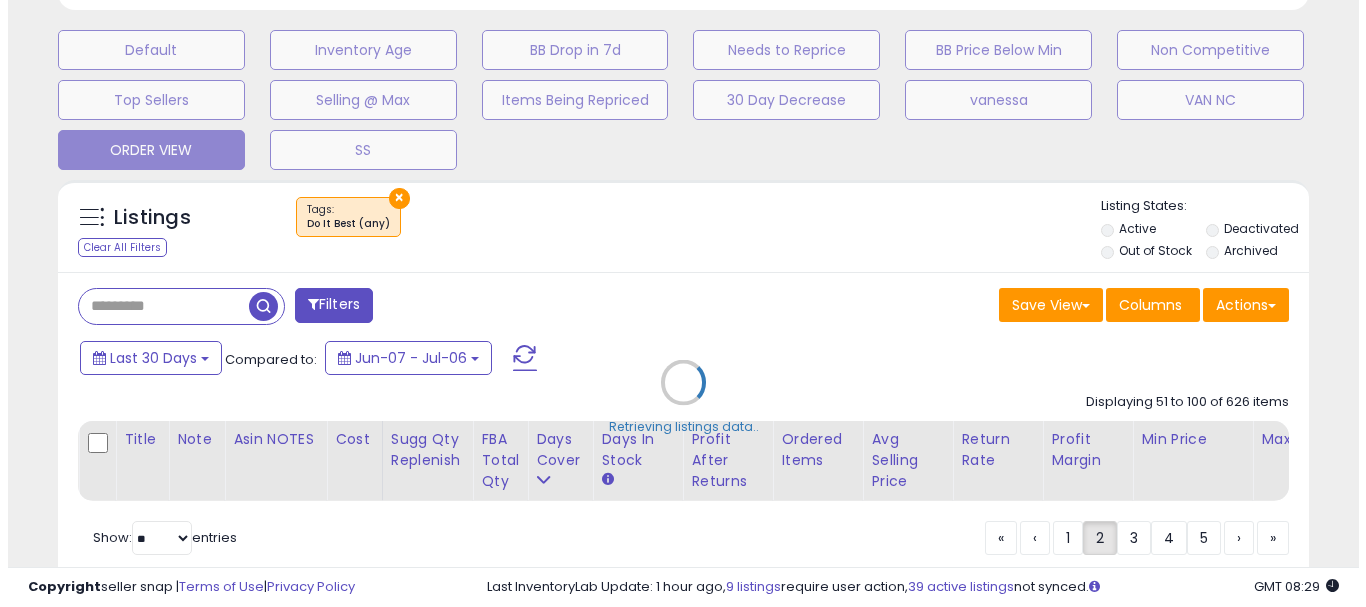 scroll, scrollTop: 999590, scrollLeft: 999267, axis: both 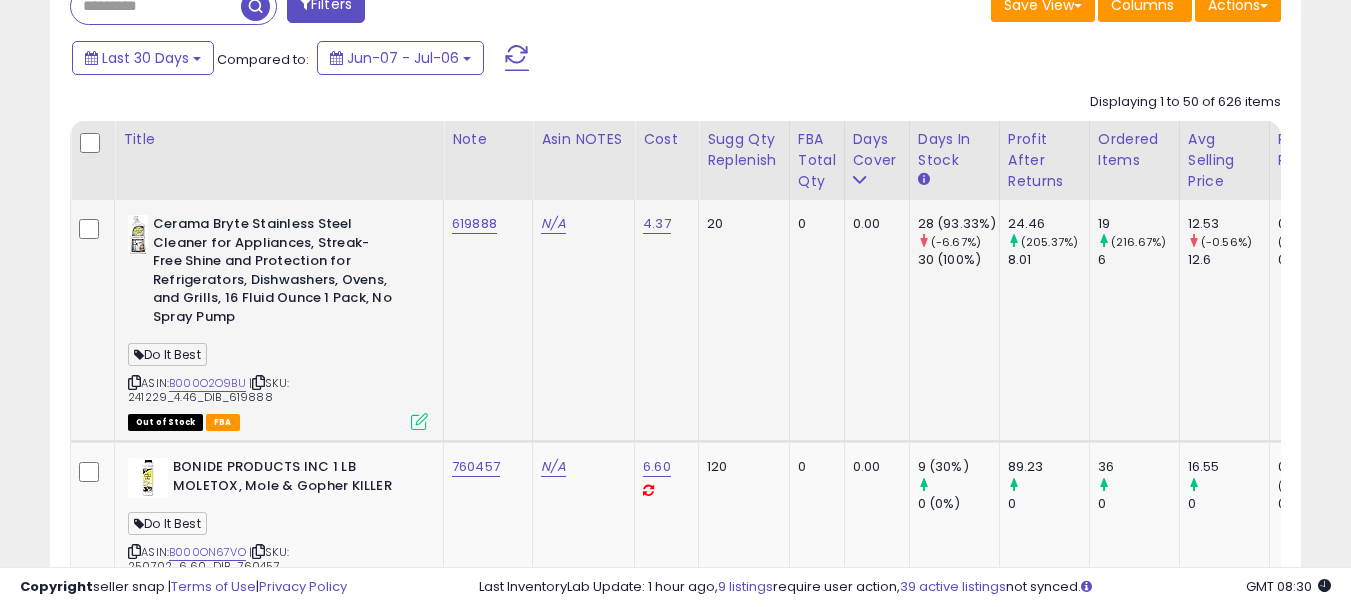 click on "619888" 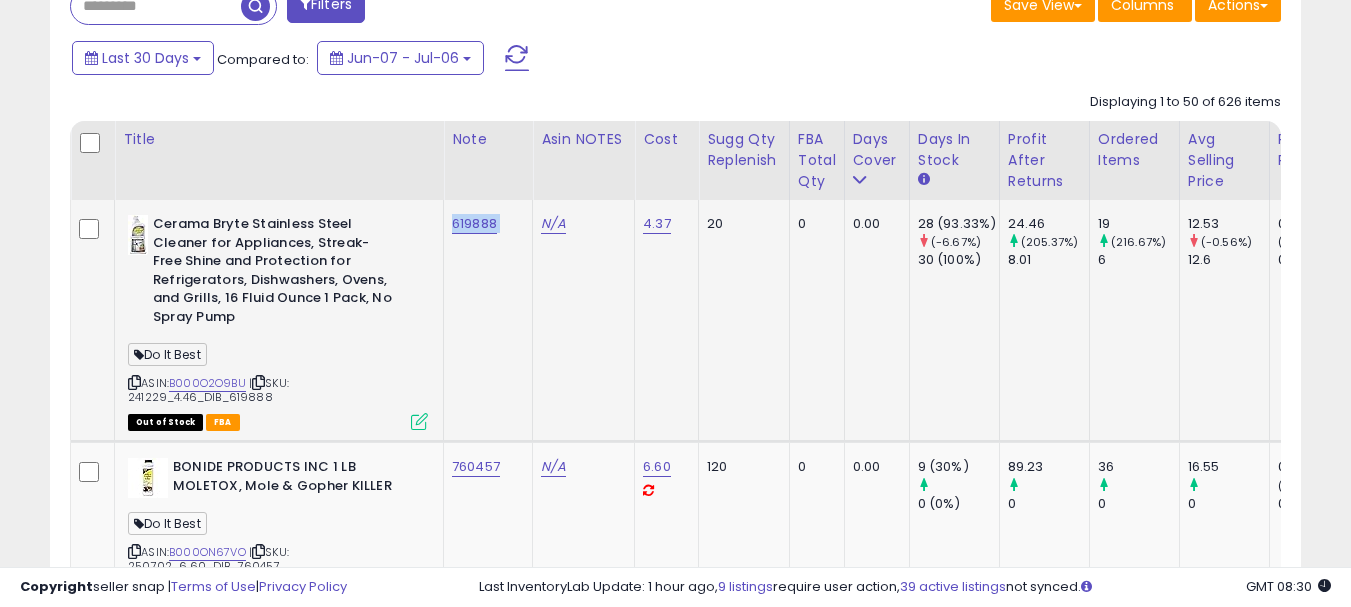 click on "619888" 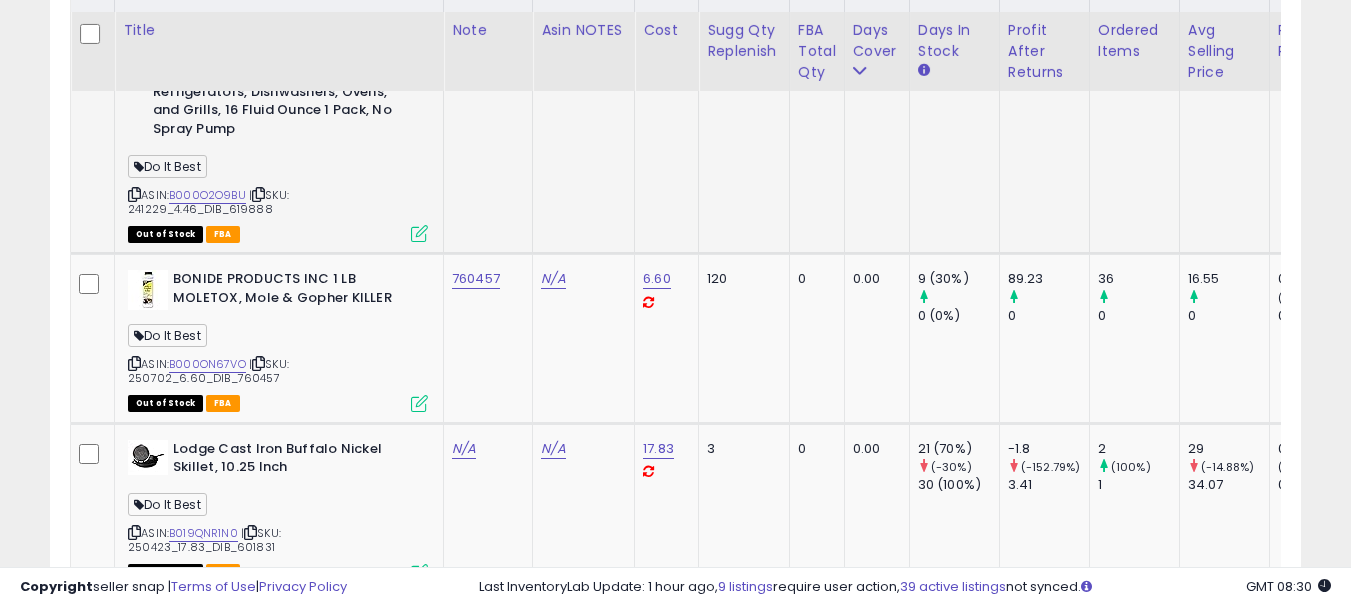 scroll, scrollTop: 1100, scrollLeft: 0, axis: vertical 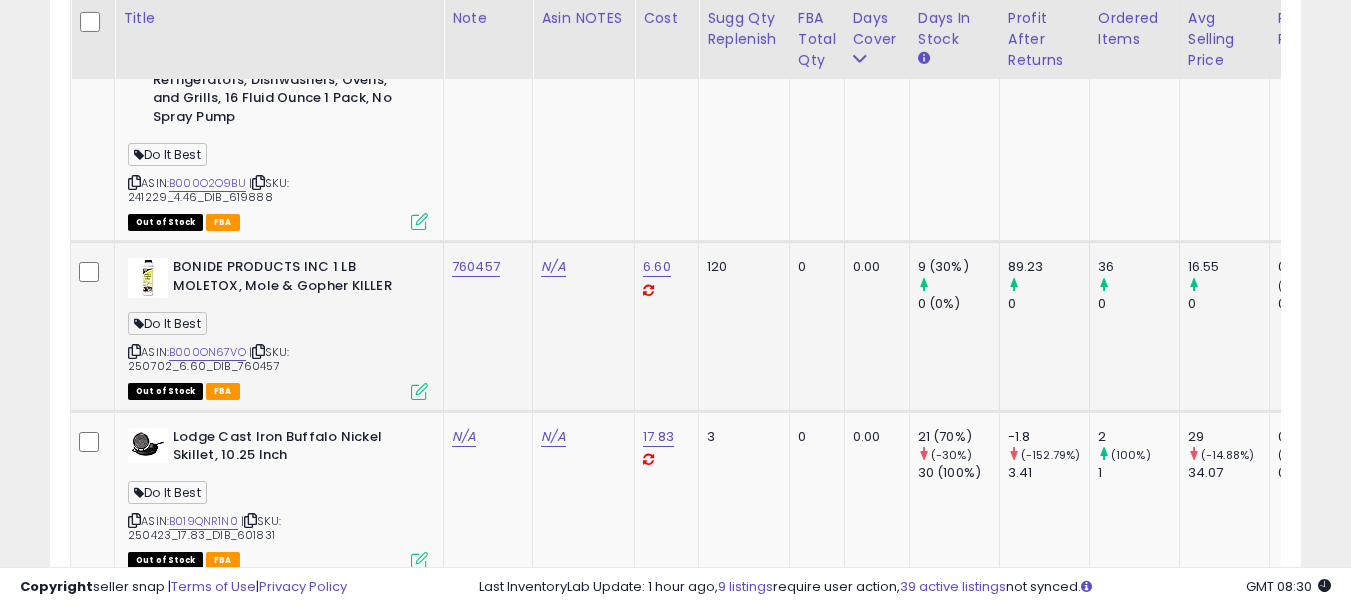 click on "760457" 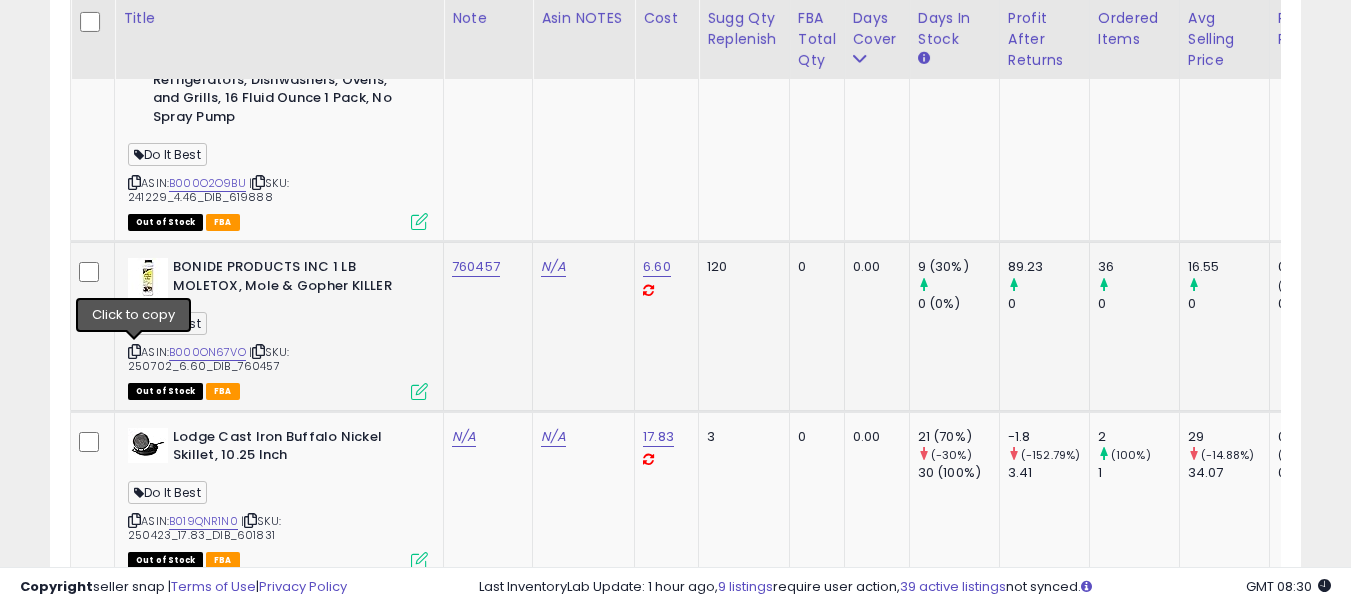 click at bounding box center [134, 351] 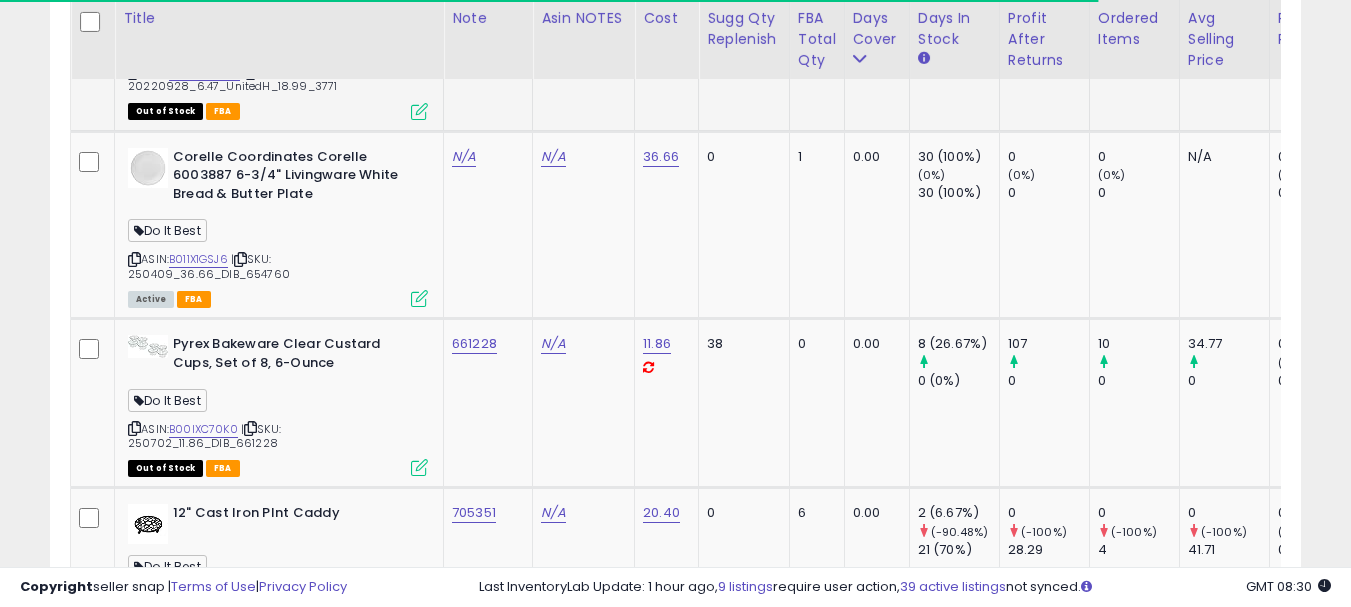 scroll, scrollTop: 1900, scrollLeft: 0, axis: vertical 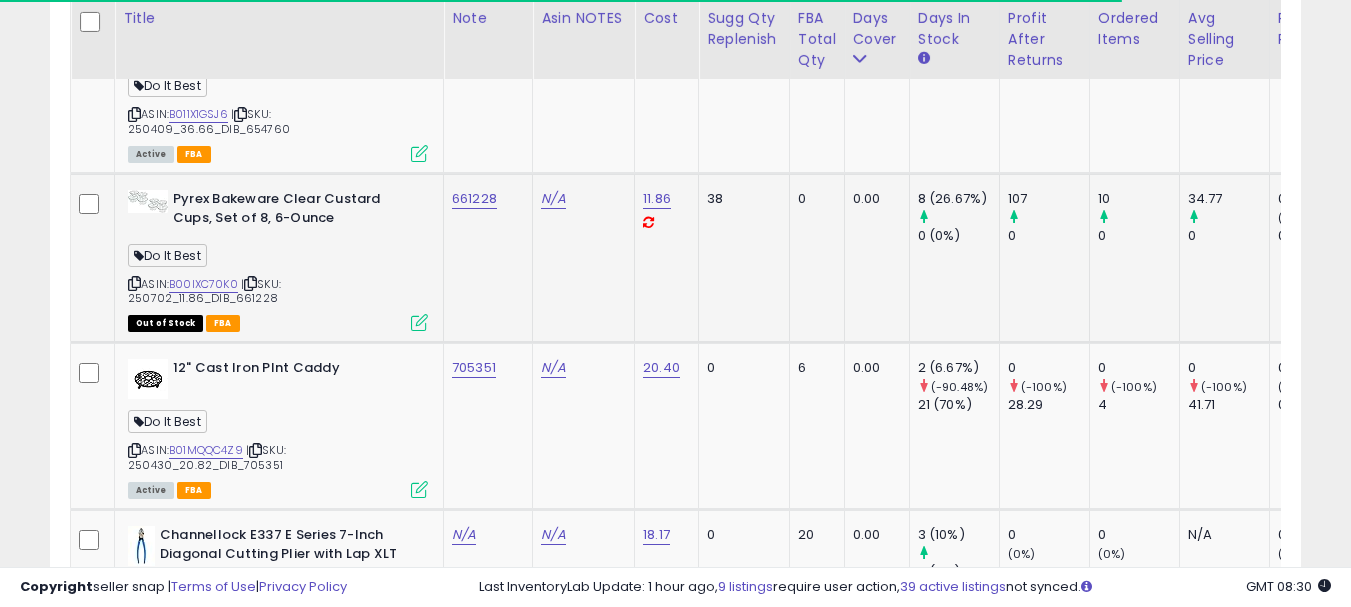 click on "661228" 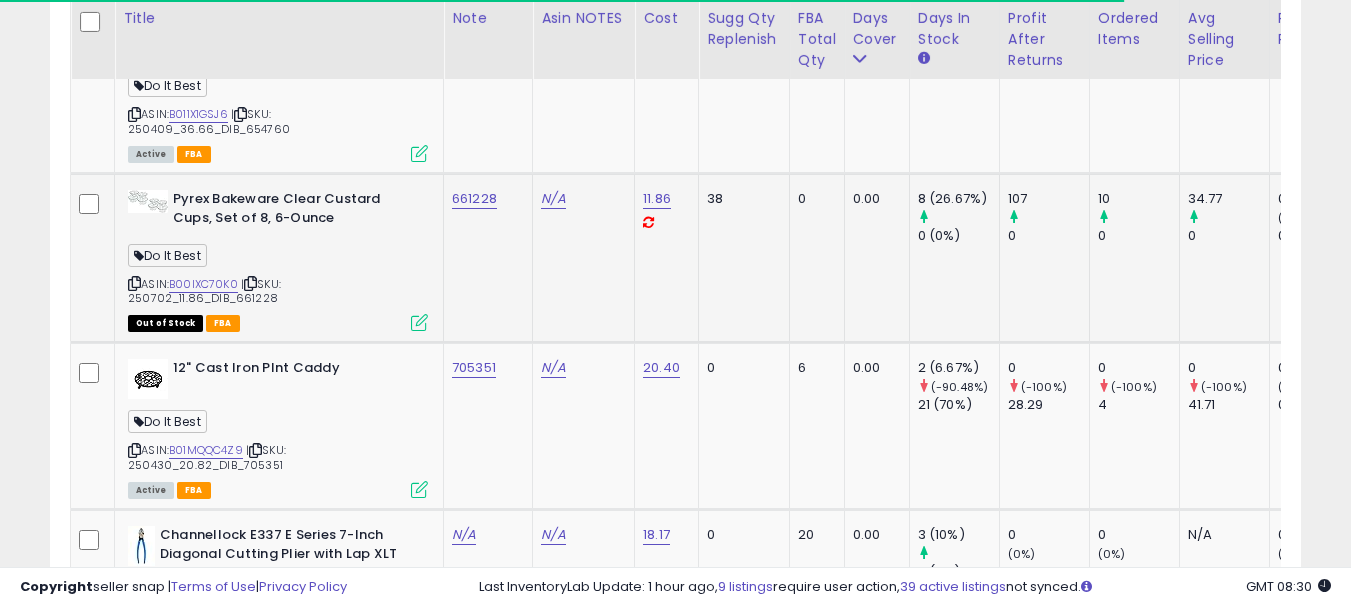 click on "661228" 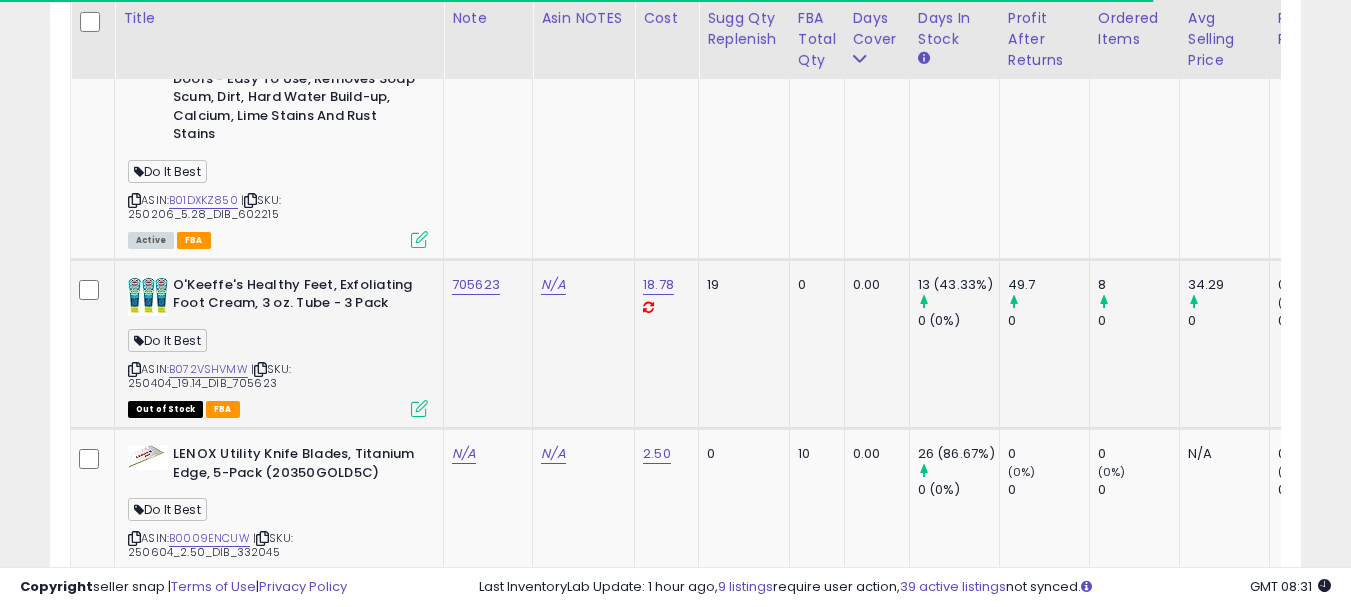 scroll, scrollTop: 2700, scrollLeft: 0, axis: vertical 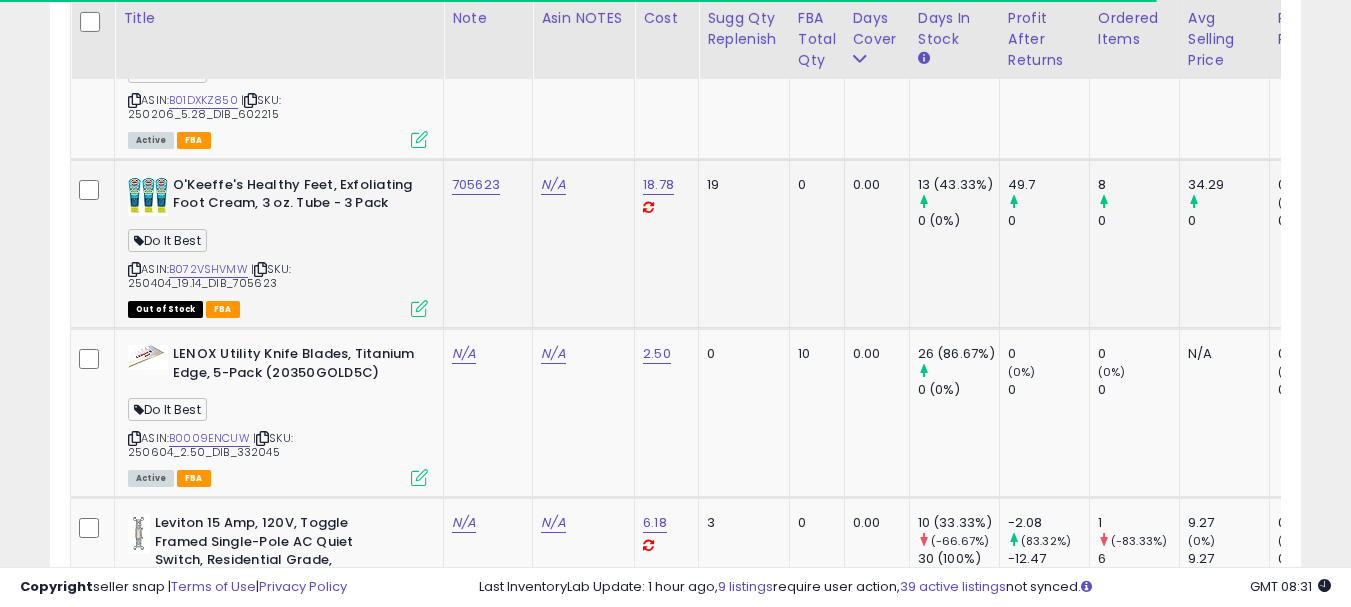 click on "705623" 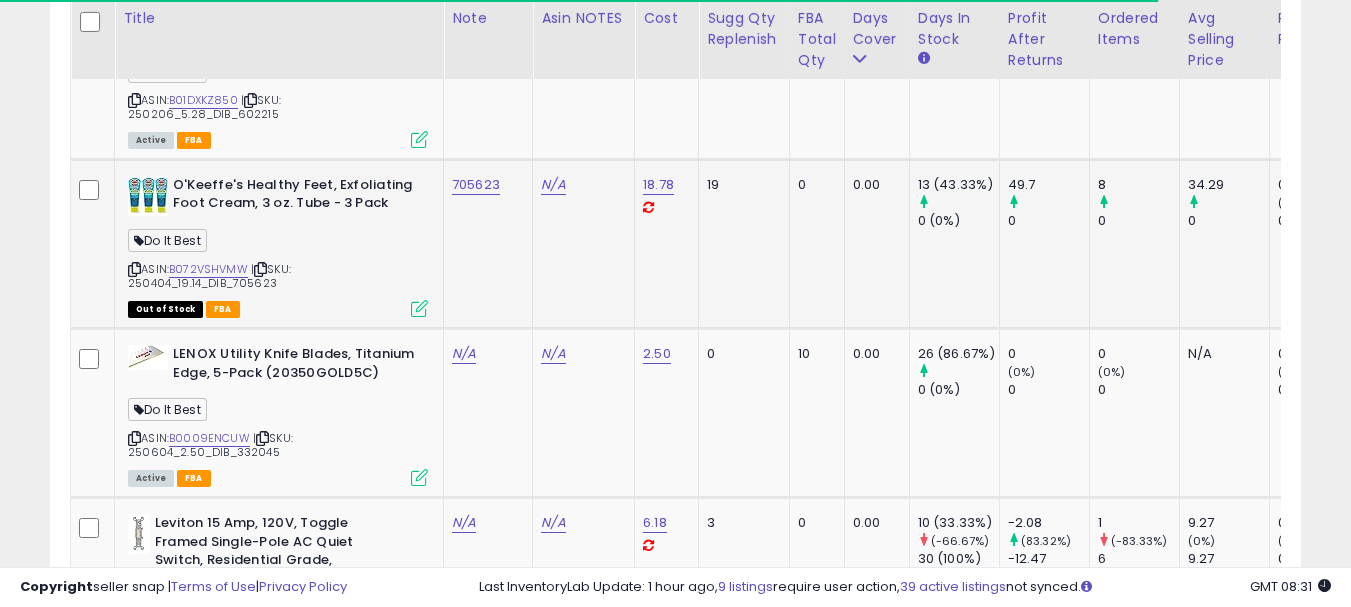 click on "705623" 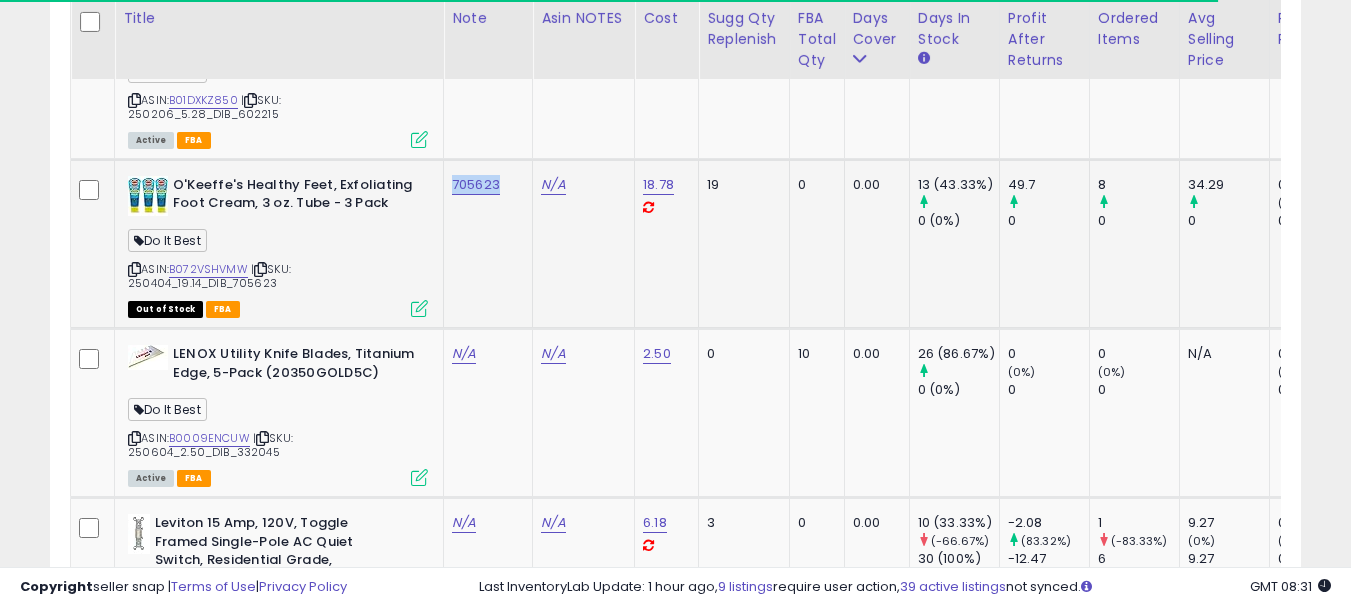 copy on "705623" 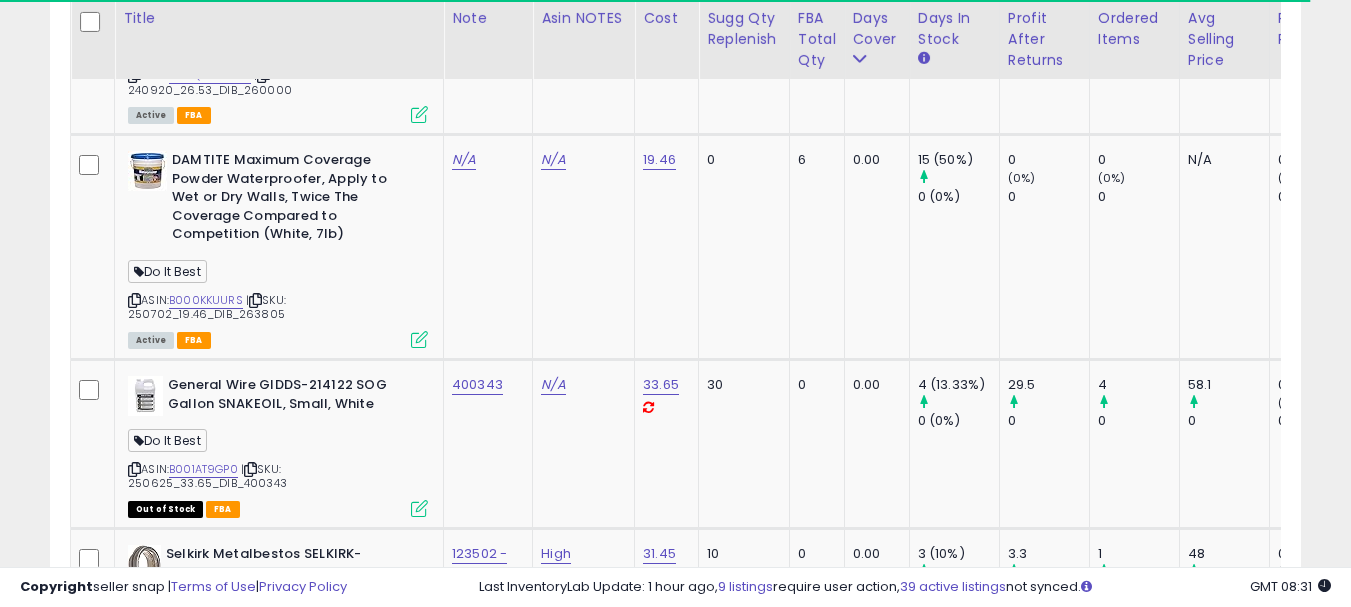 scroll, scrollTop: 3800, scrollLeft: 0, axis: vertical 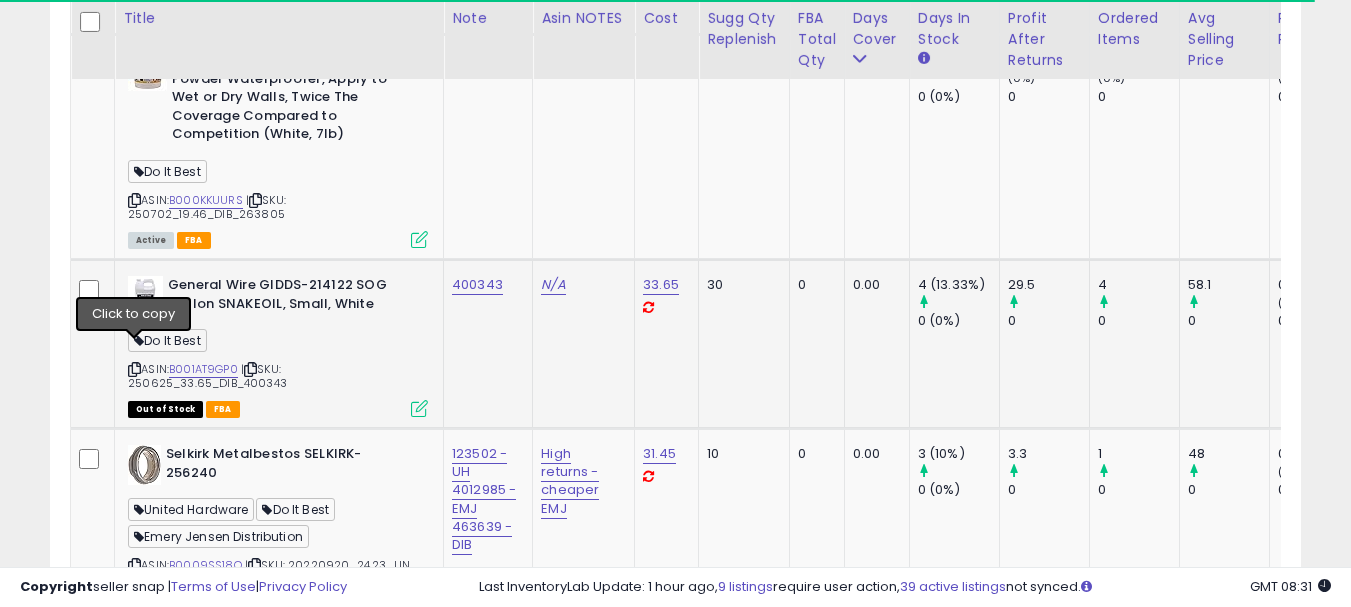 click at bounding box center [134, 369] 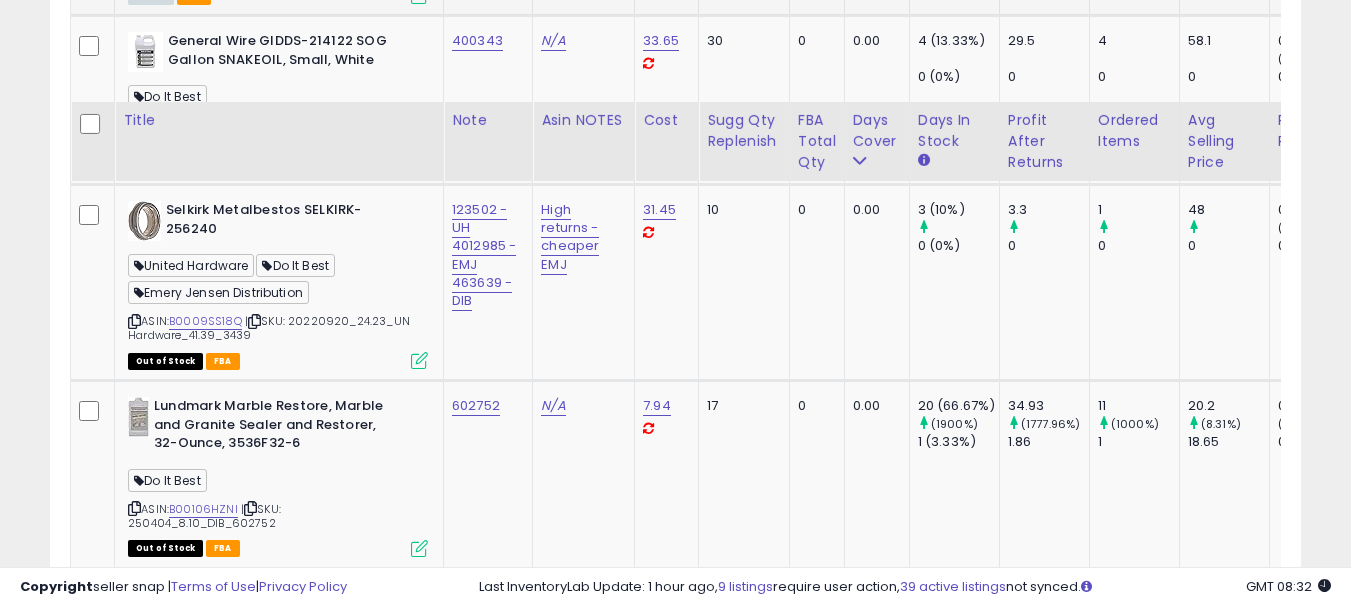 scroll, scrollTop: 4300, scrollLeft: 0, axis: vertical 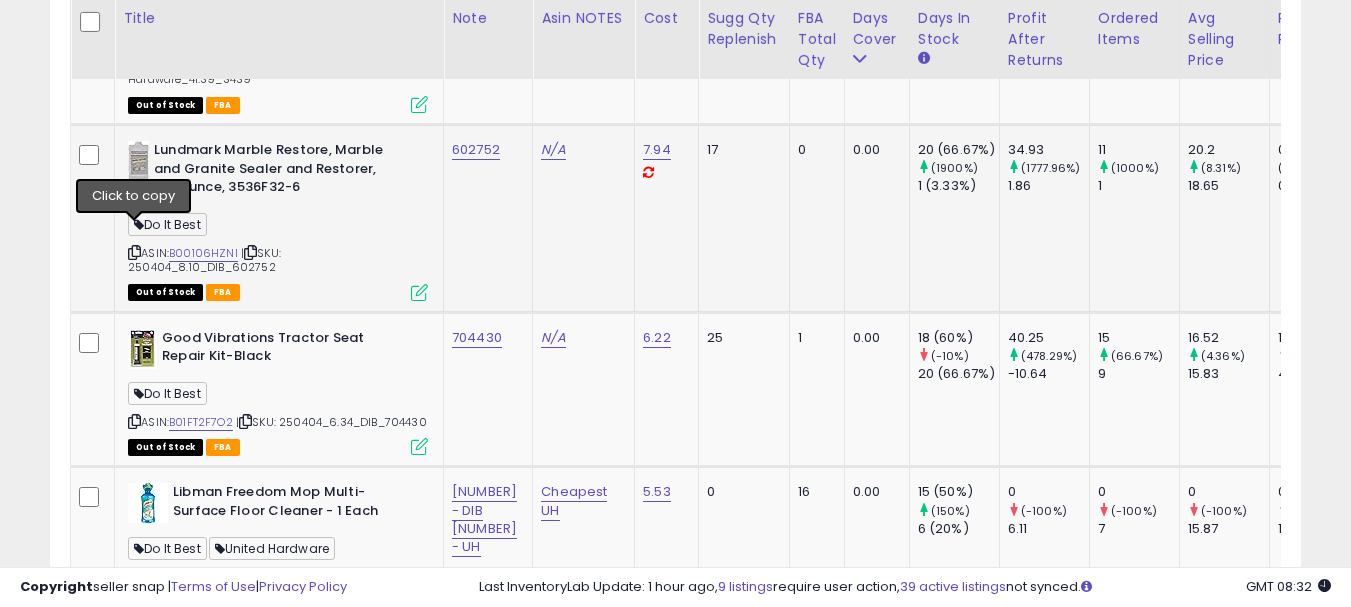 click at bounding box center (134, 252) 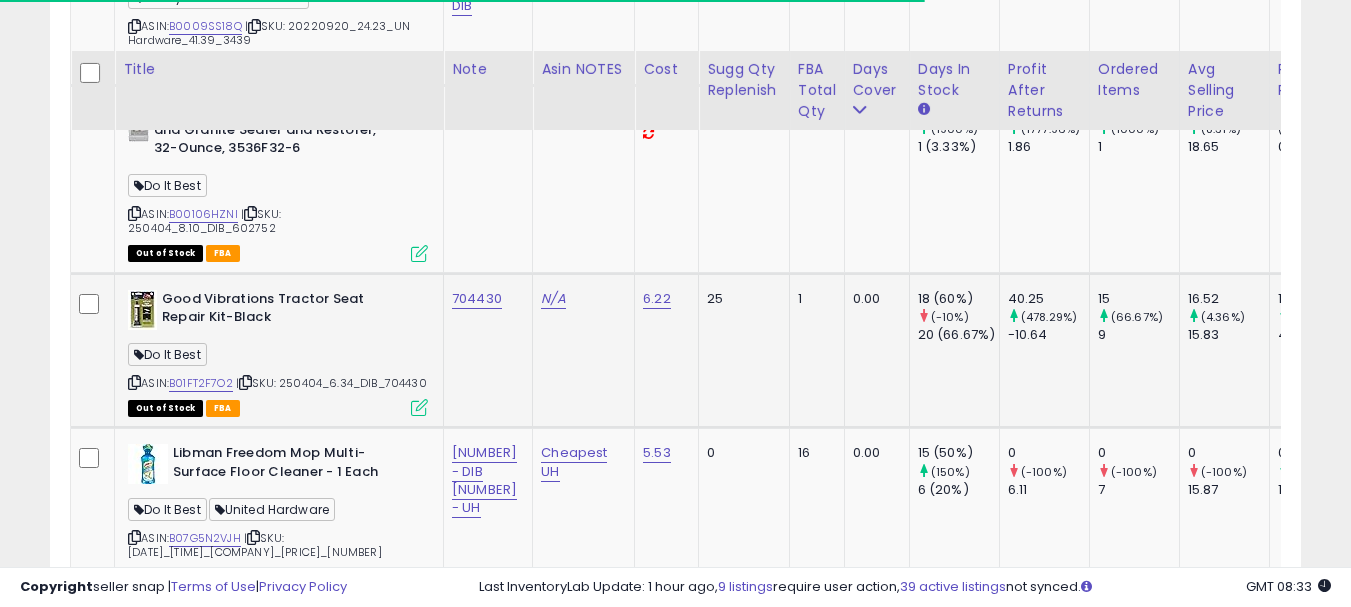 scroll, scrollTop: 4400, scrollLeft: 0, axis: vertical 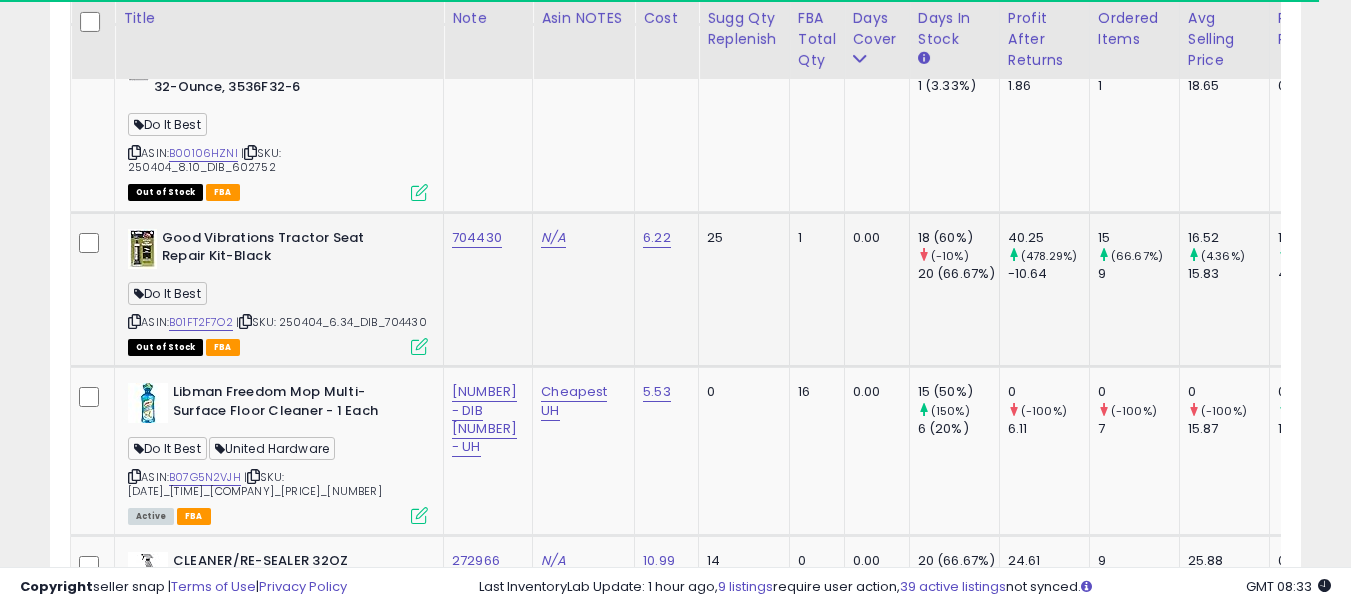 click at bounding box center [134, 321] 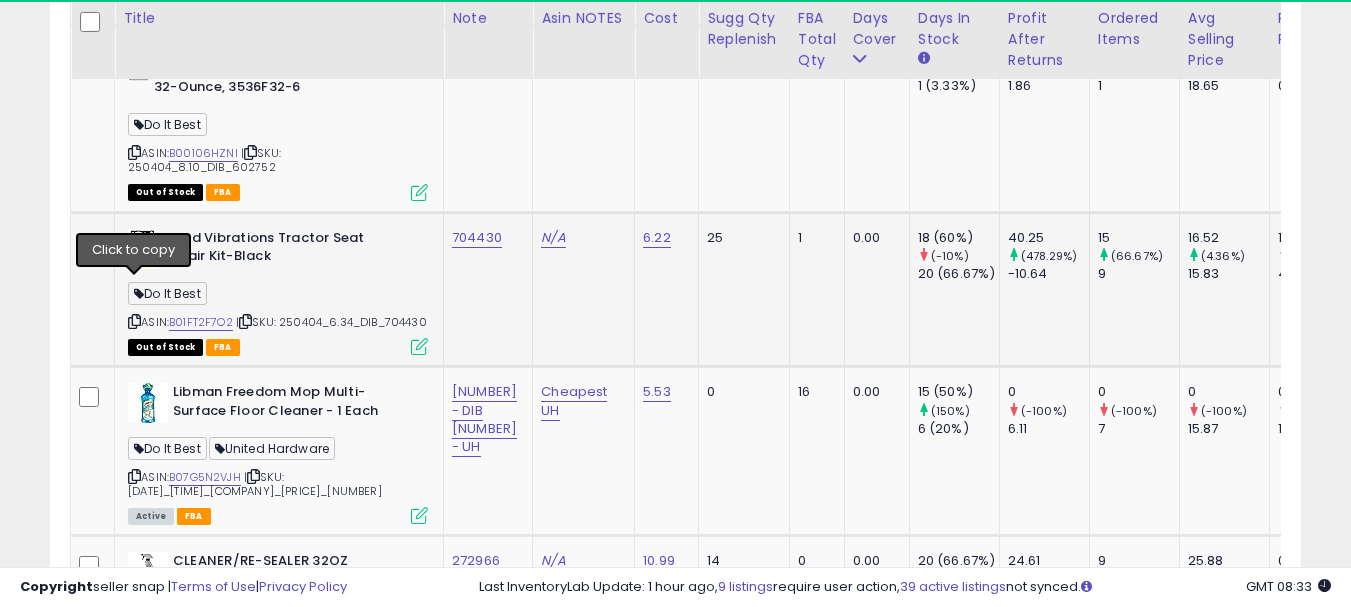 click at bounding box center [134, 321] 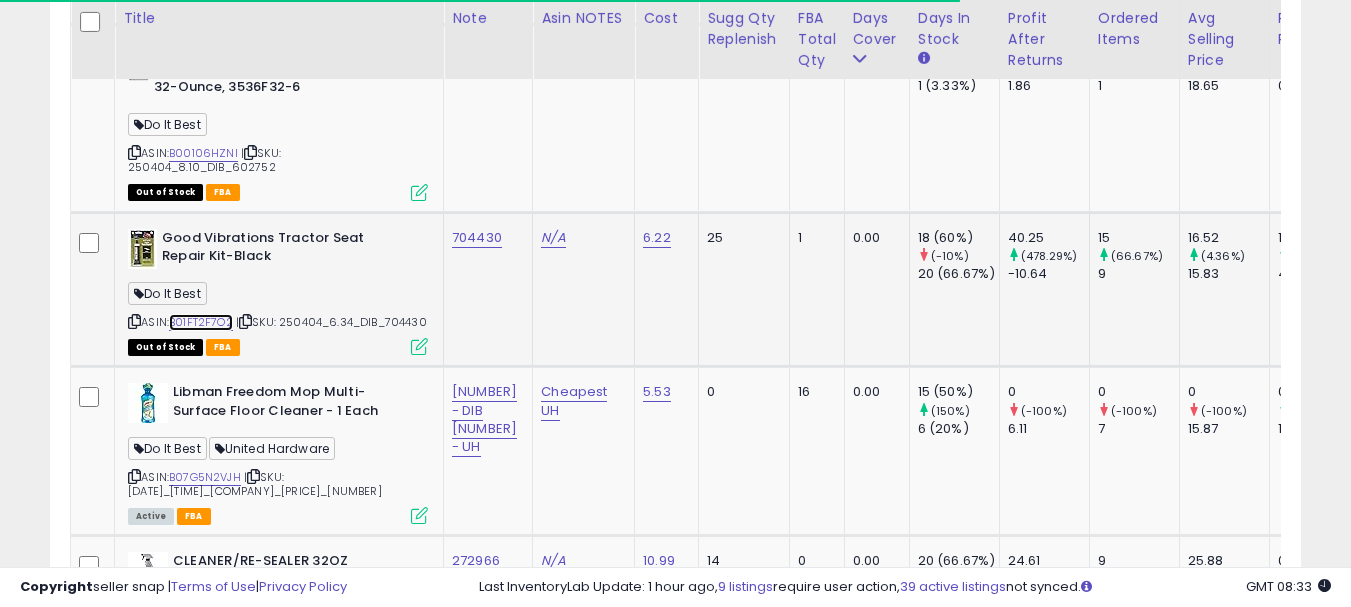 click on "B01FT2F7O2" at bounding box center (201, 322) 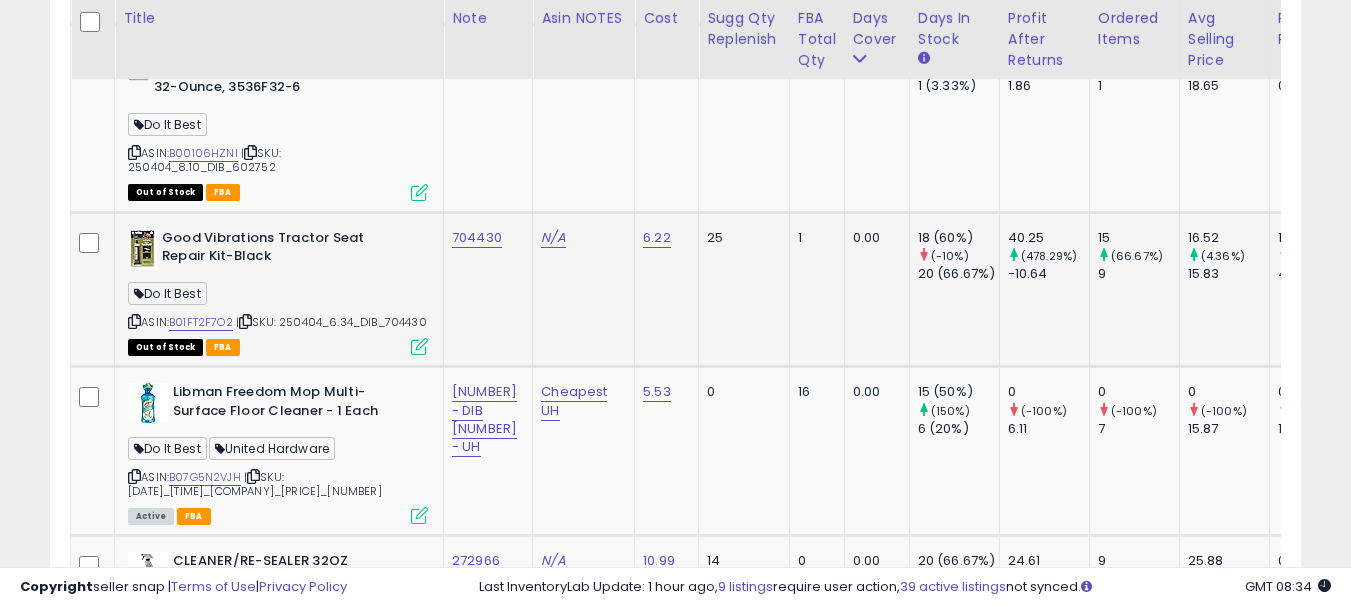 click on "704430" 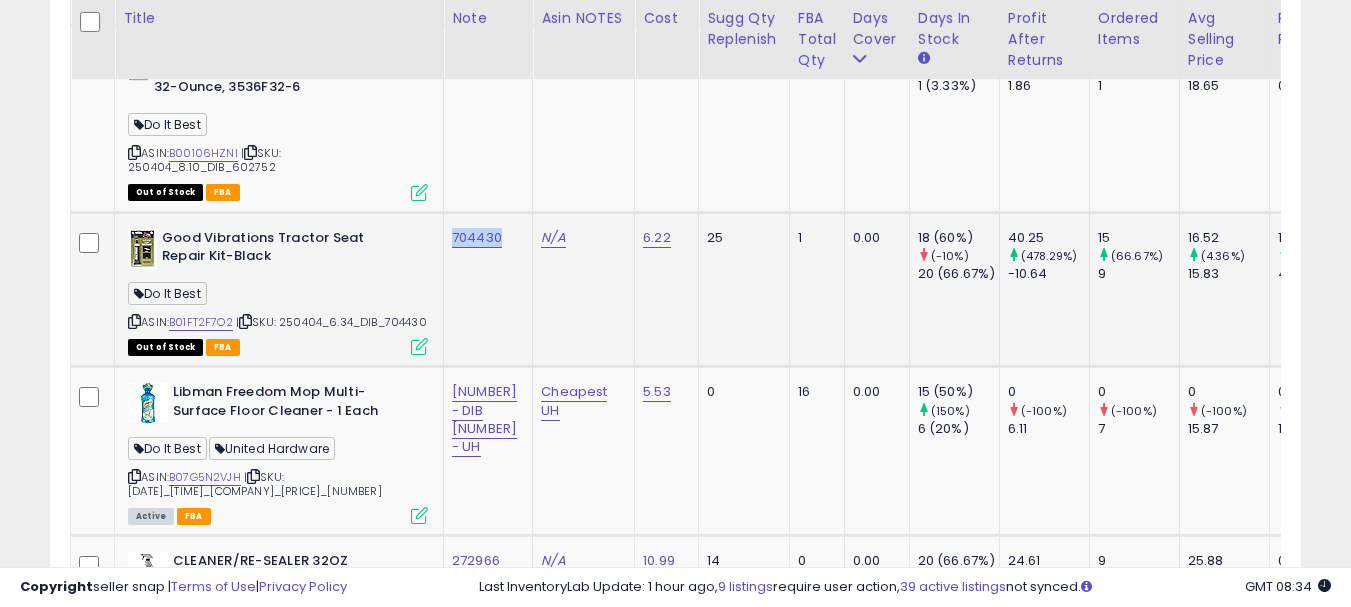 click on "704430" 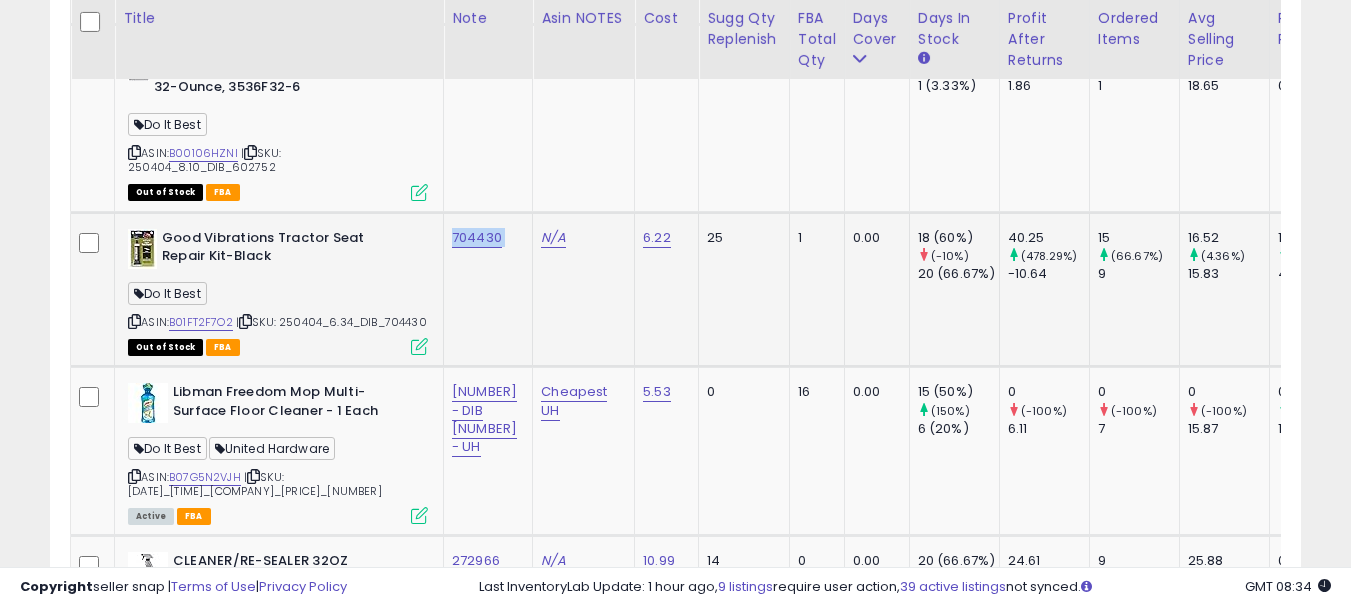 copy on "704430" 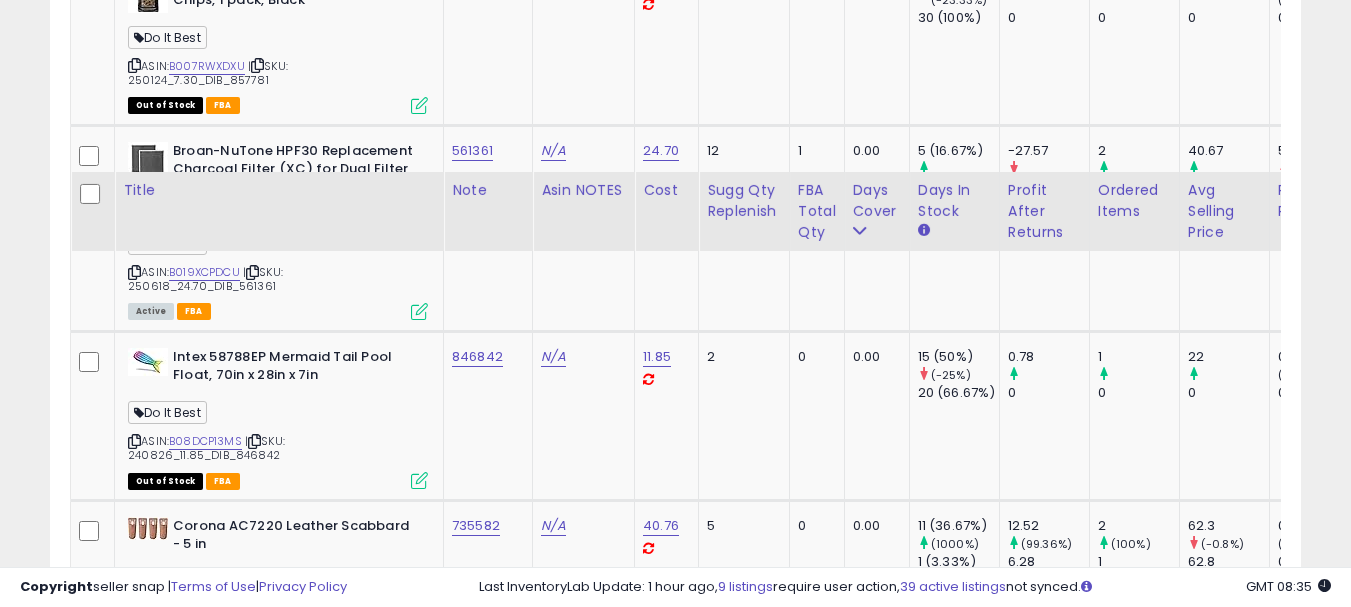 scroll, scrollTop: 5900, scrollLeft: 0, axis: vertical 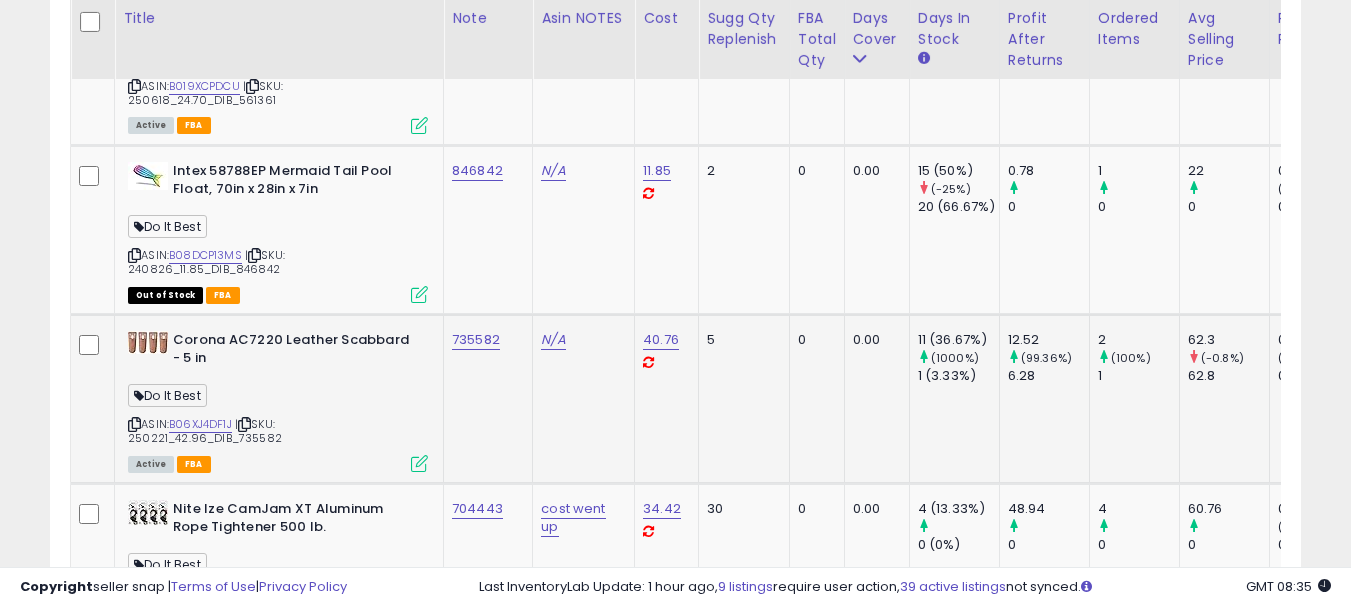 click on "735582" 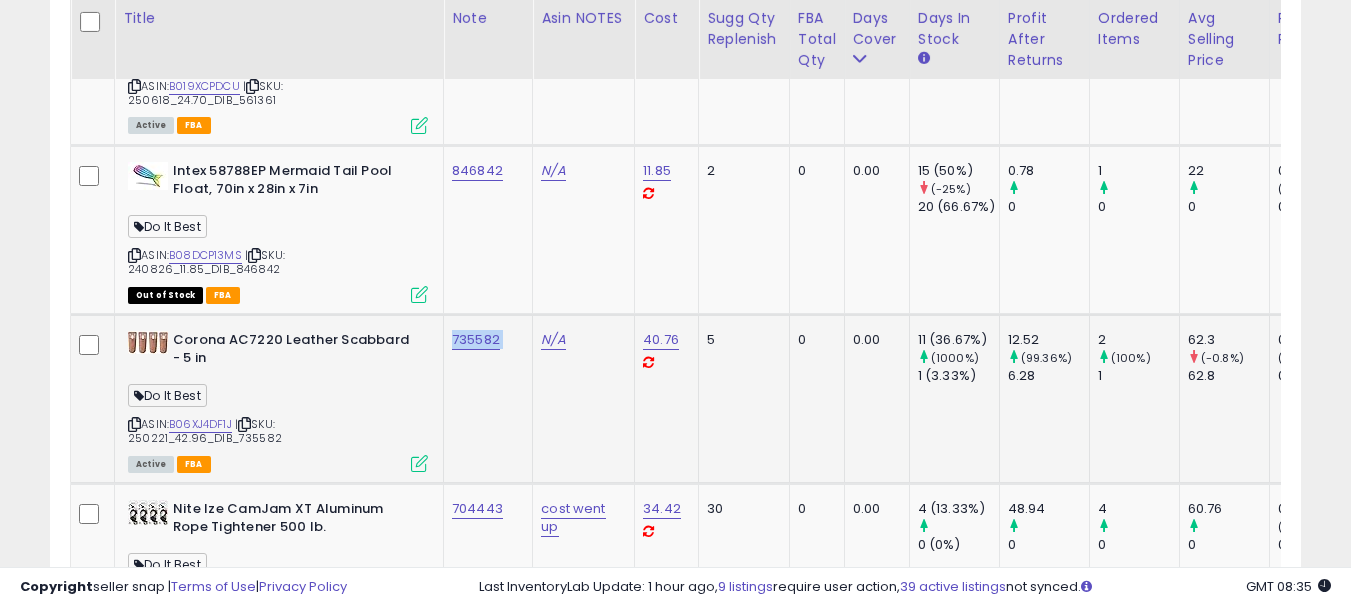 click on "735582" 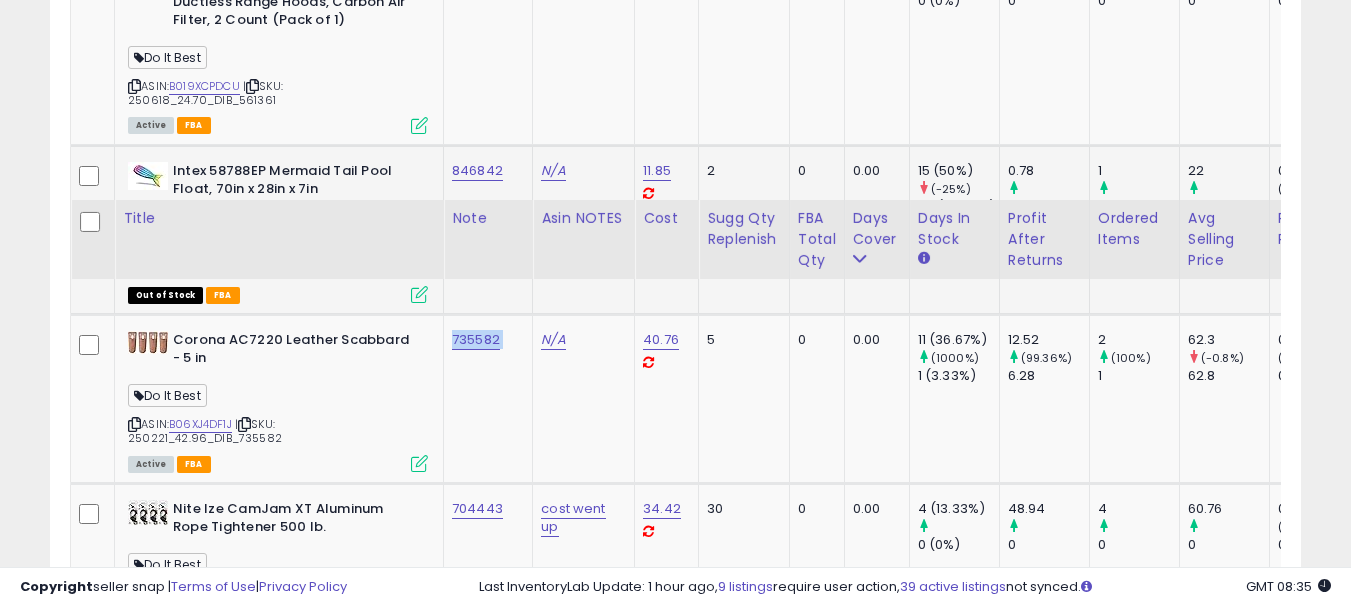 scroll, scrollTop: 6100, scrollLeft: 0, axis: vertical 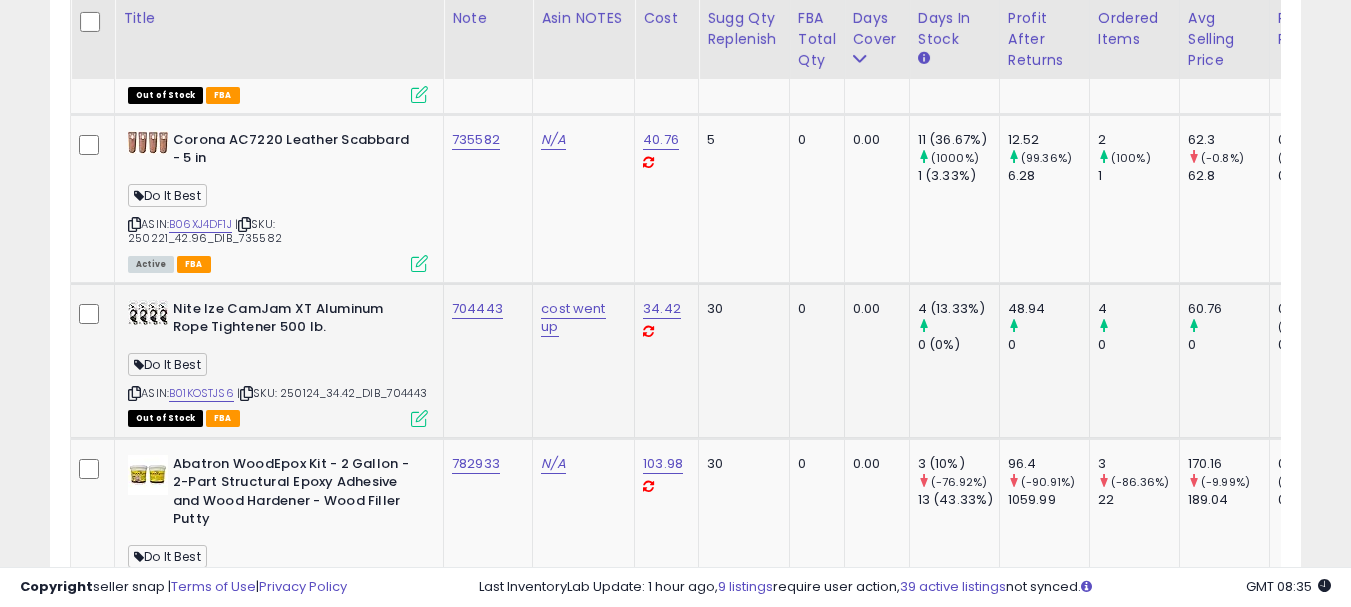 click on "704443" 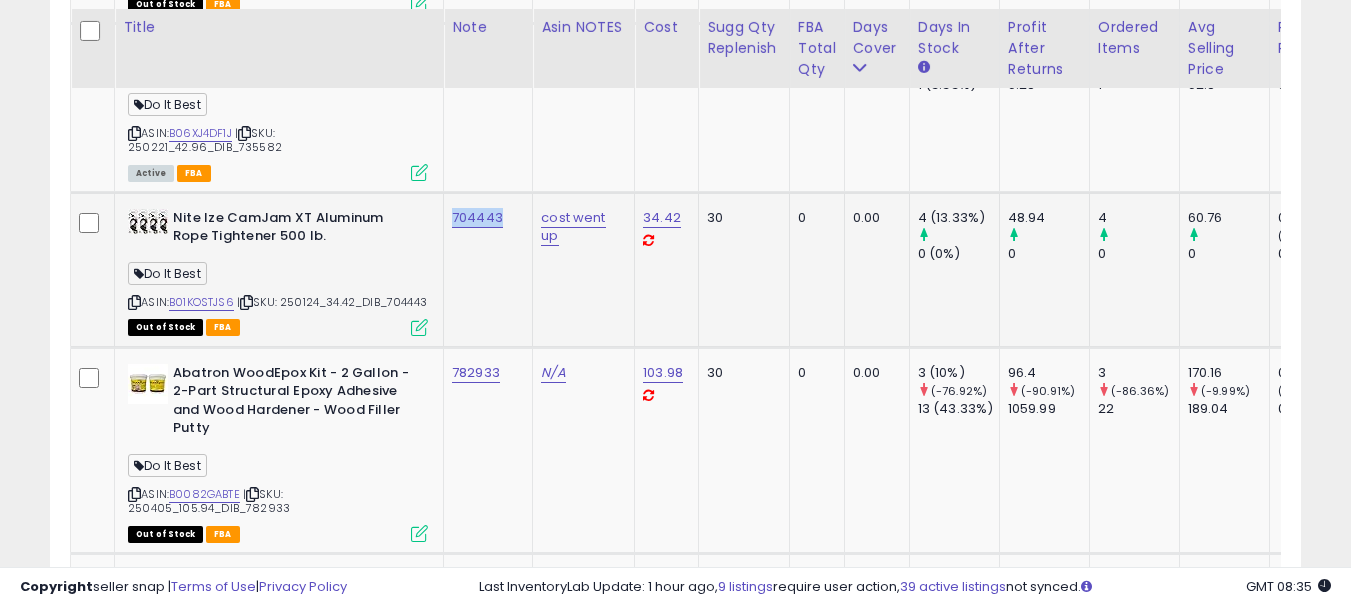 scroll, scrollTop: 6200, scrollLeft: 0, axis: vertical 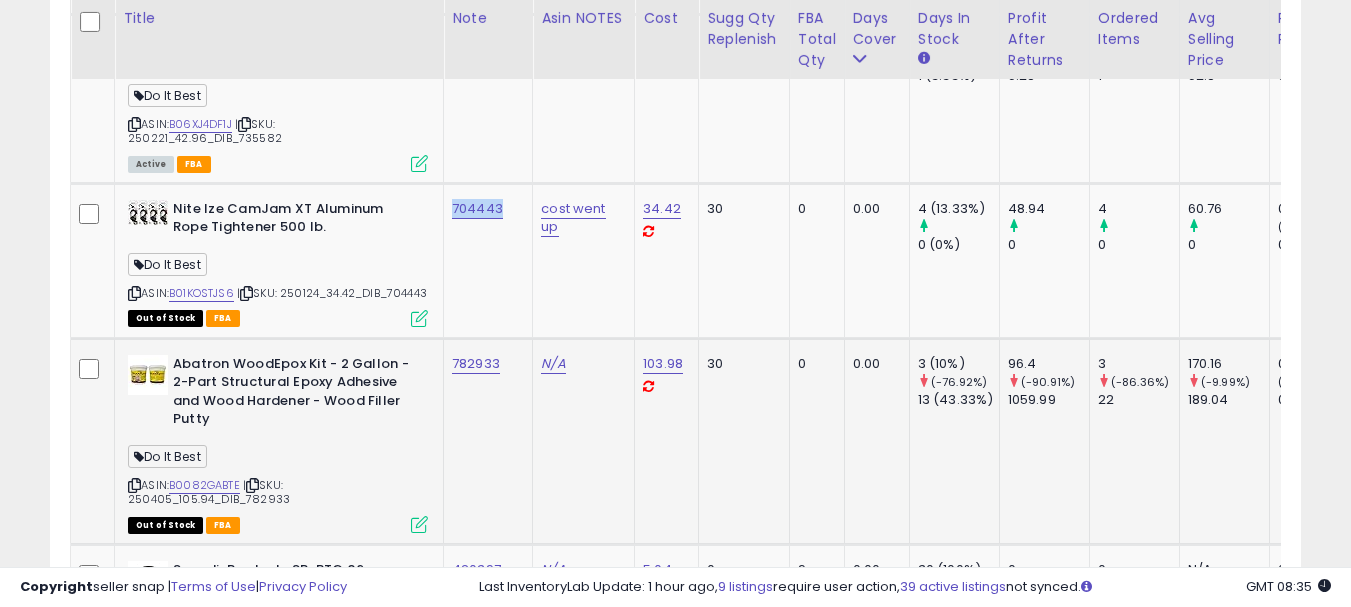 click on "782933" 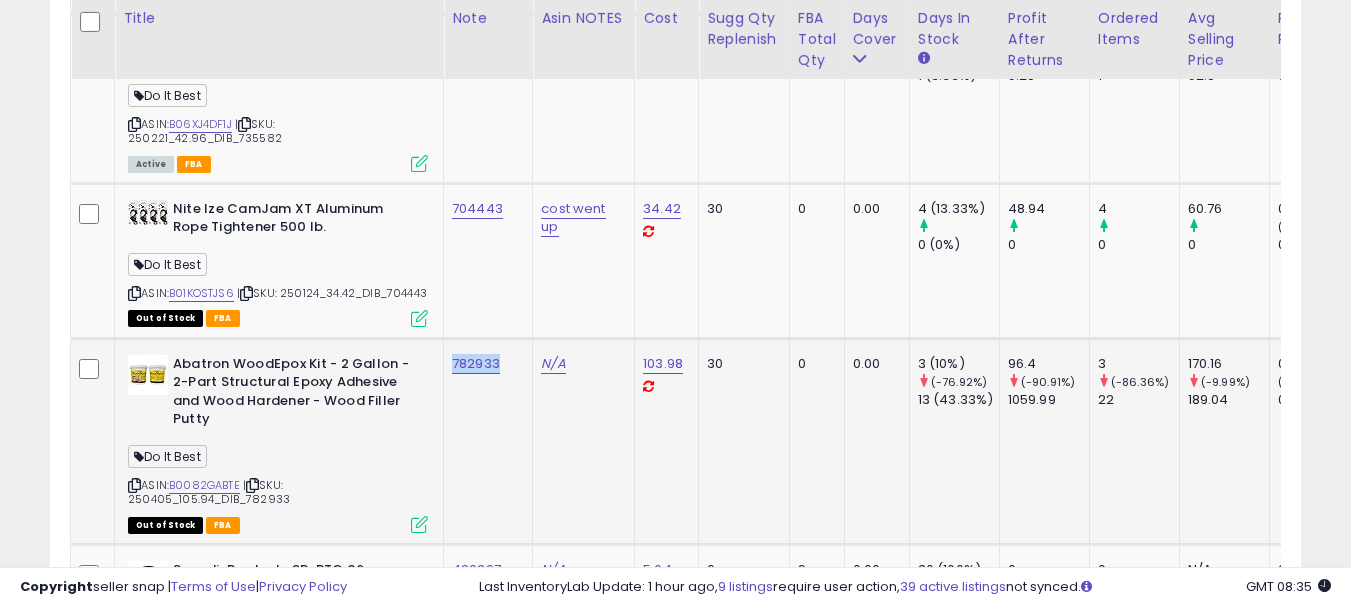 click on "782933" 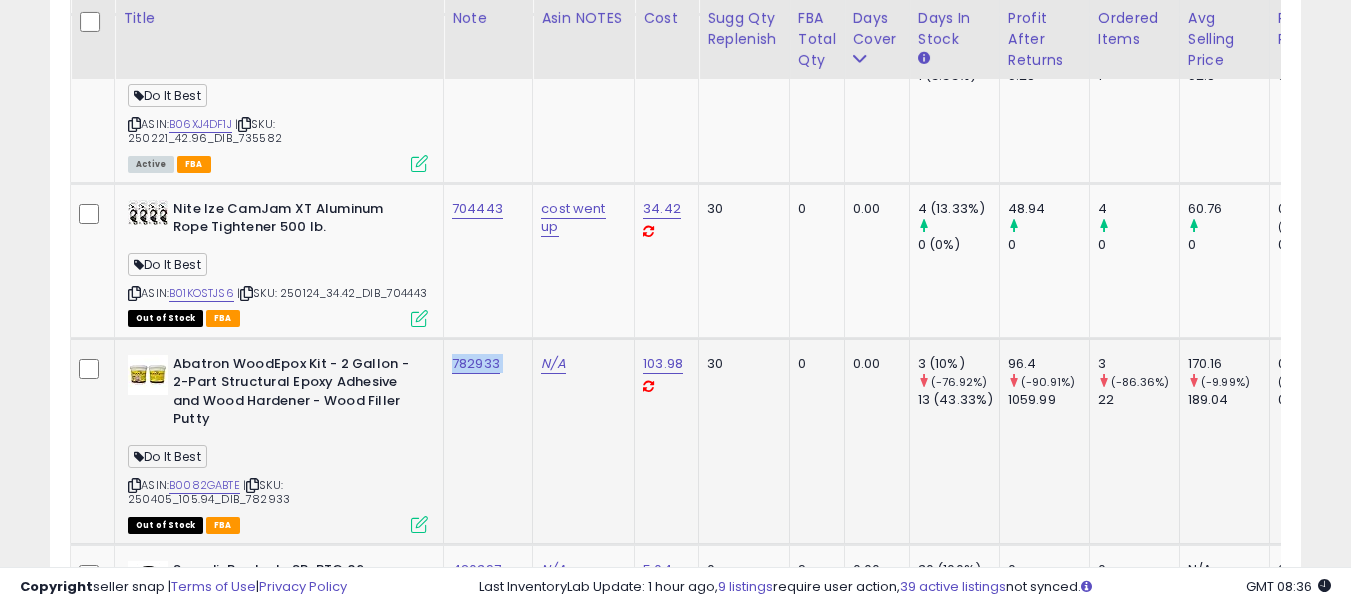 copy on "782933" 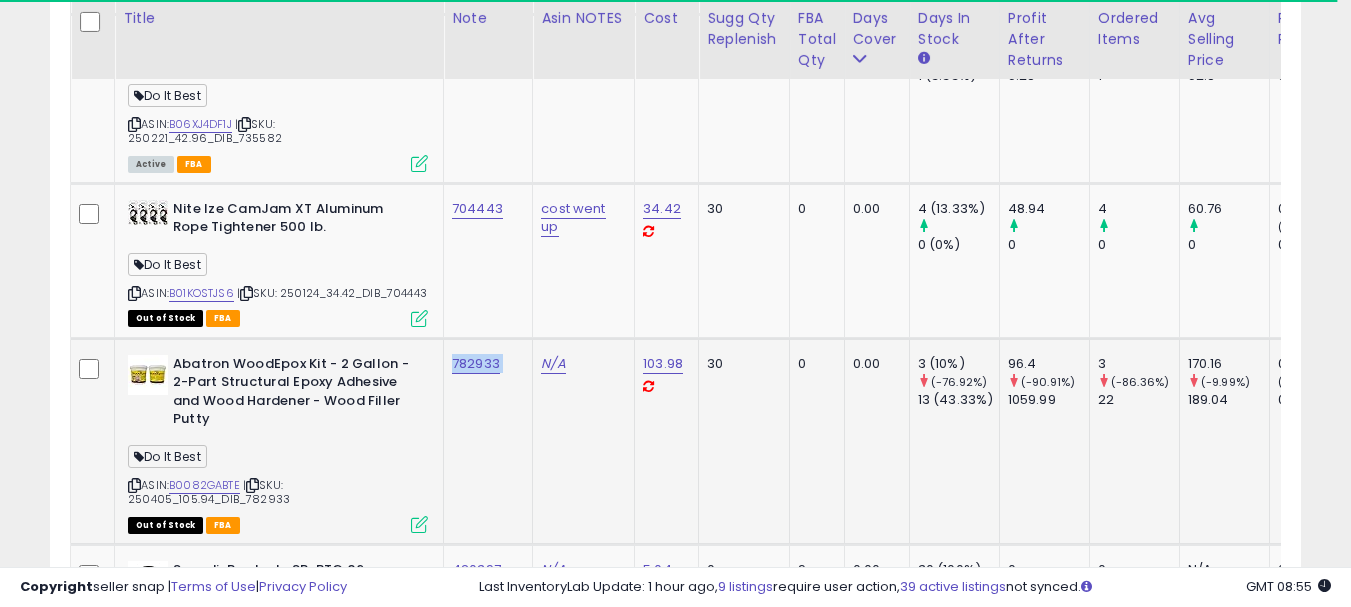 click on "782933" 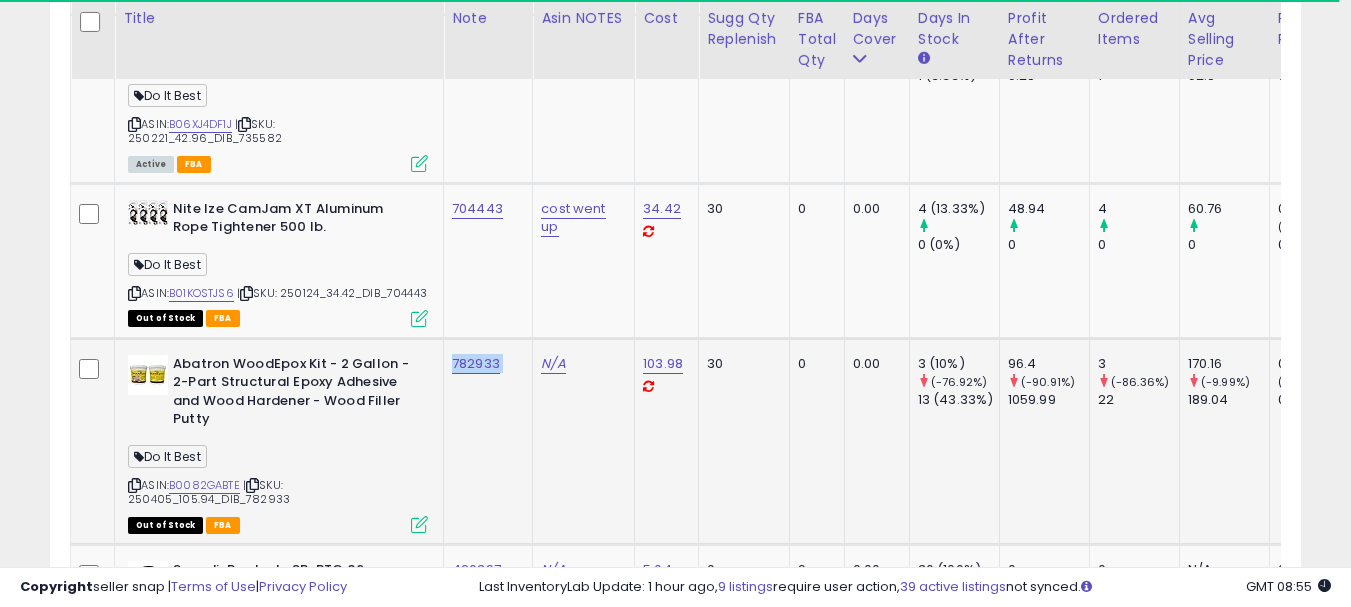 click on "782933" 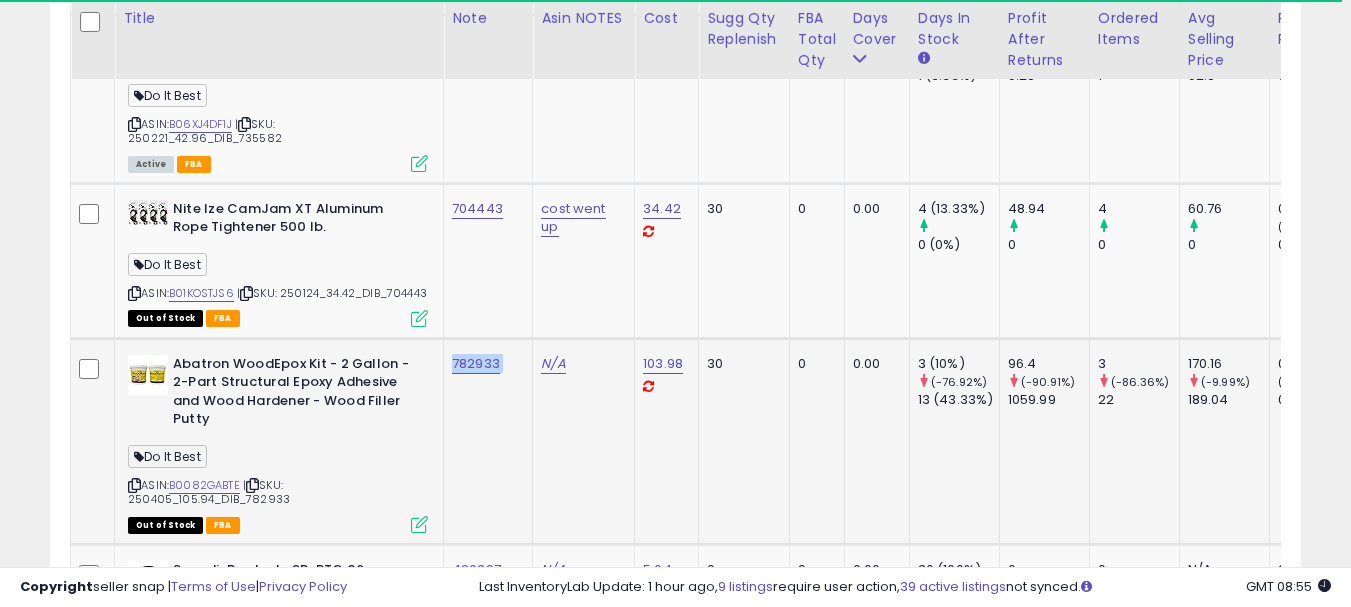 copy on "782933" 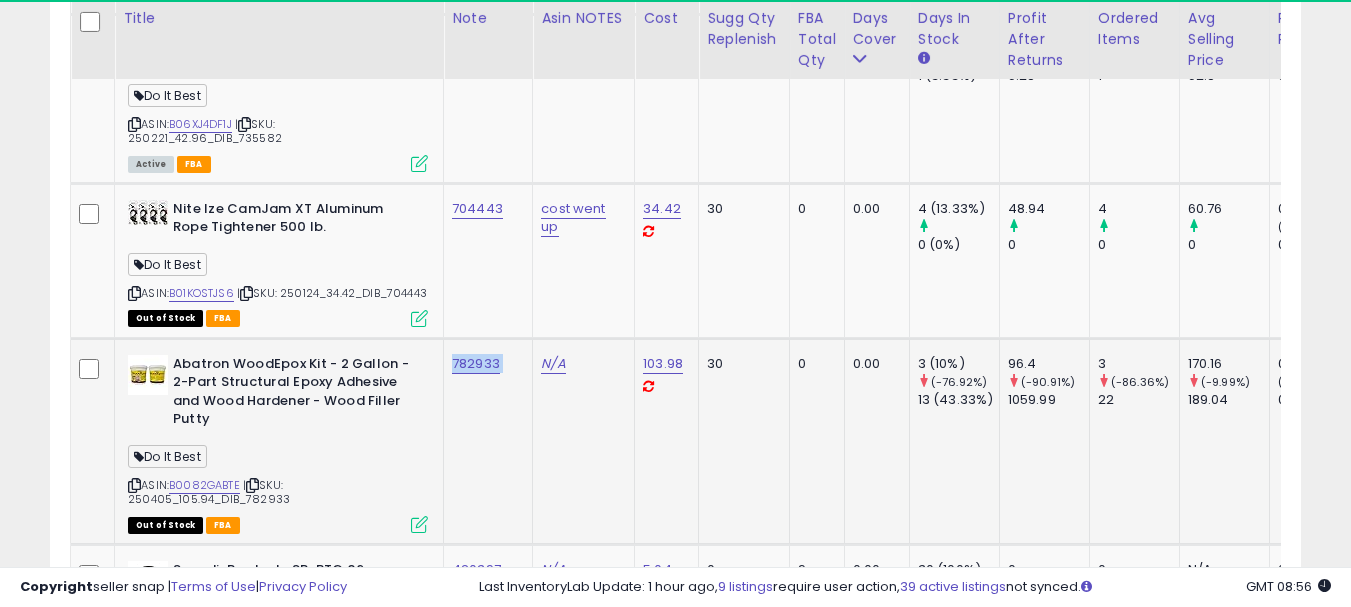 click on "782933" 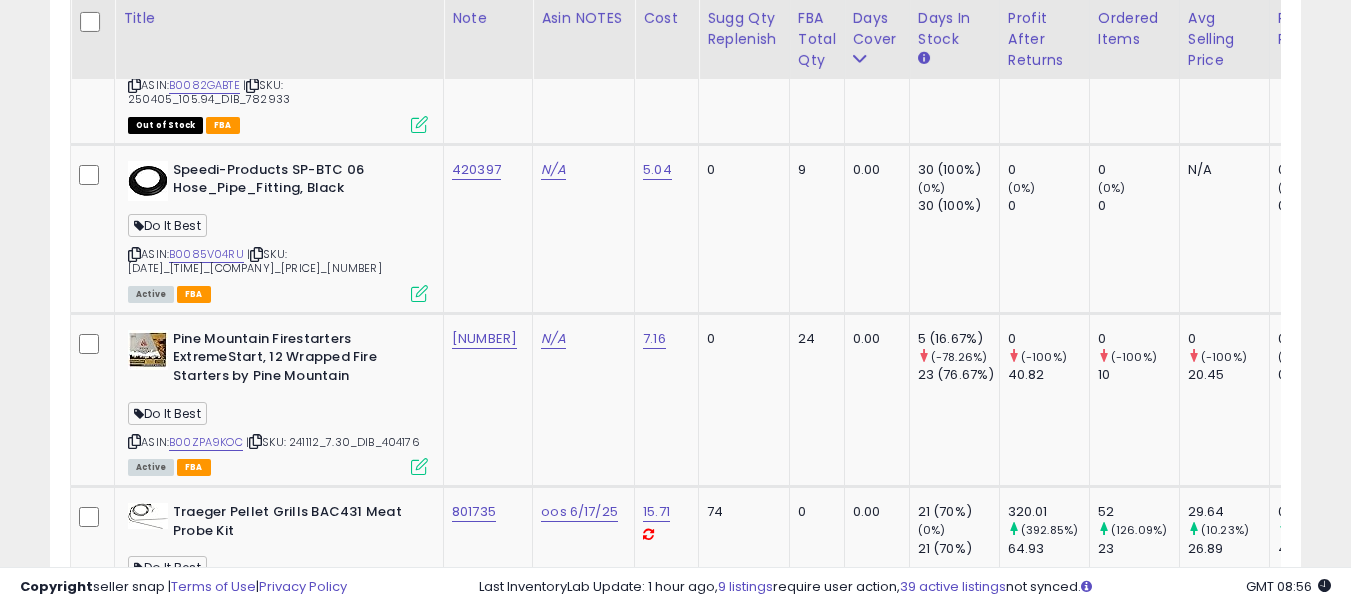 scroll, scrollTop: 6800, scrollLeft: 0, axis: vertical 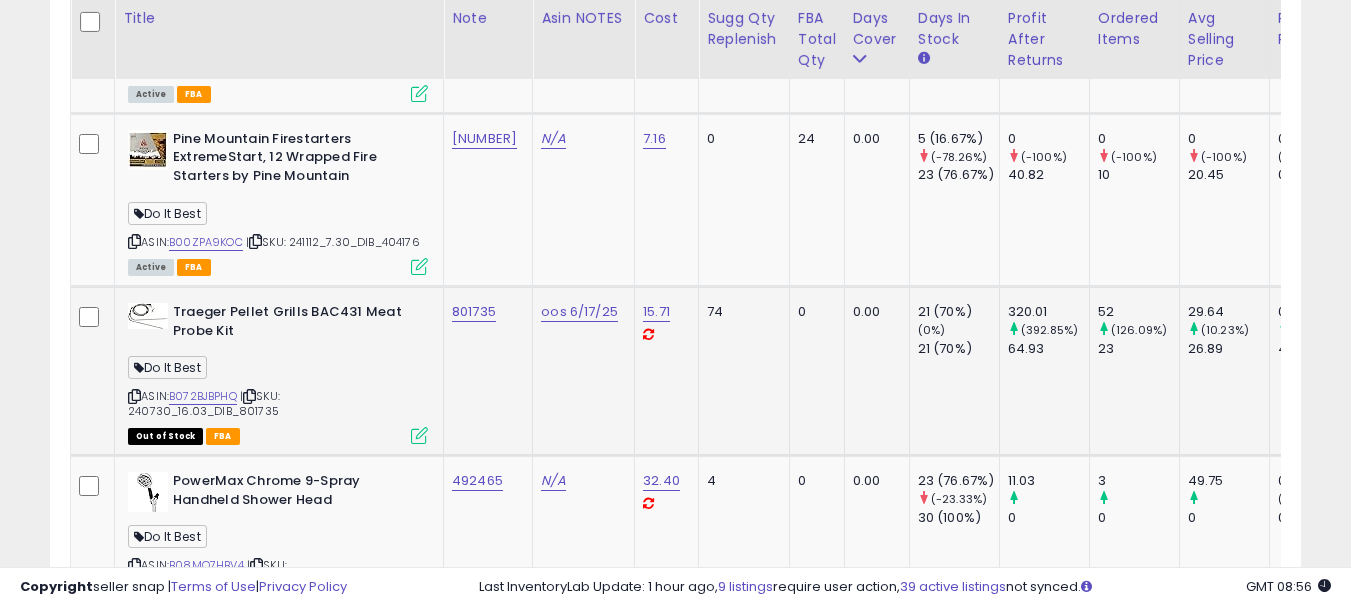 click on "801735" 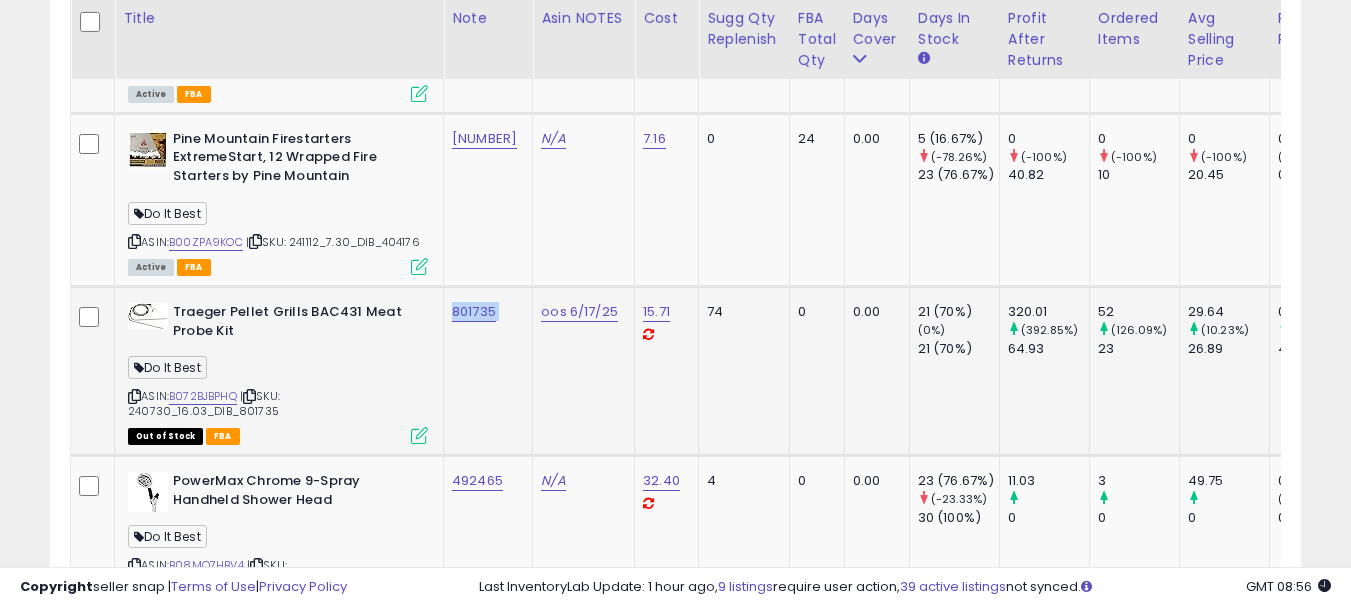 click on "801735" 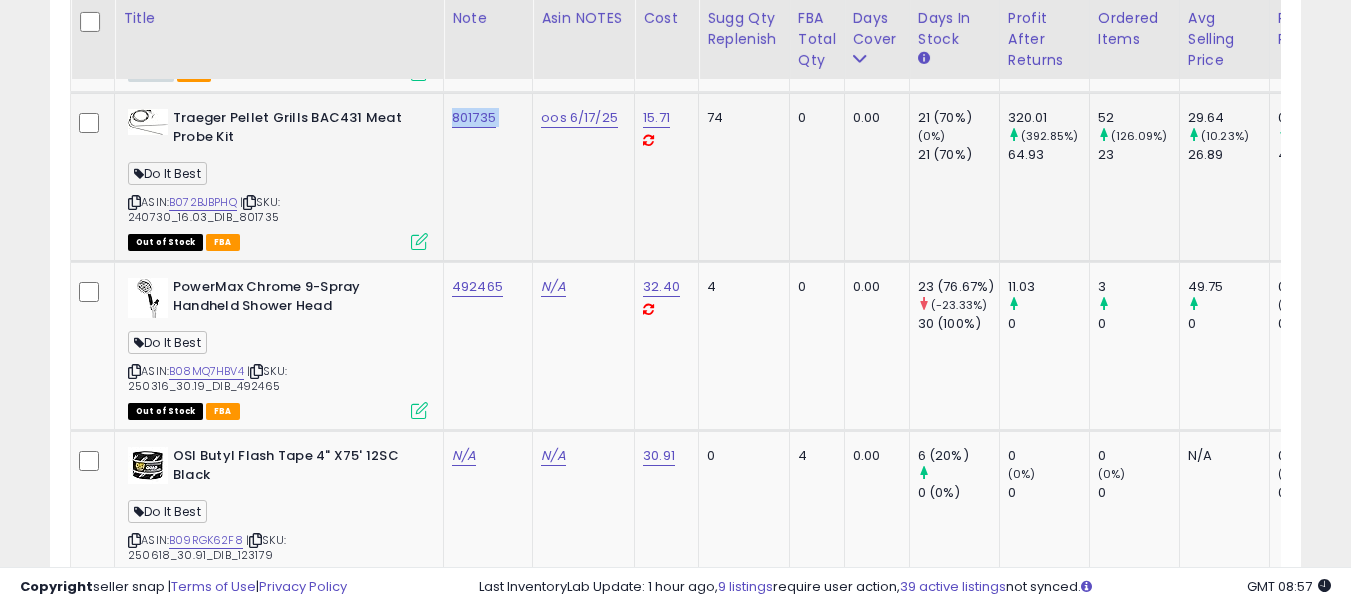 scroll, scrollTop: 7000, scrollLeft: 0, axis: vertical 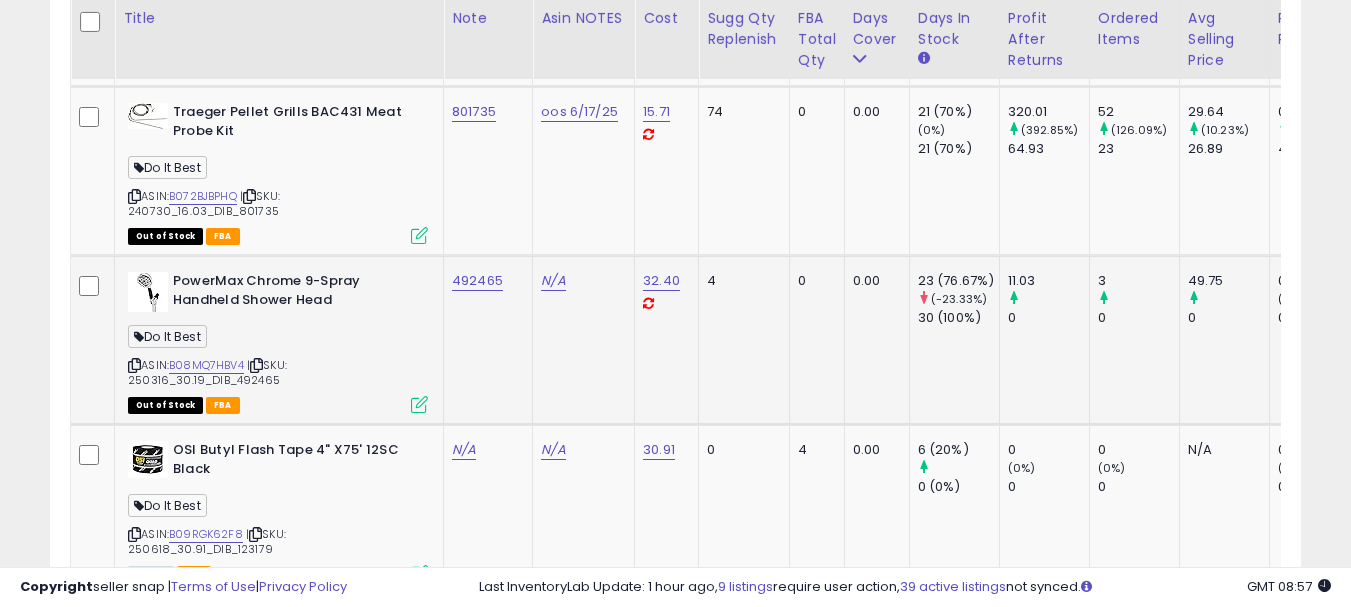 click on "492465" 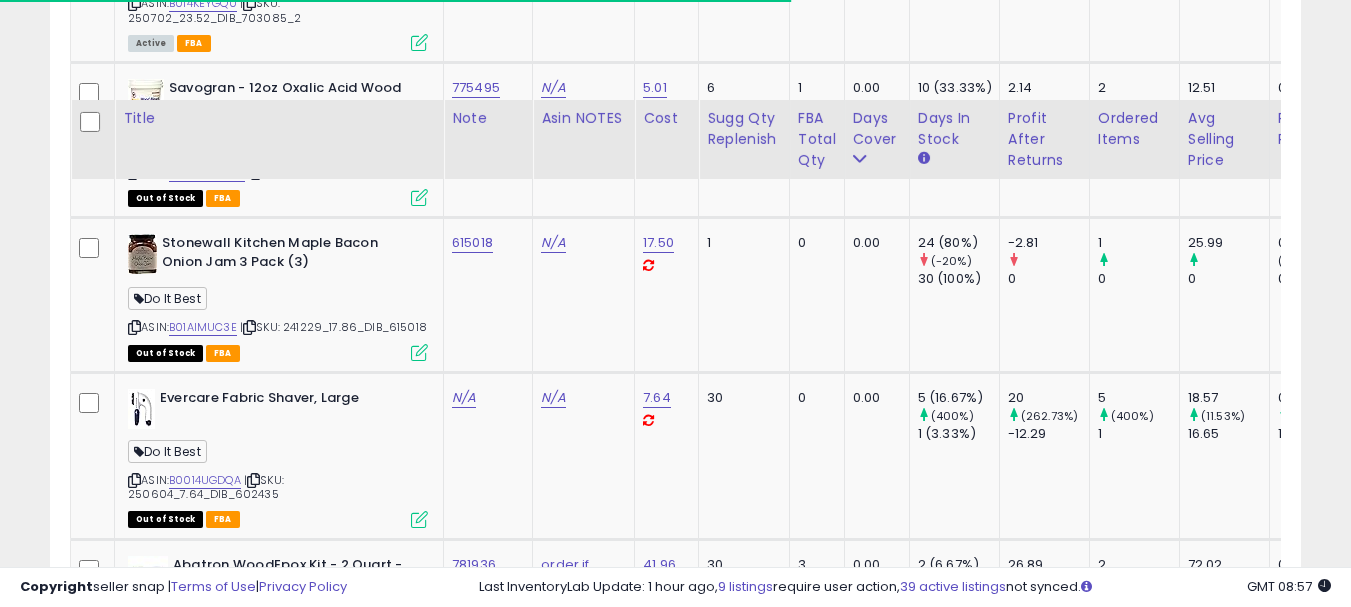 scroll, scrollTop: 7800, scrollLeft: 0, axis: vertical 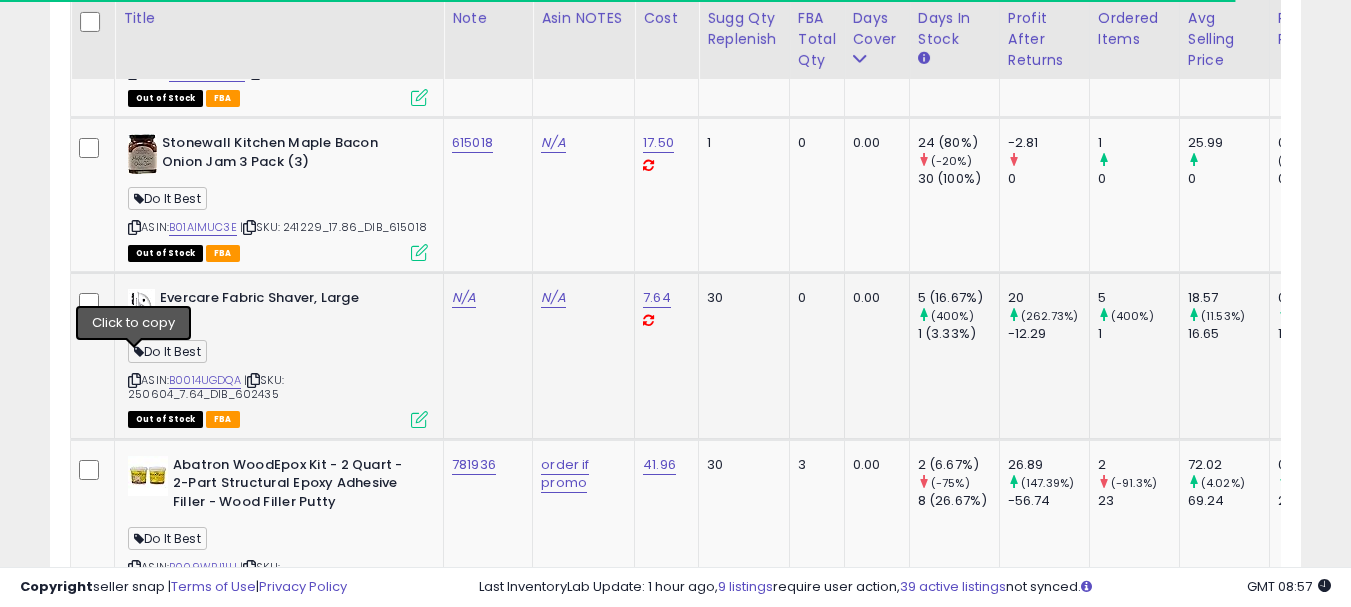 click at bounding box center [134, 380] 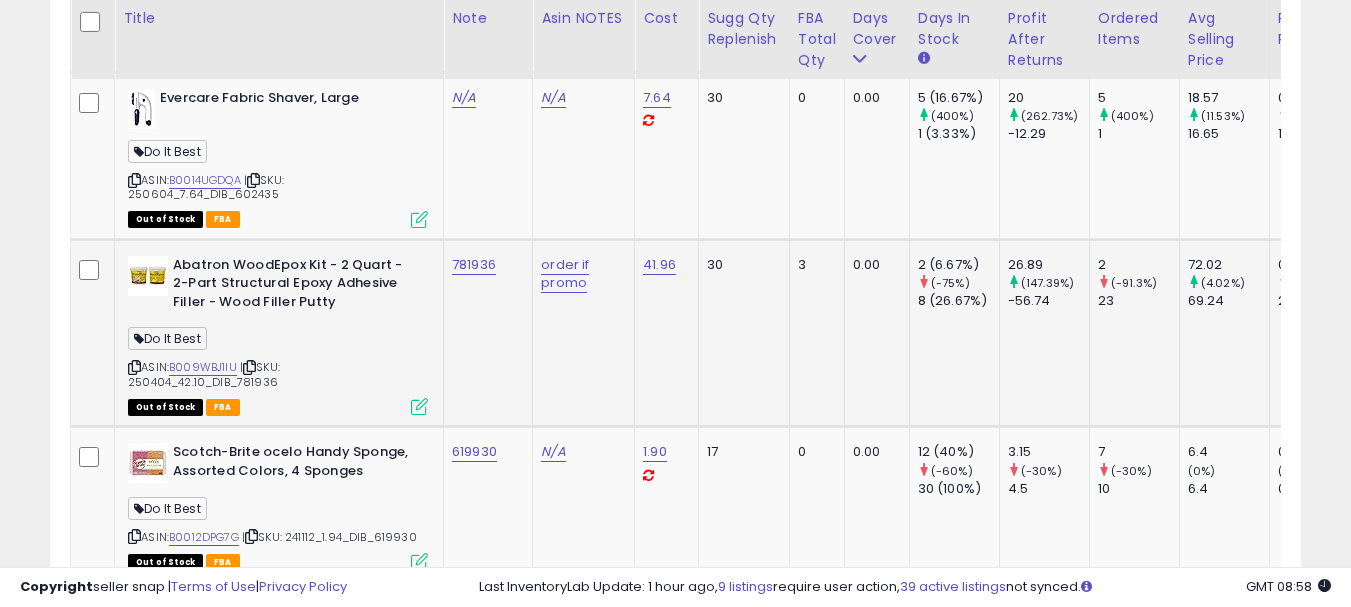 scroll, scrollTop: 8300, scrollLeft: 0, axis: vertical 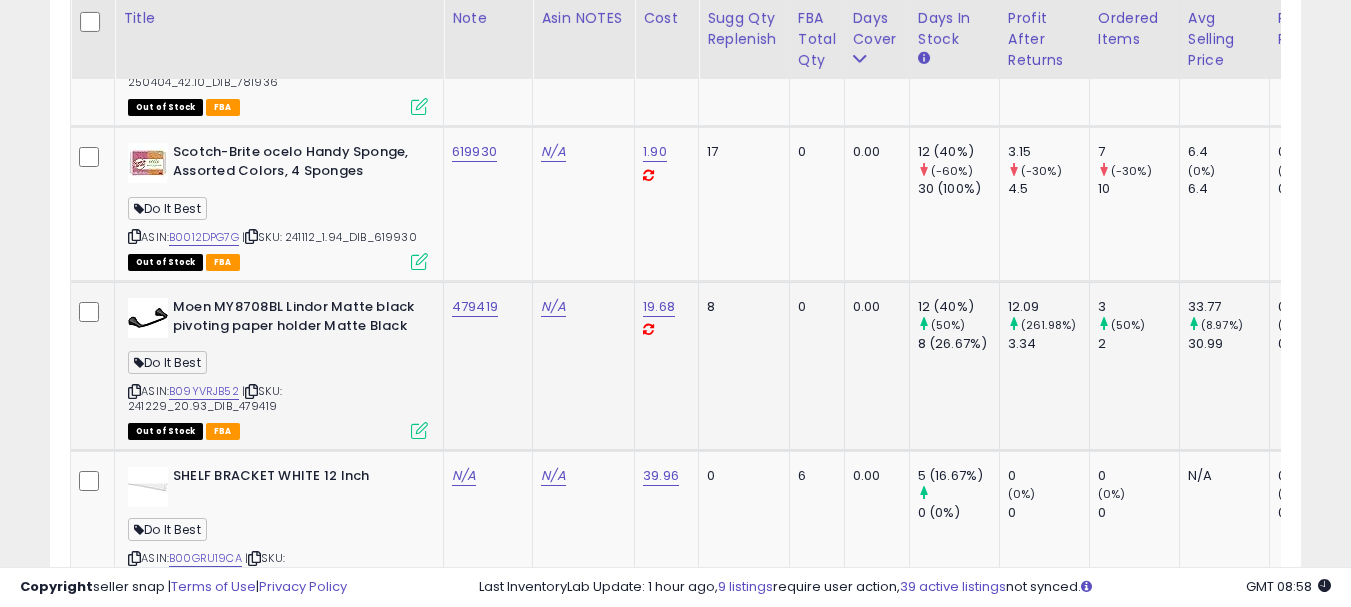 click on "479419" 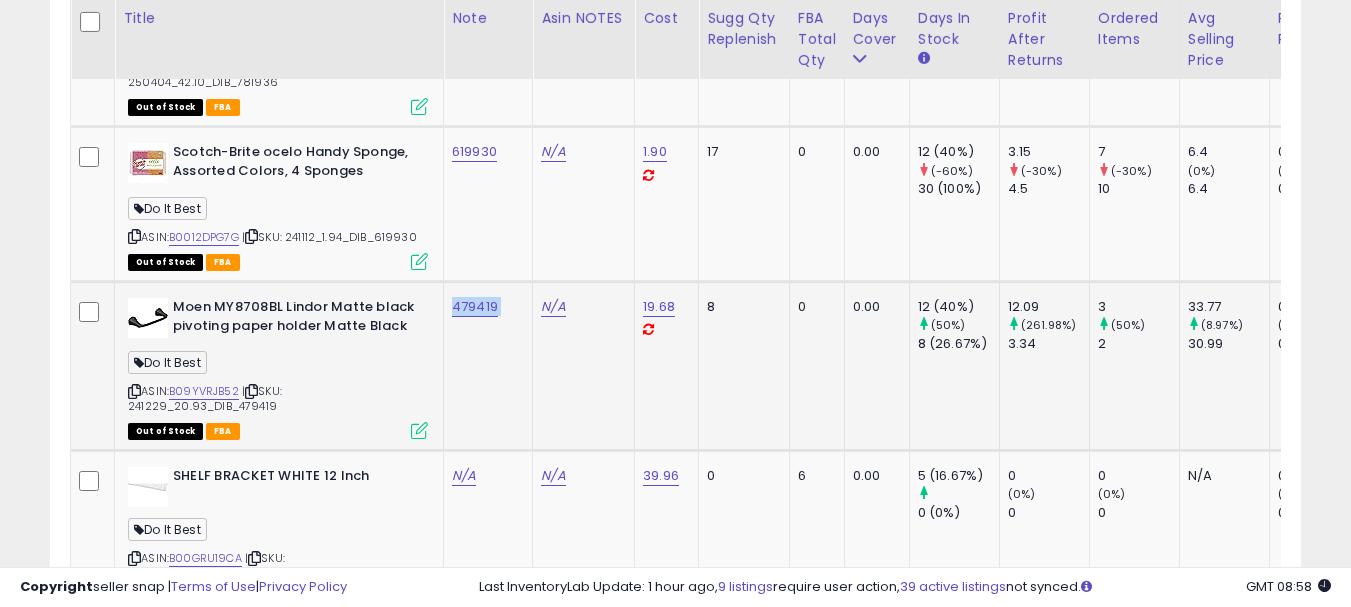 click on "479419" 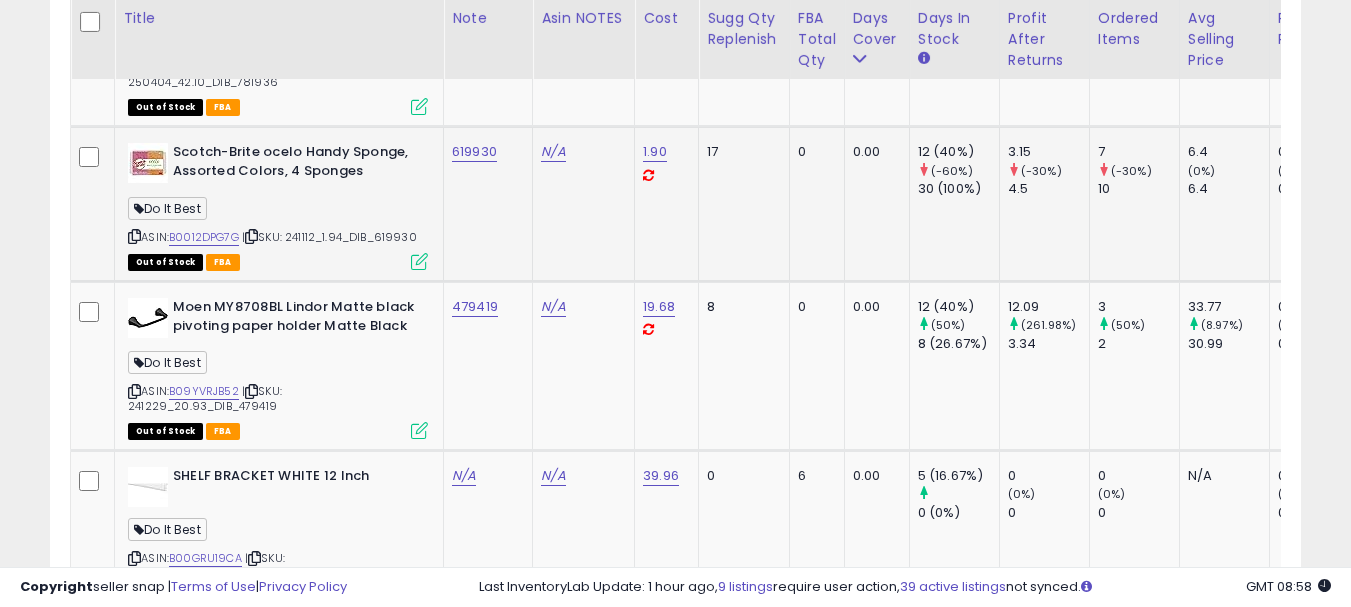 click on "619930" 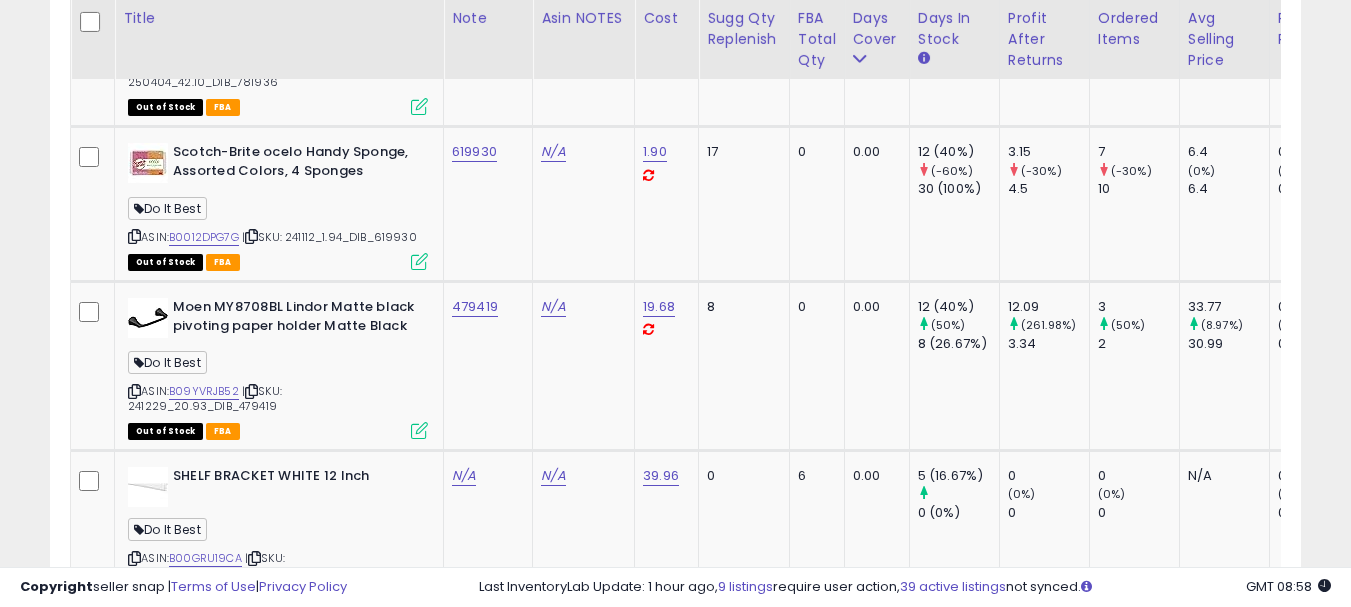 scroll, scrollTop: 8215, scrollLeft: 0, axis: vertical 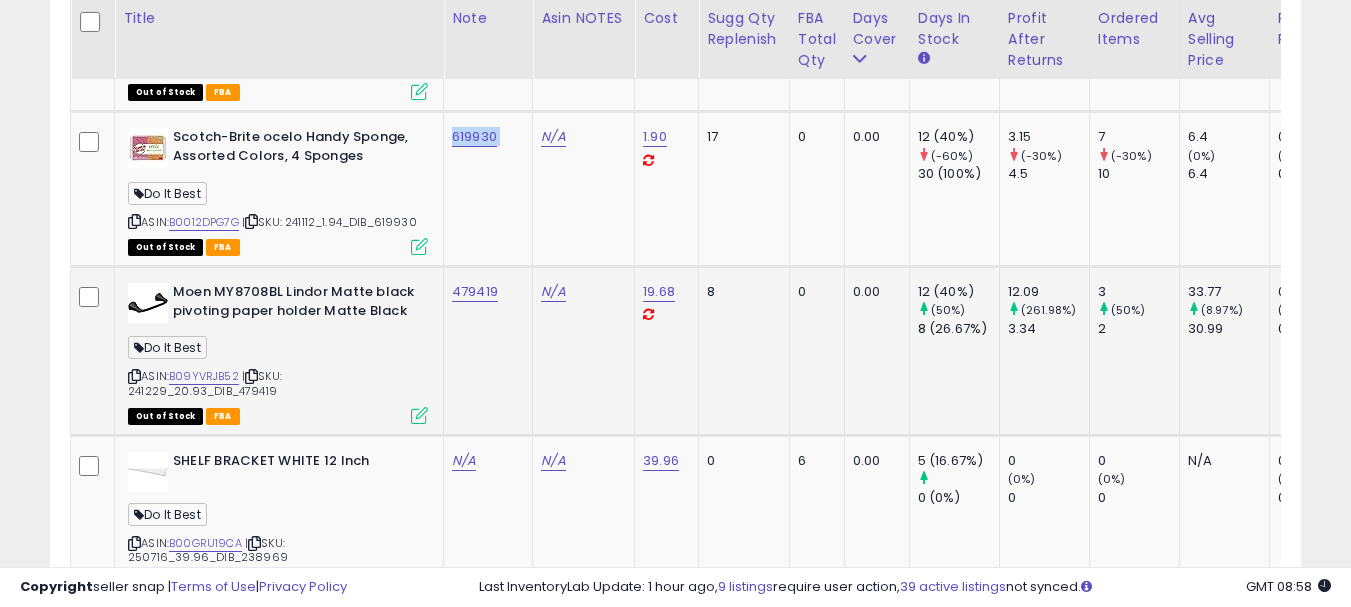 click on "479419" 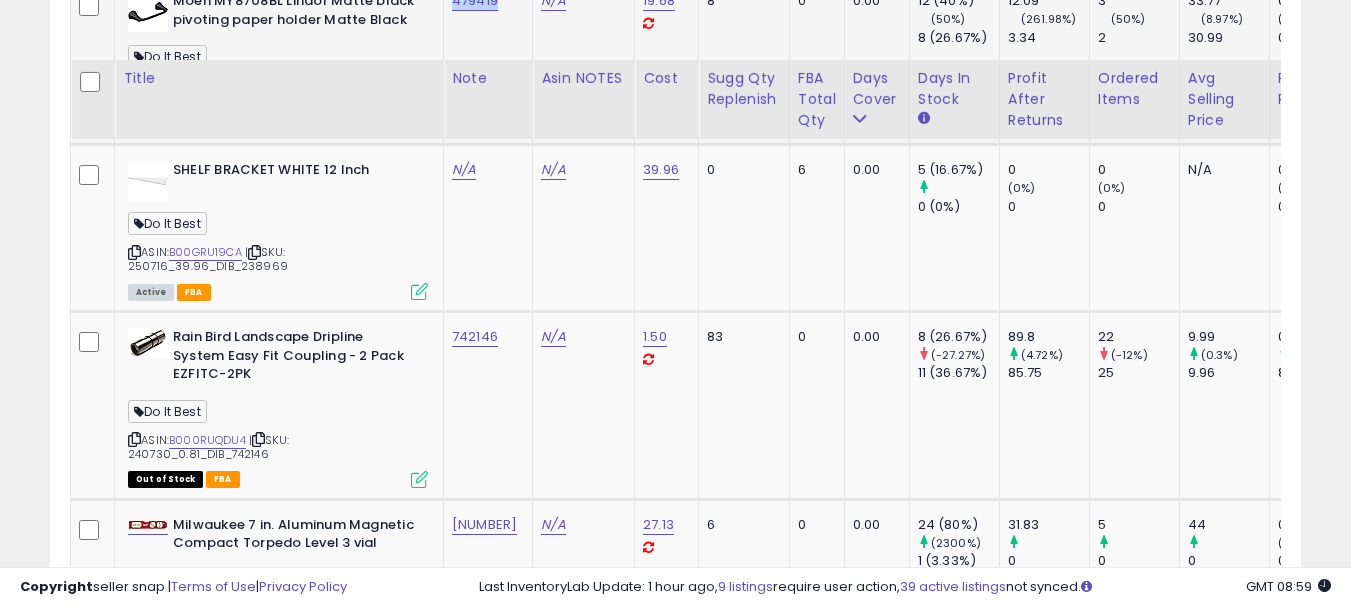 scroll, scrollTop: 8715, scrollLeft: 0, axis: vertical 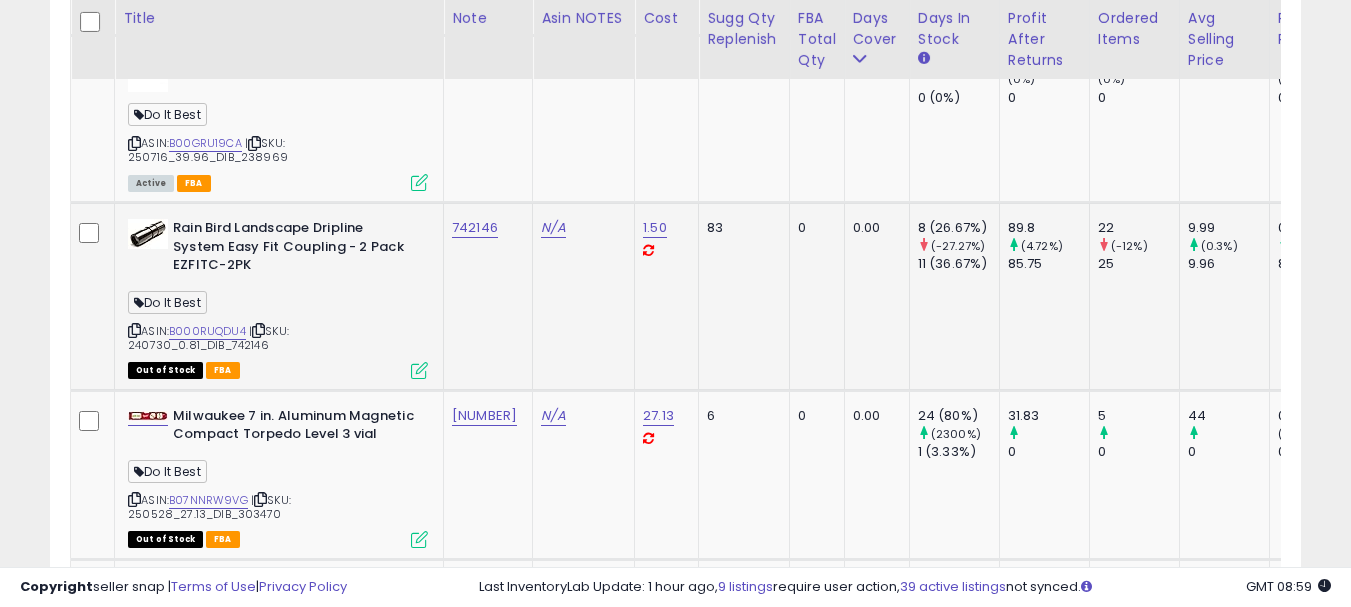 click on "742146" 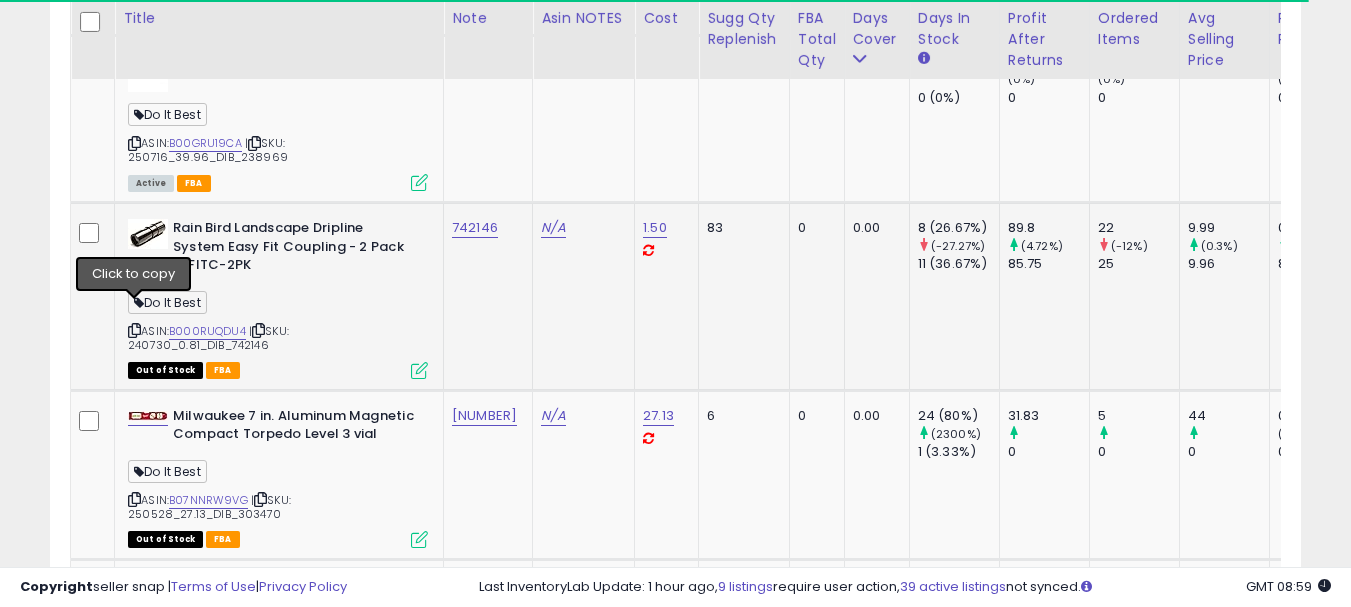 click at bounding box center [134, 330] 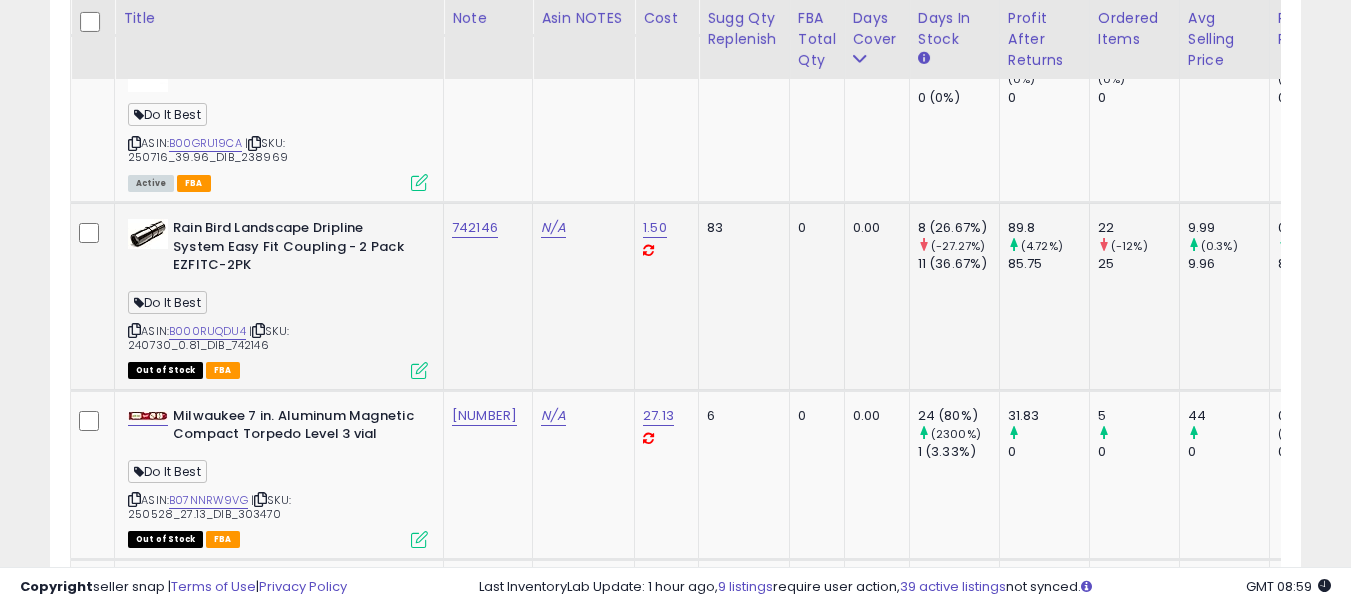scroll, scrollTop: 8815, scrollLeft: 0, axis: vertical 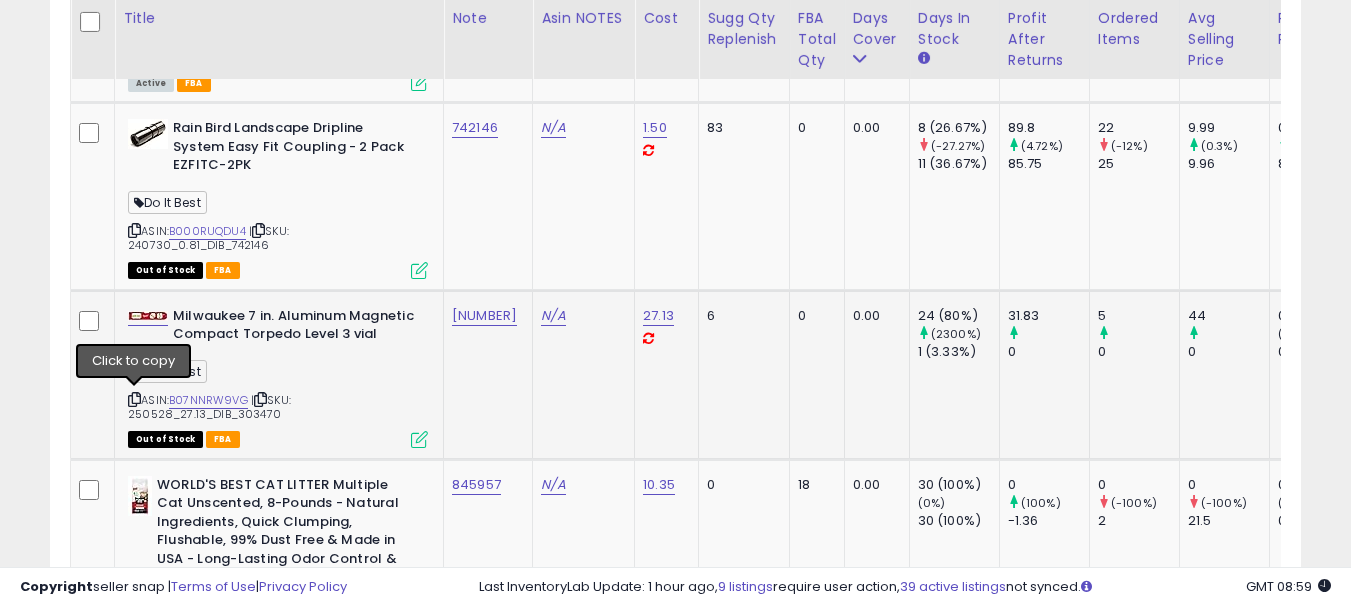 click at bounding box center [134, 399] 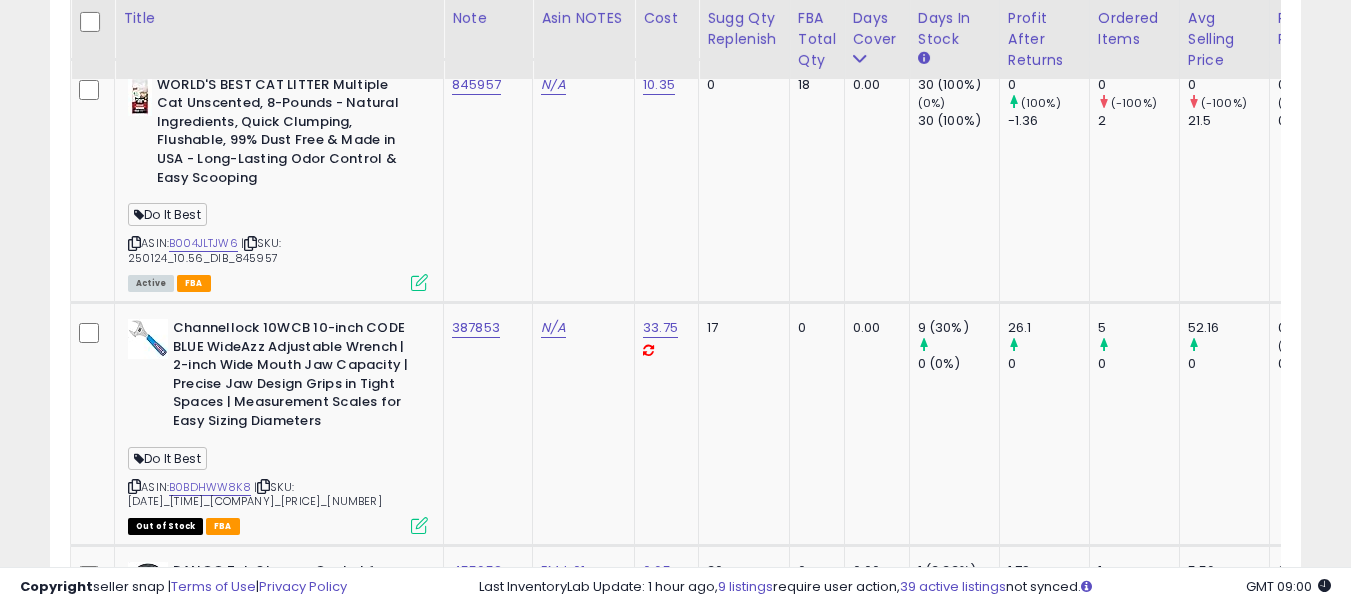 scroll, scrollTop: 9315, scrollLeft: 0, axis: vertical 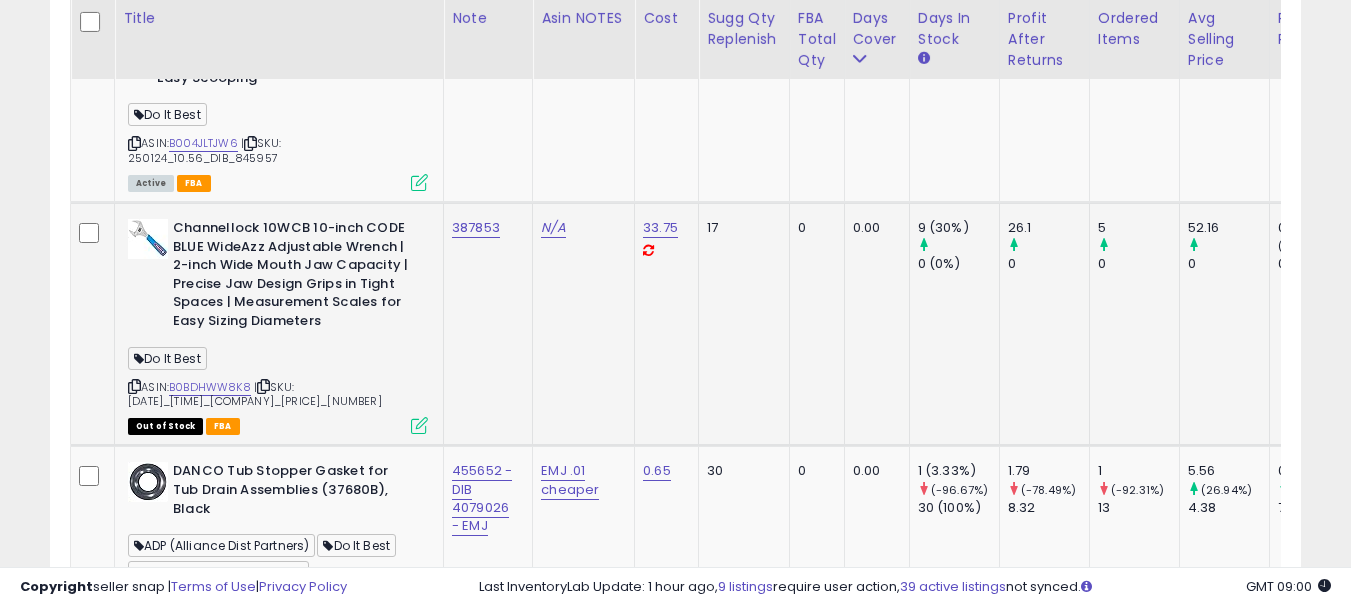 click on "387853" 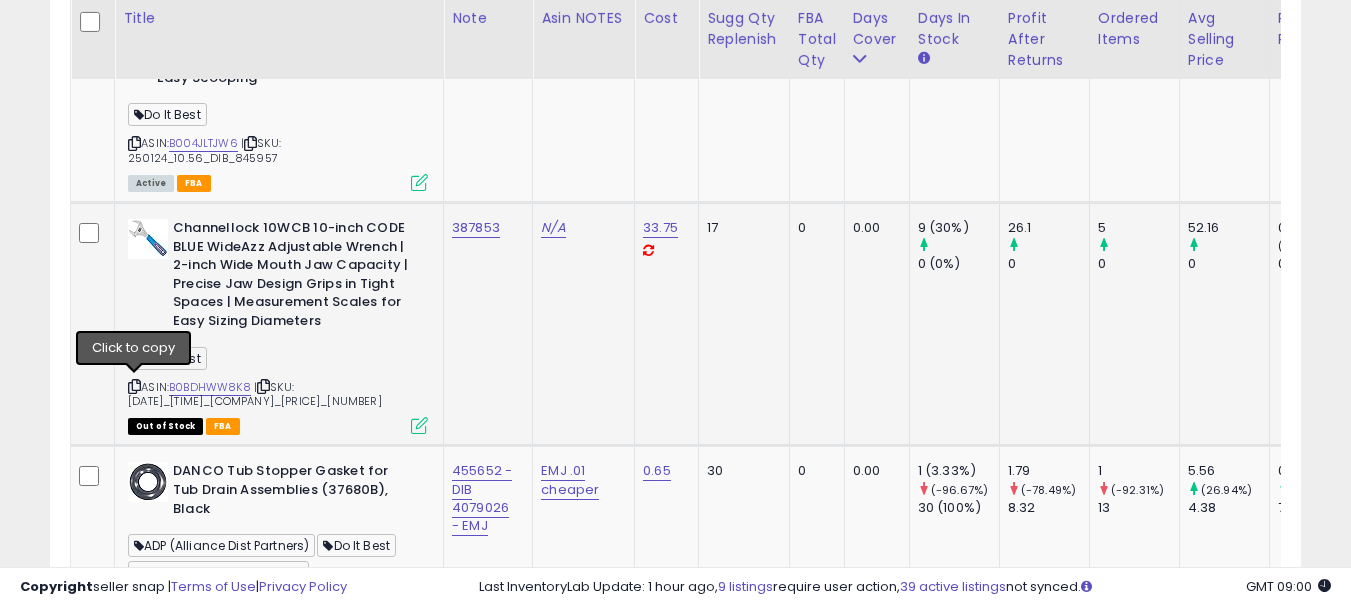 click at bounding box center (134, 386) 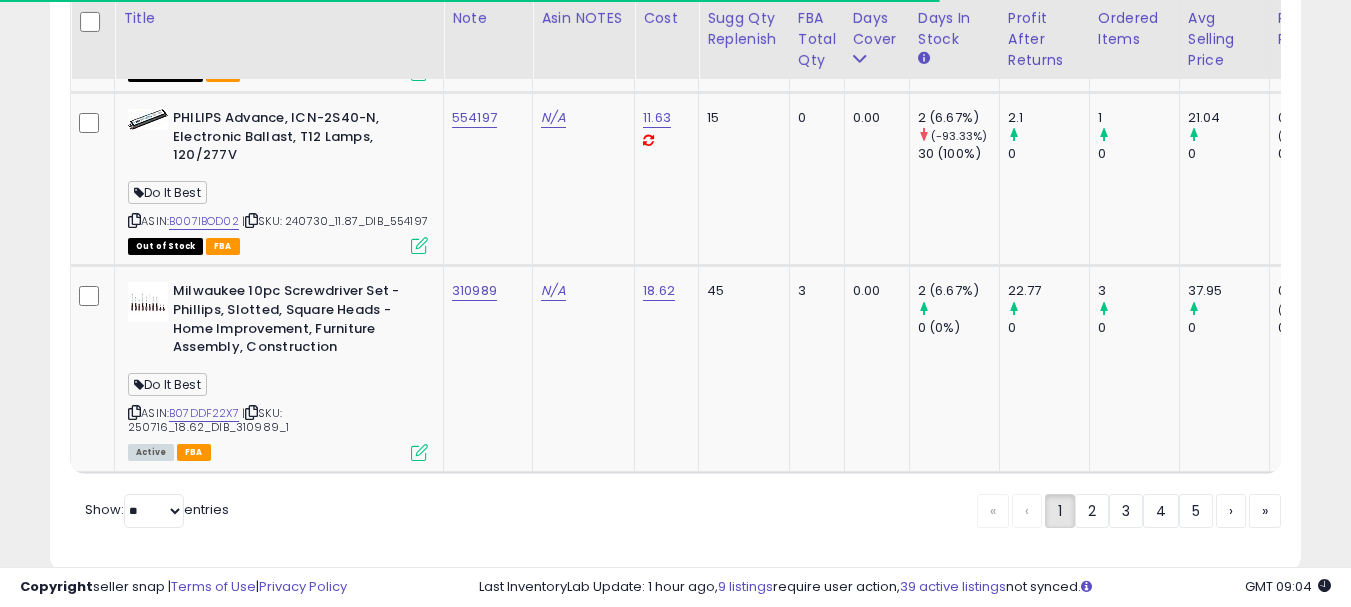 scroll, scrollTop: 9915, scrollLeft: 0, axis: vertical 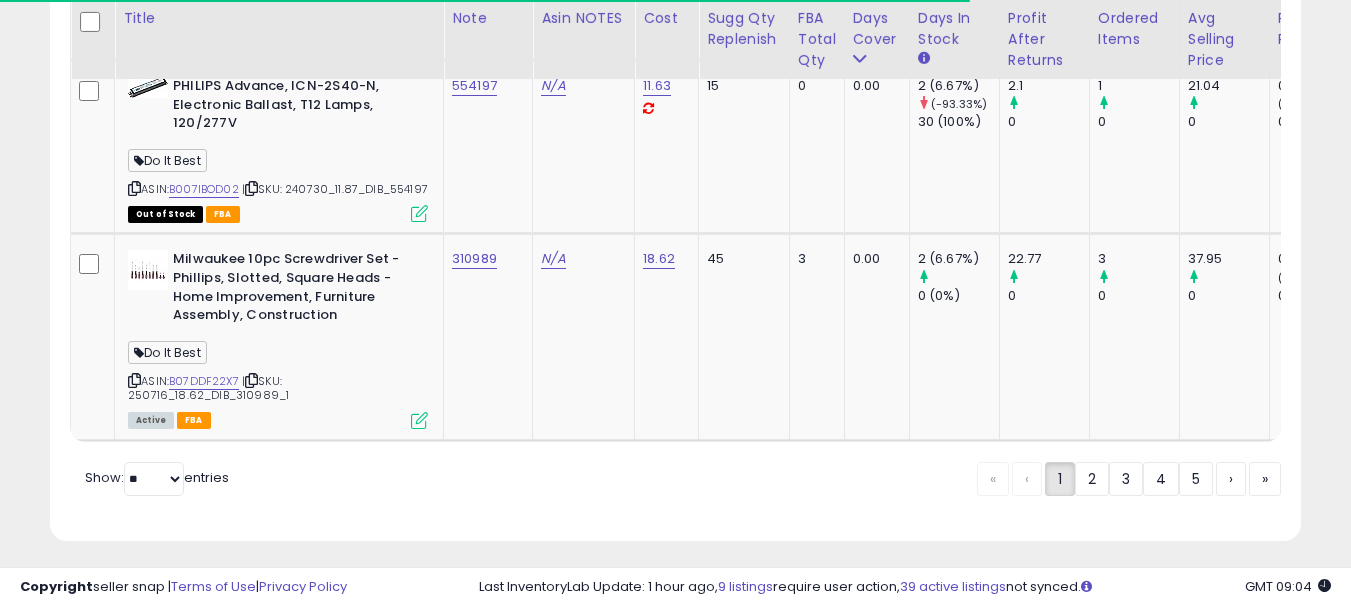 click on "310989" 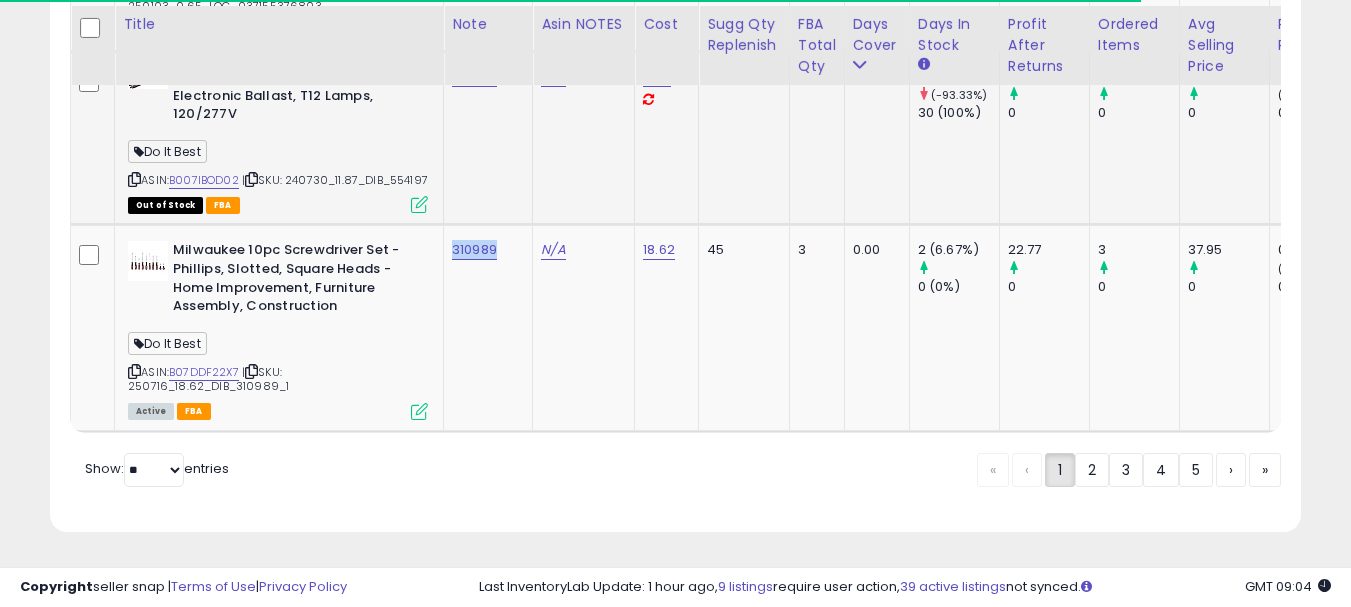 scroll, scrollTop: 9932, scrollLeft: 0, axis: vertical 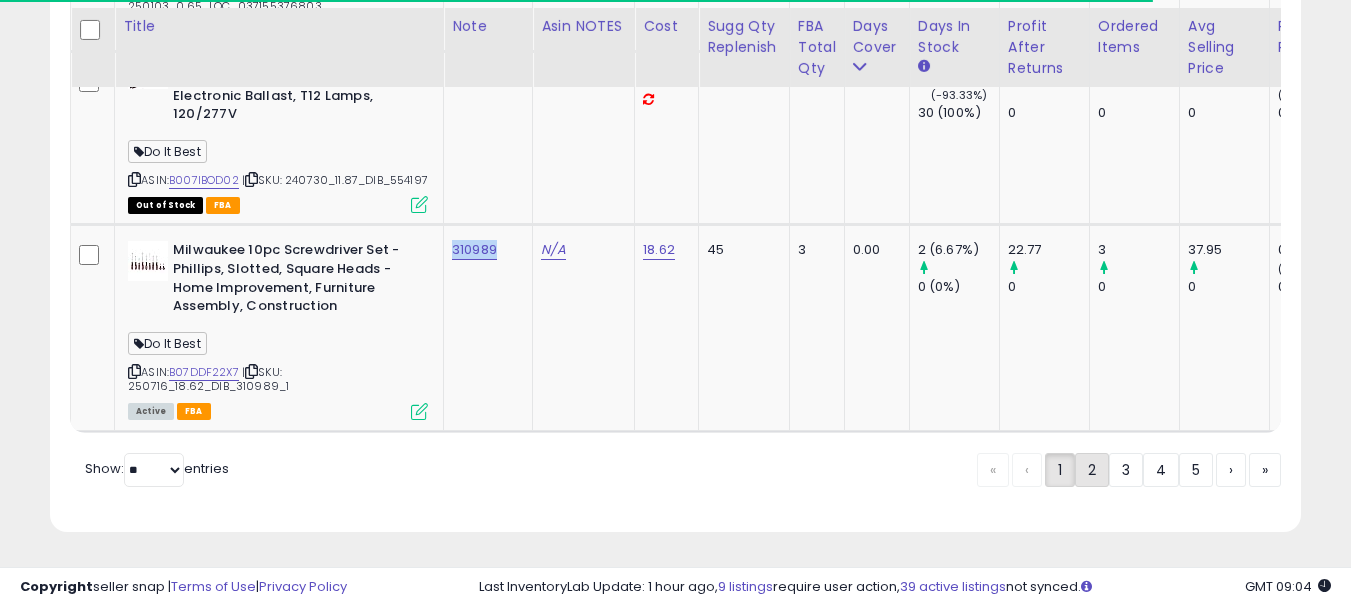 click on "2" 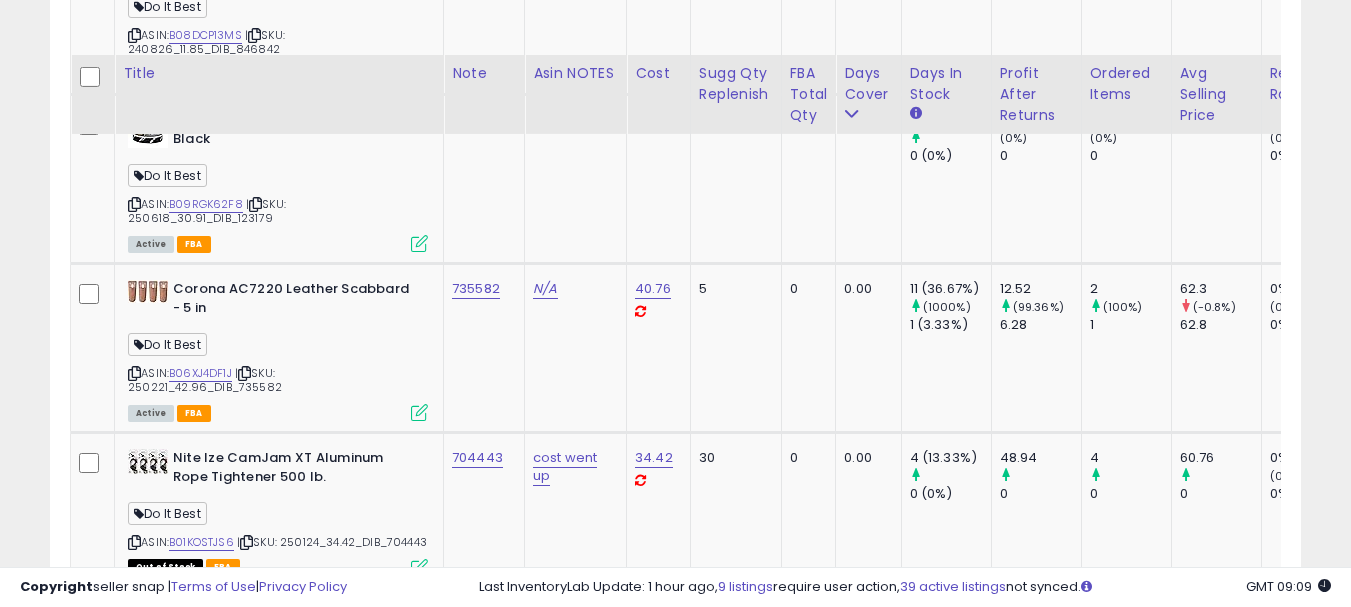 scroll, scrollTop: 5783, scrollLeft: 0, axis: vertical 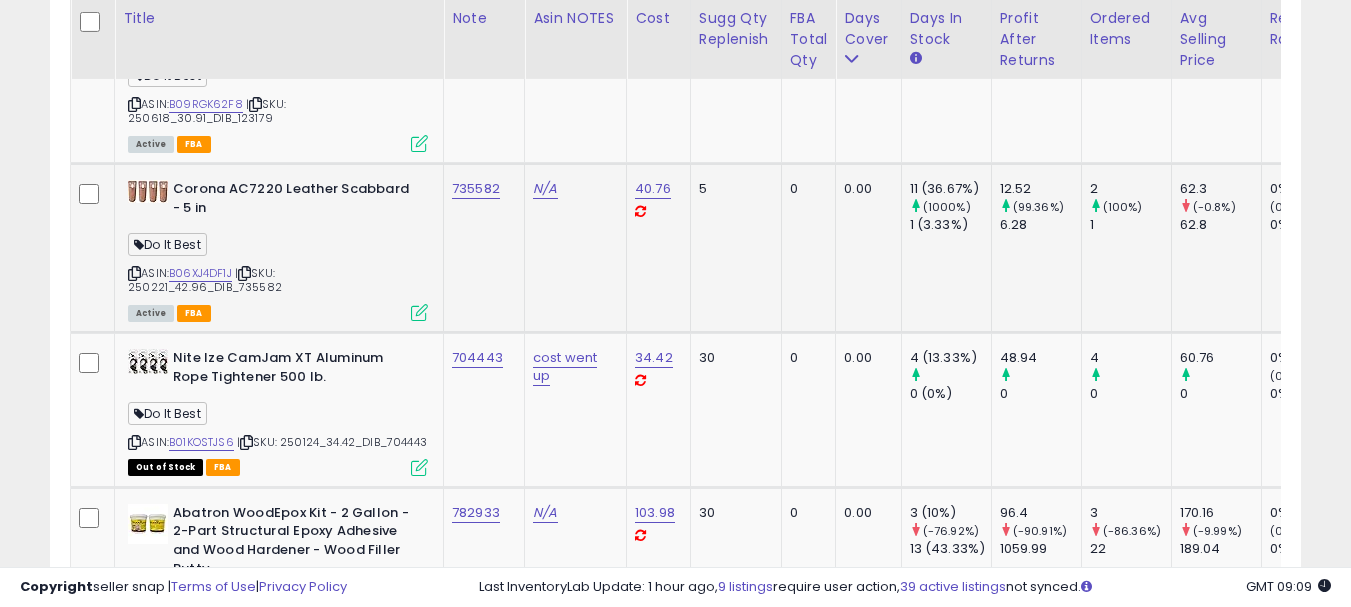 click on "735582" 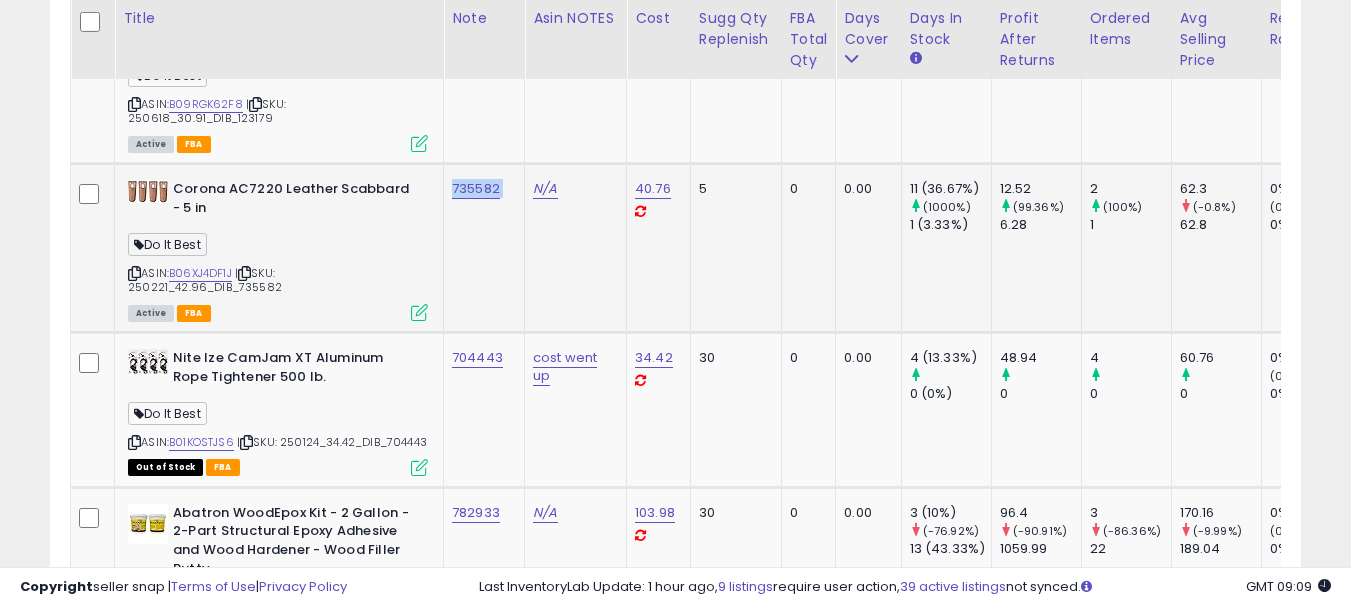 click on "735582" 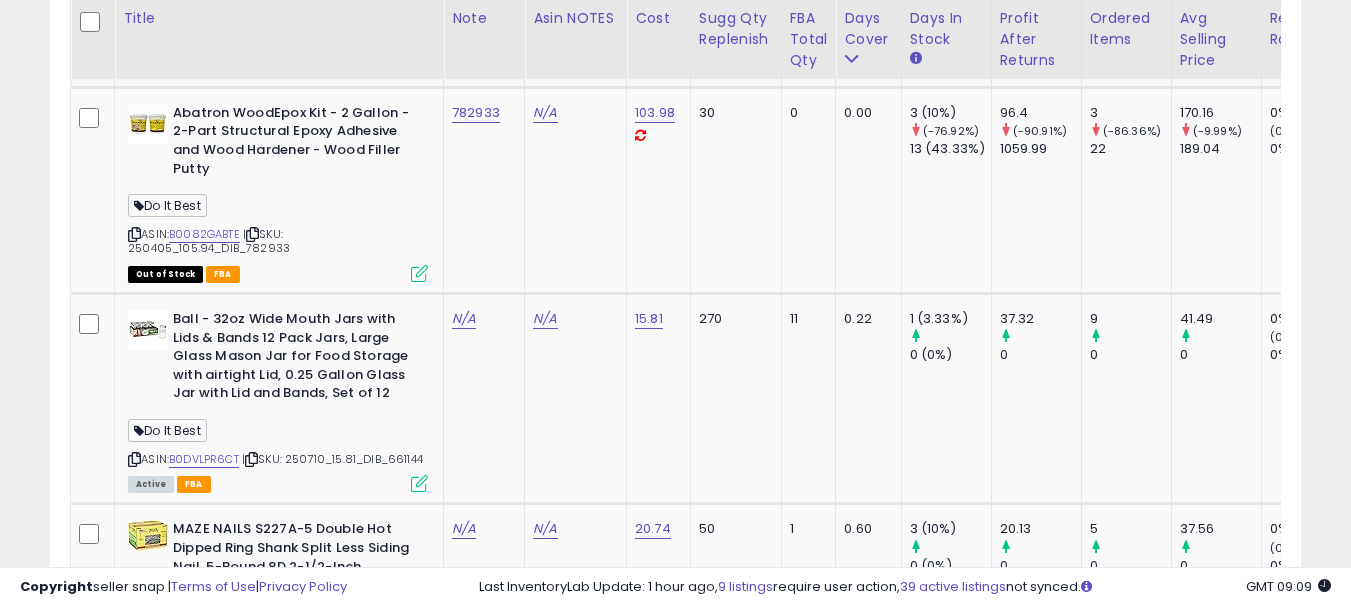 scroll, scrollTop: 6283, scrollLeft: 0, axis: vertical 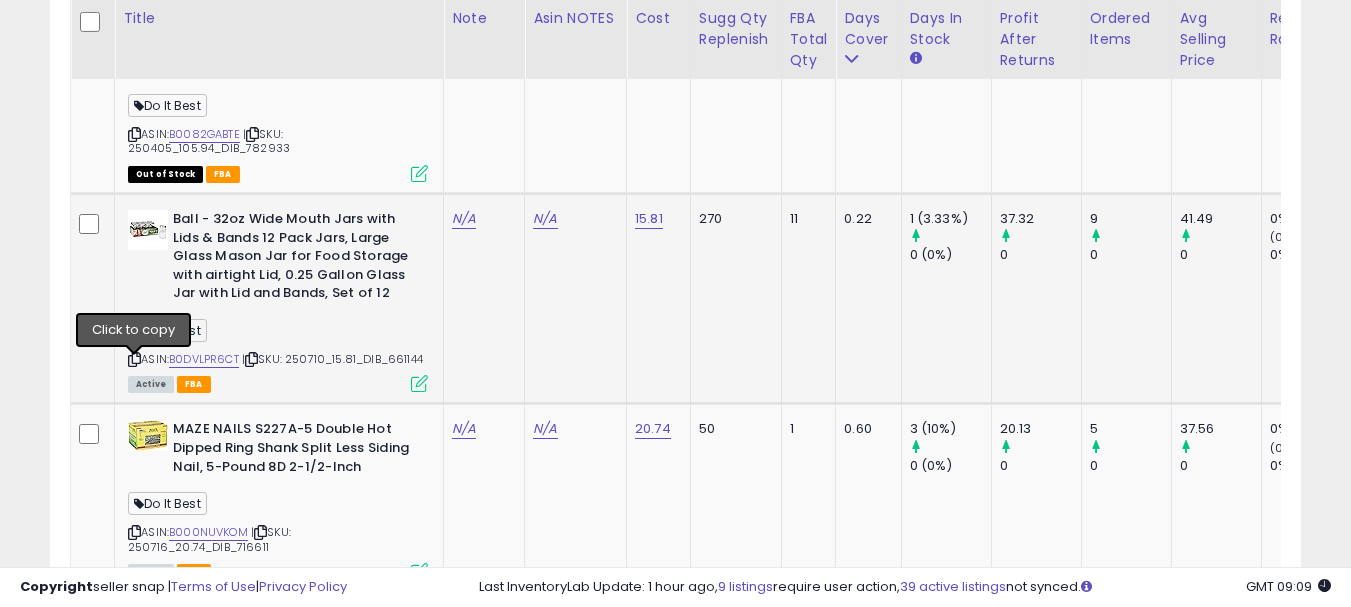 click at bounding box center (134, 359) 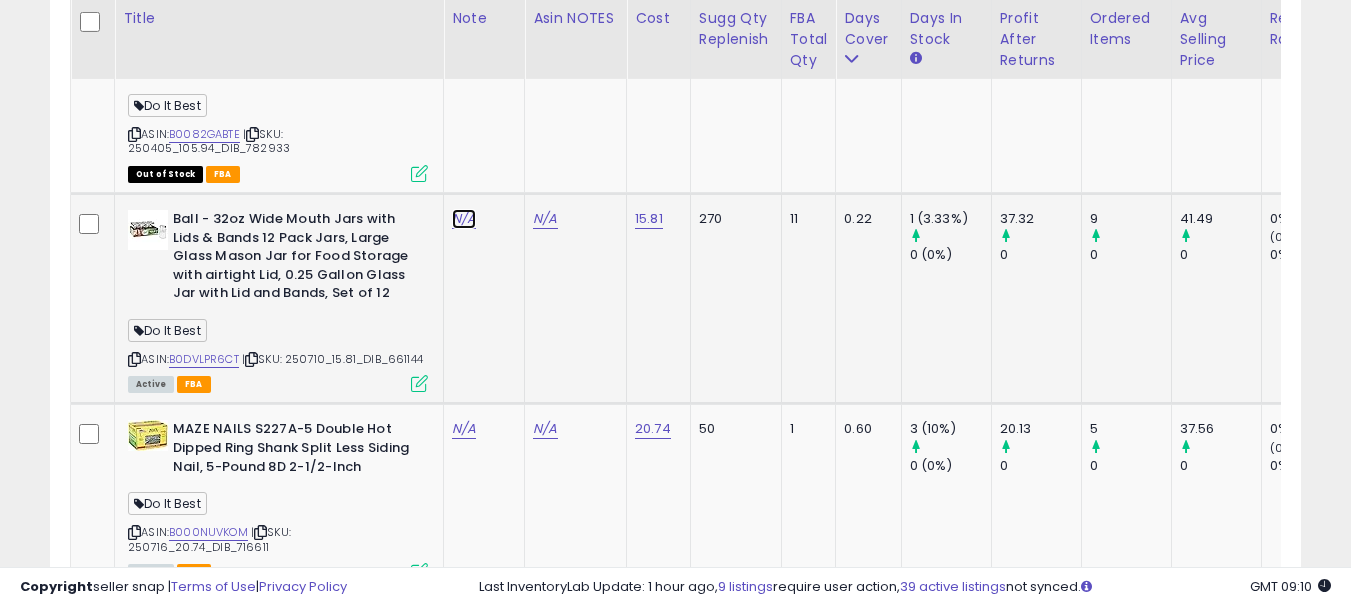 click on "N/A" at bounding box center (464, -4990) 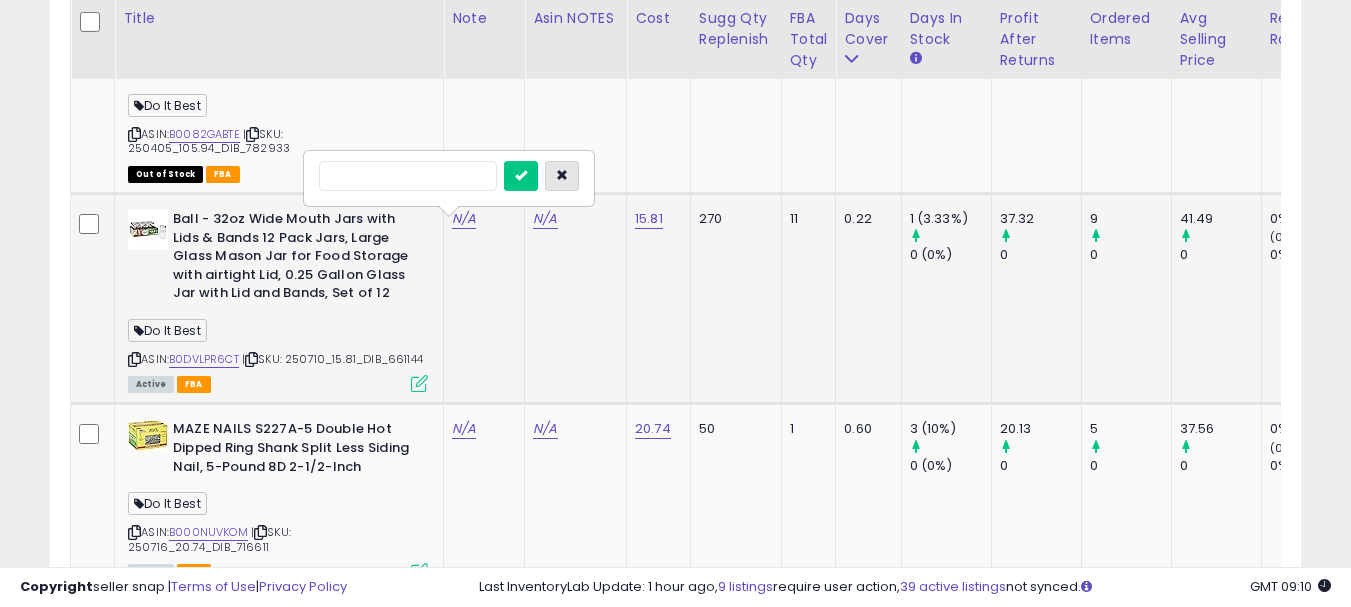 click at bounding box center (562, 175) 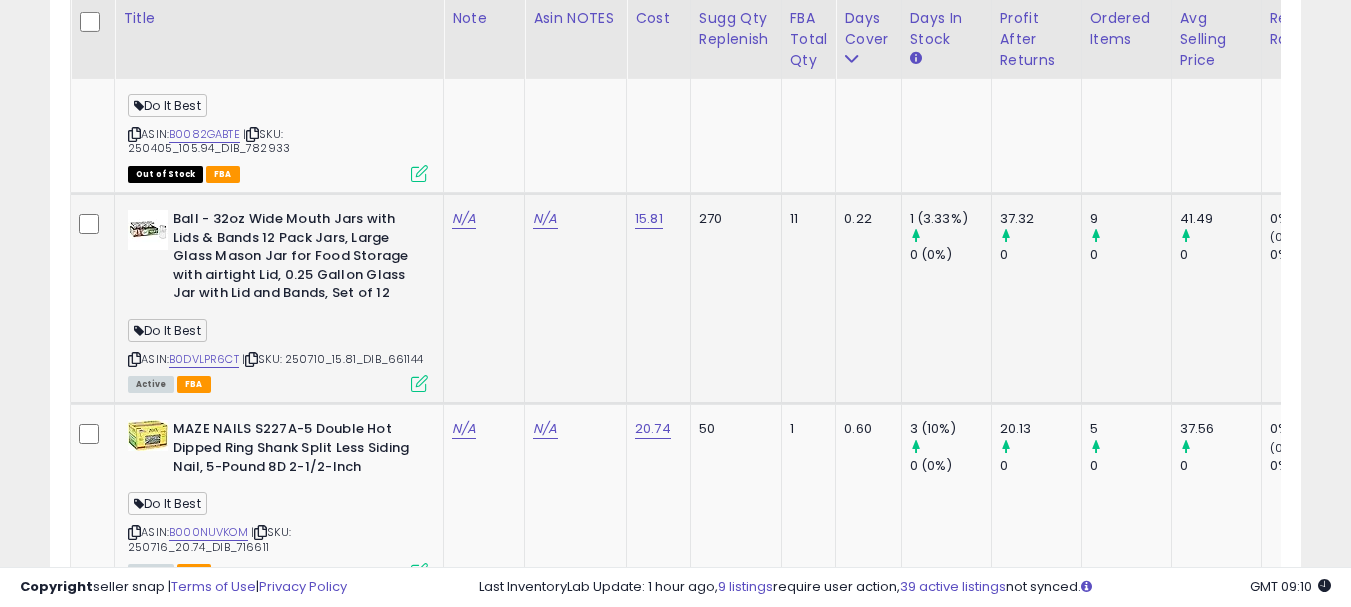 scroll, scrollTop: 6383, scrollLeft: 0, axis: vertical 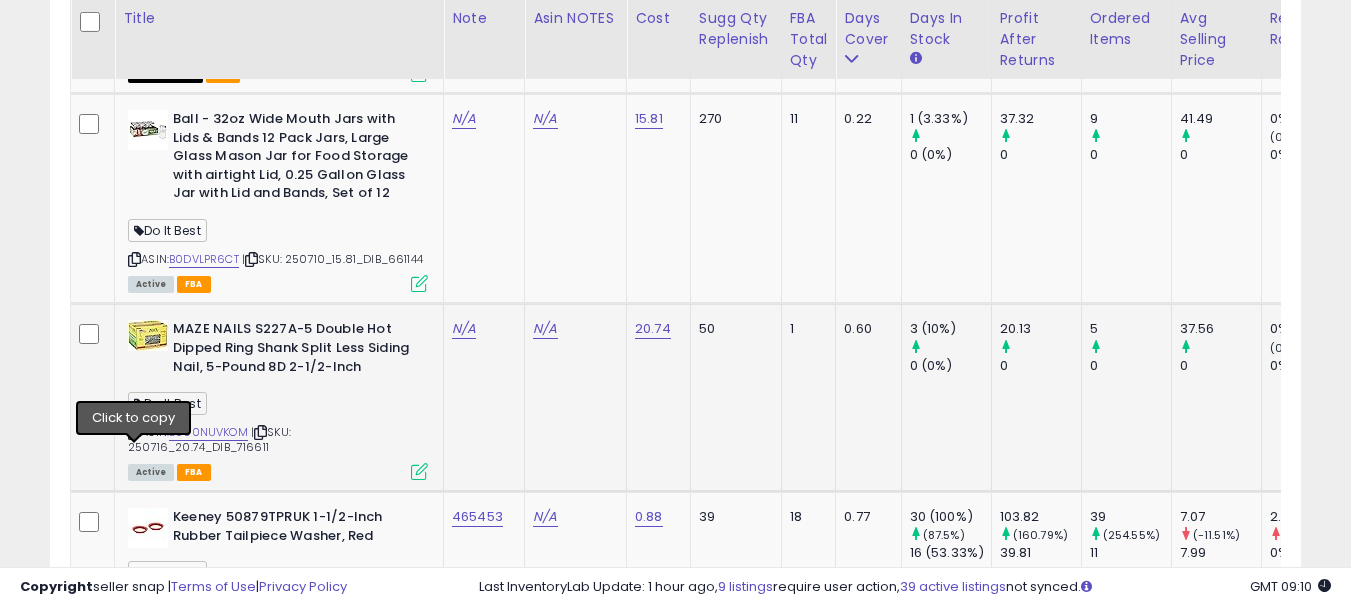 click at bounding box center [134, 432] 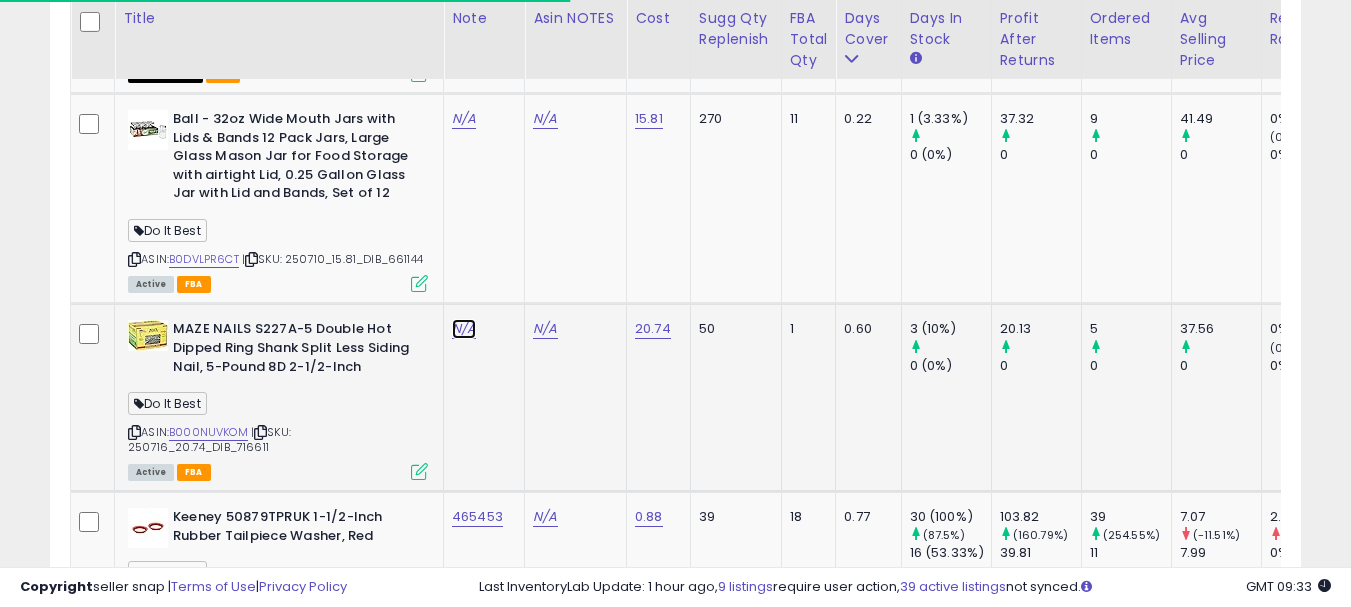 click on "N/A" at bounding box center [464, -5090] 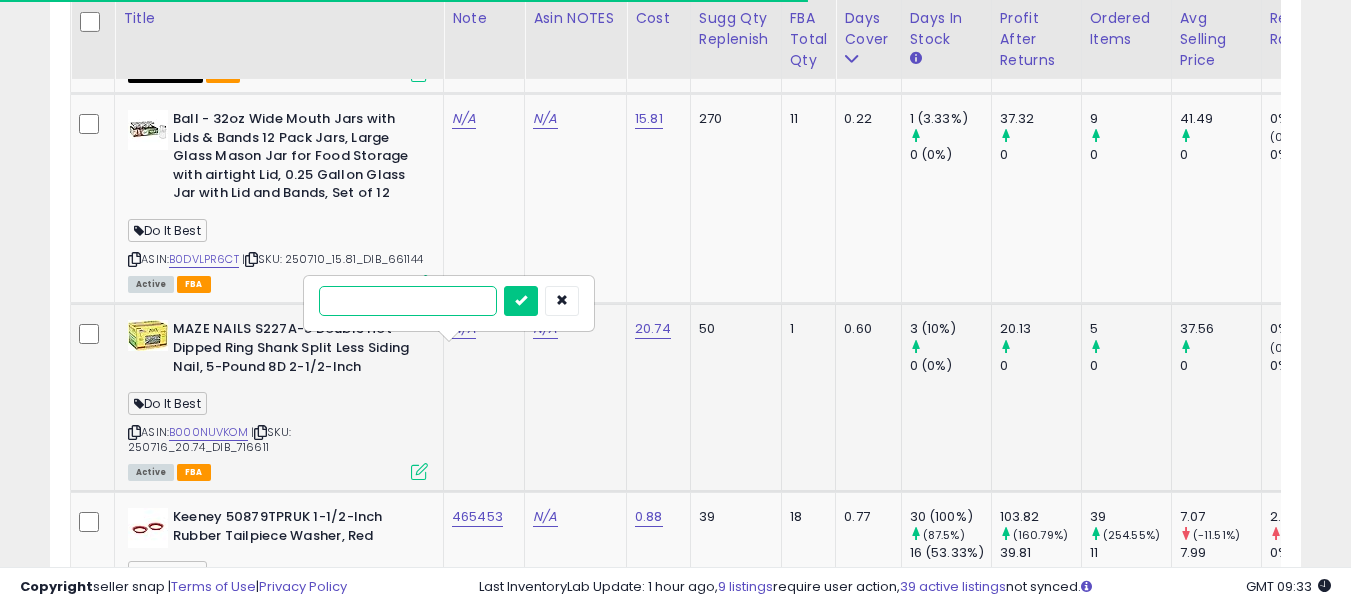 paste on "******" 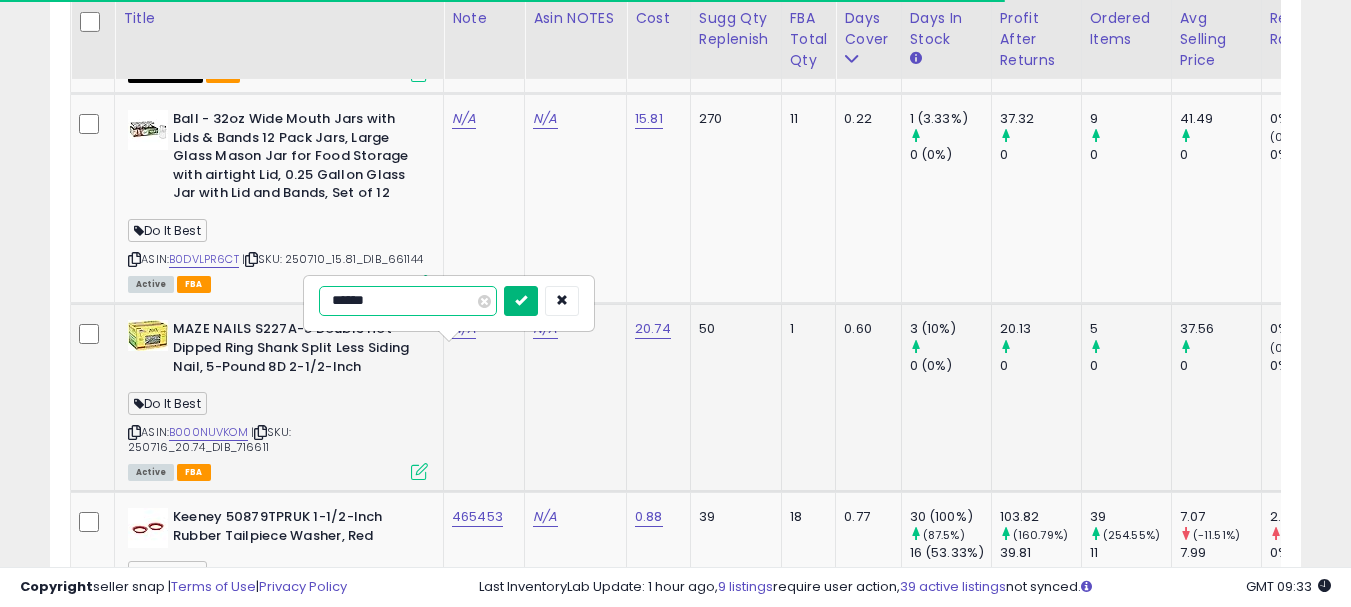 type on "******" 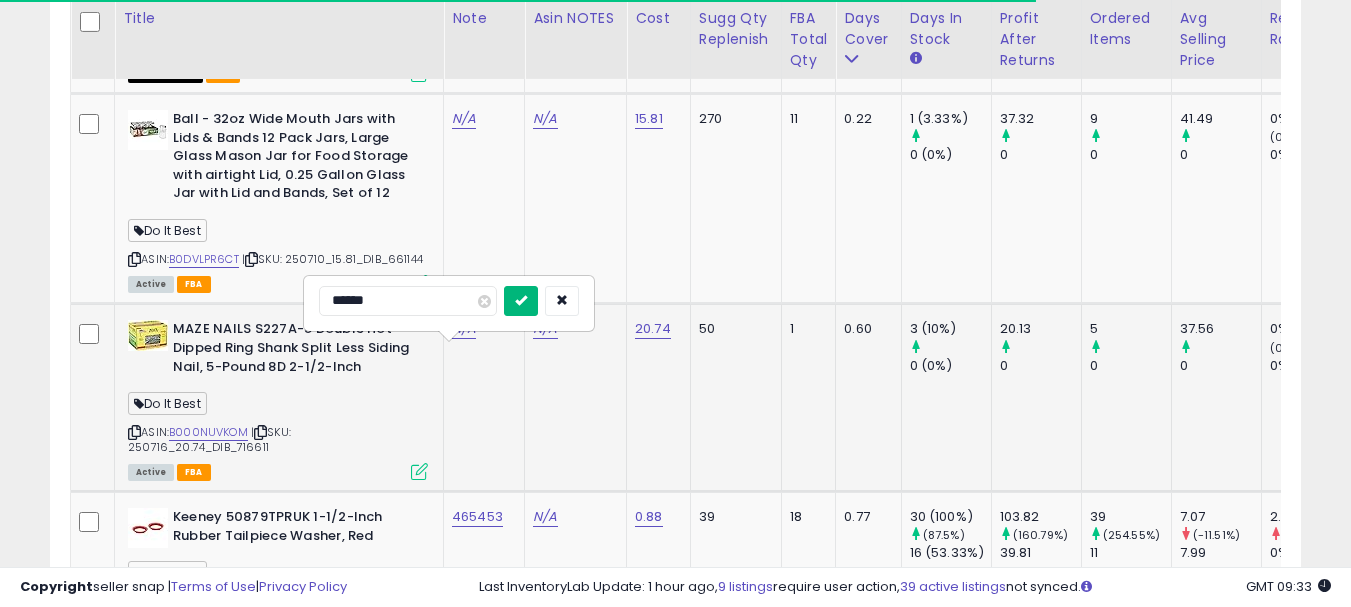click at bounding box center [521, 300] 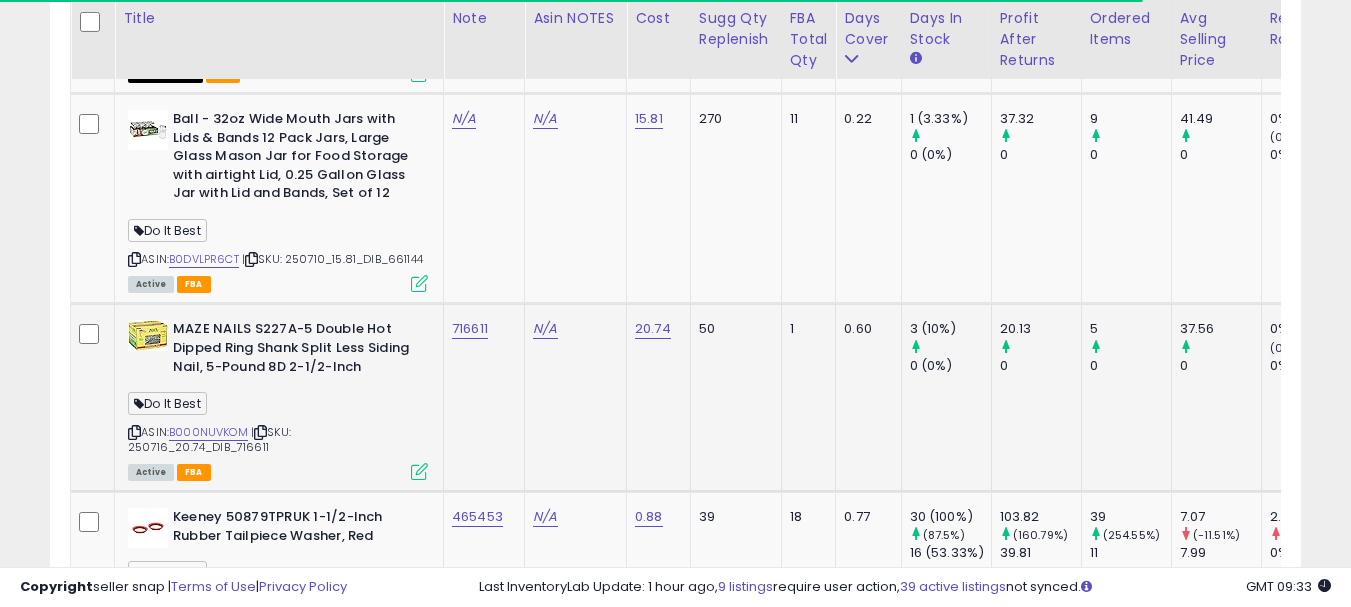 scroll, scrollTop: 6683, scrollLeft: 0, axis: vertical 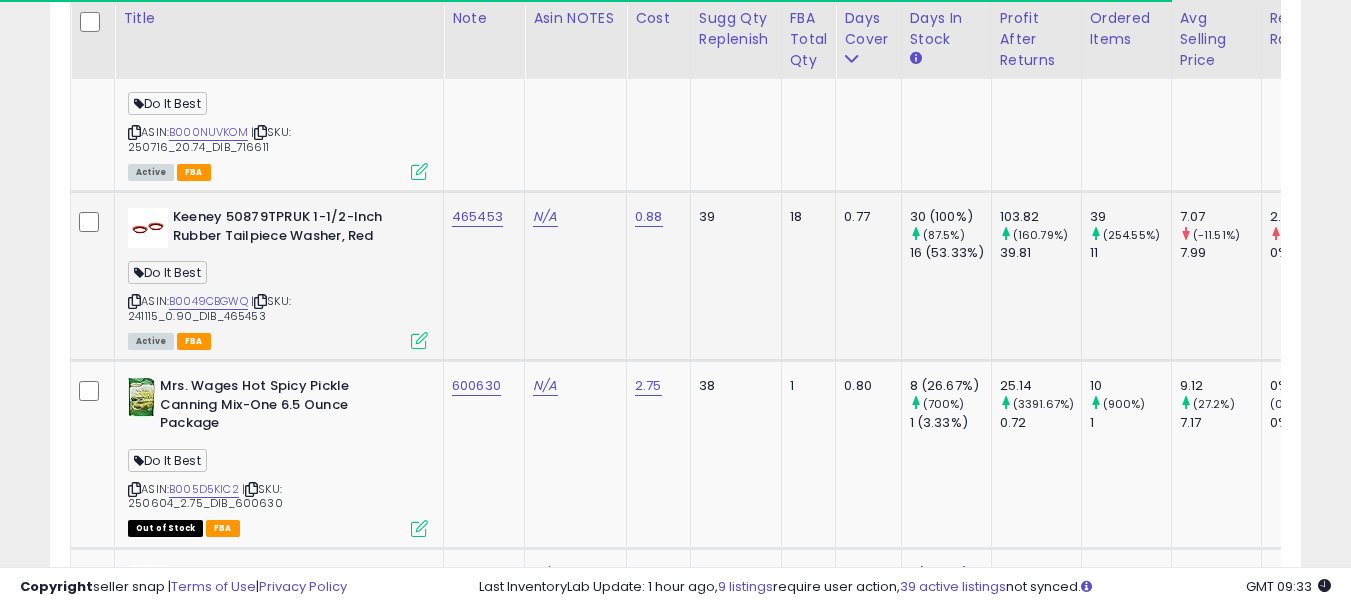 click on "465453" 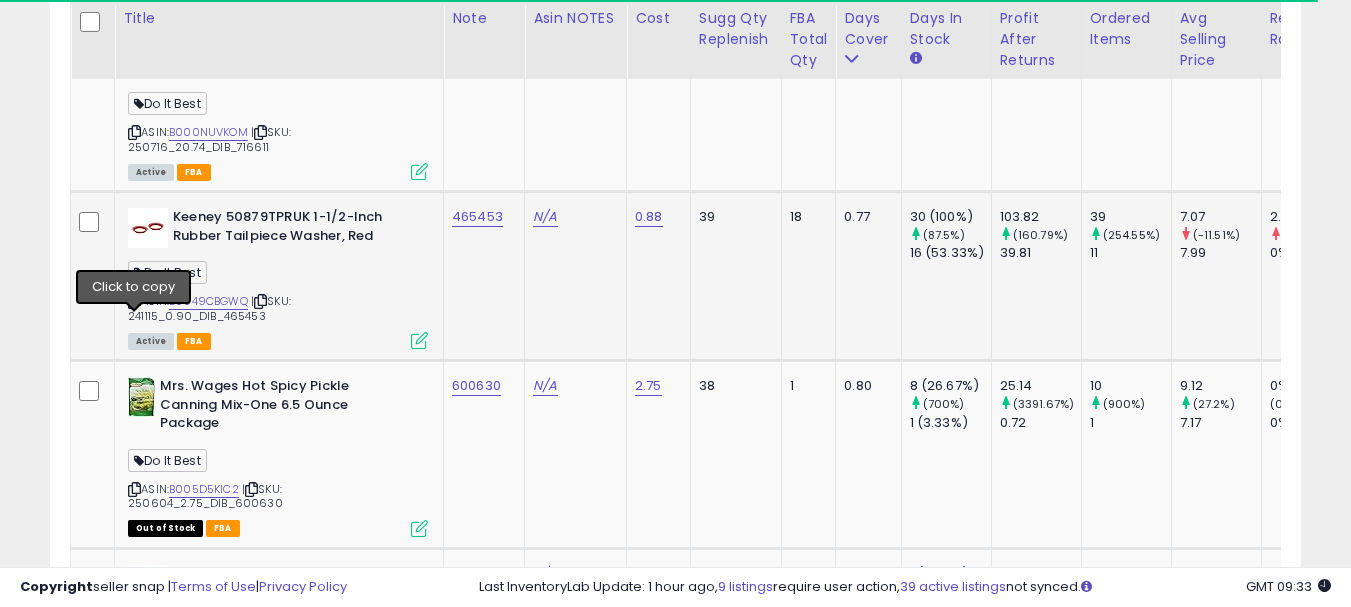 click at bounding box center (134, 301) 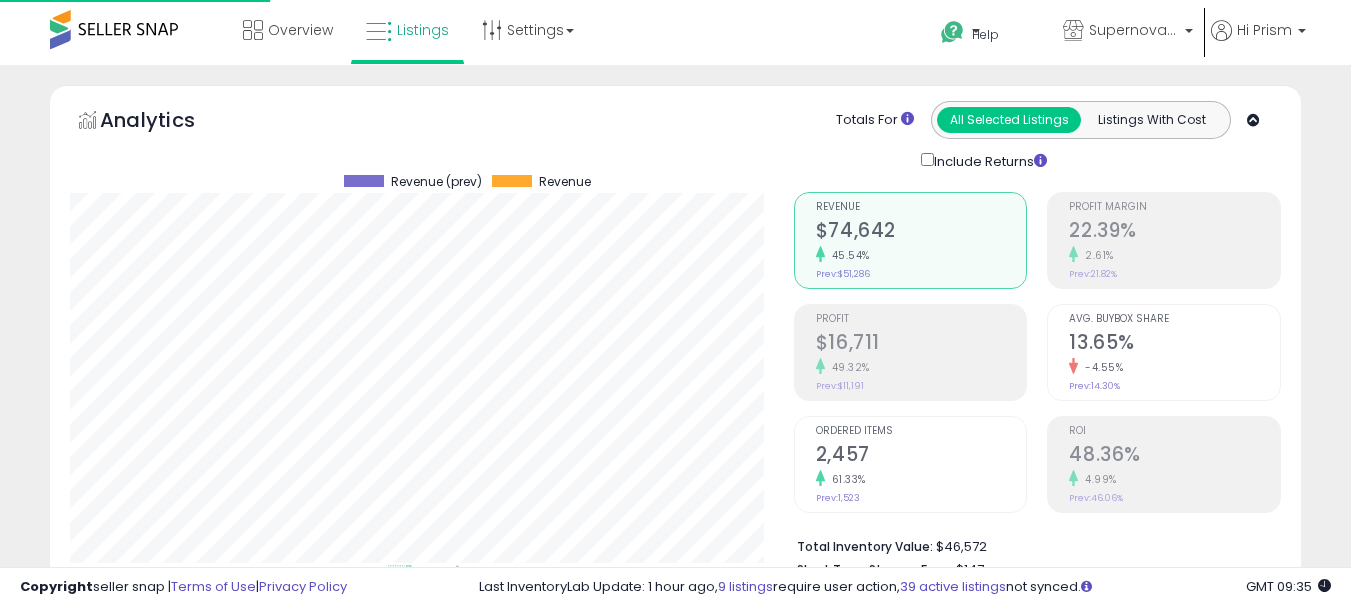 select on "**" 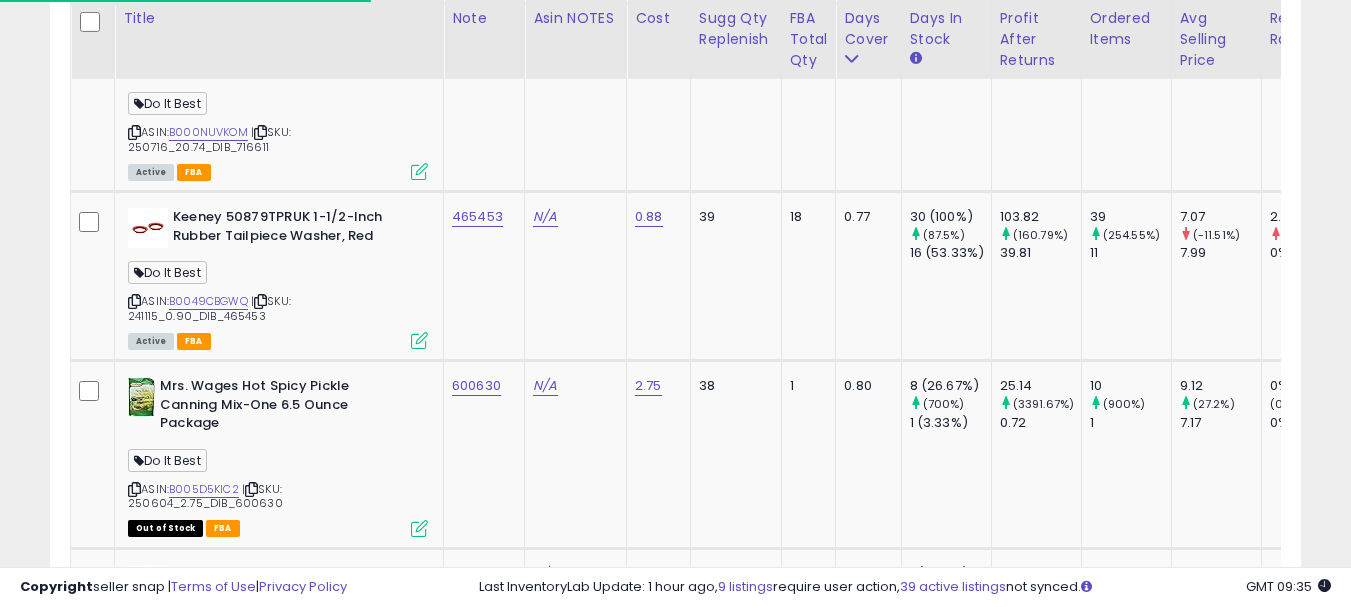 scroll, scrollTop: 6683, scrollLeft: 0, axis: vertical 